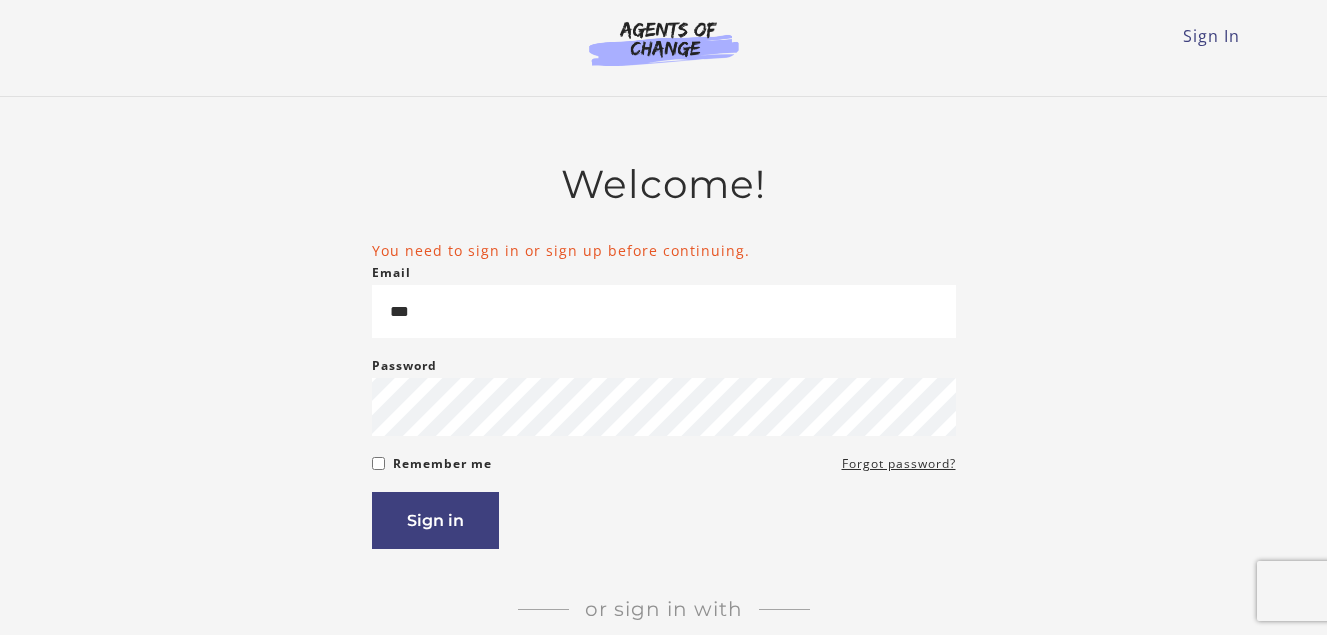 scroll, scrollTop: 0, scrollLeft: 0, axis: both 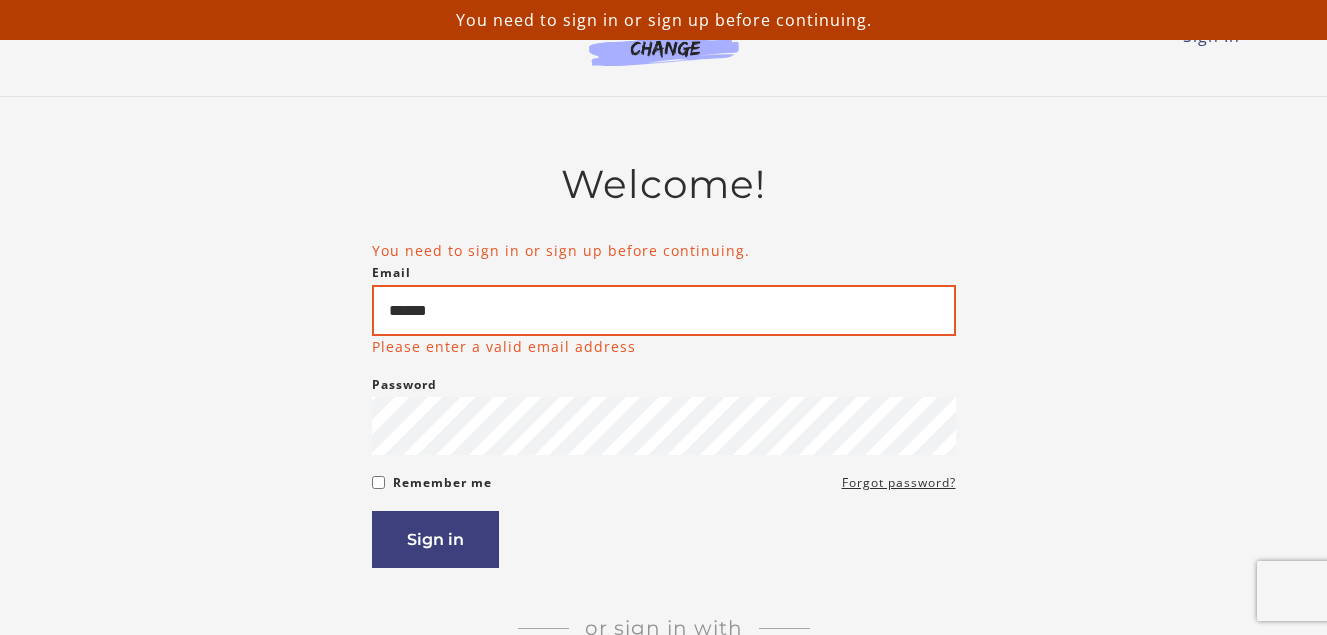click on "******" at bounding box center [664, 310] 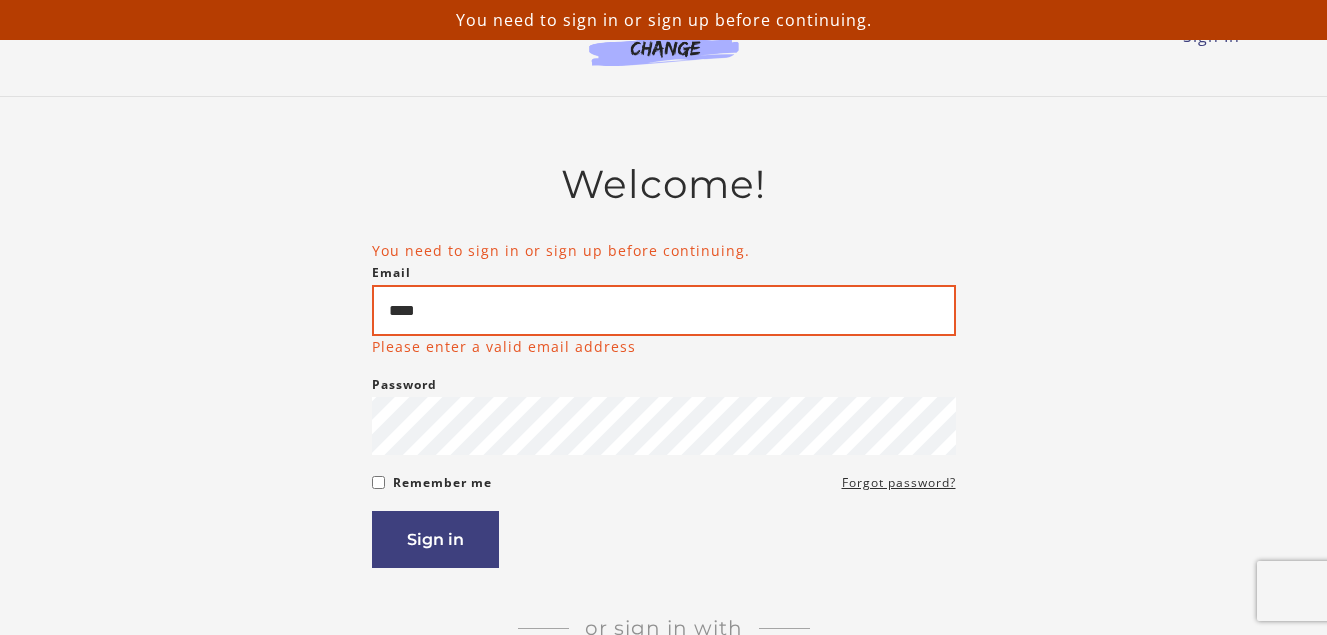 drag, startPoint x: 418, startPoint y: 297, endPoint x: 448, endPoint y: 314, distance: 34.48188 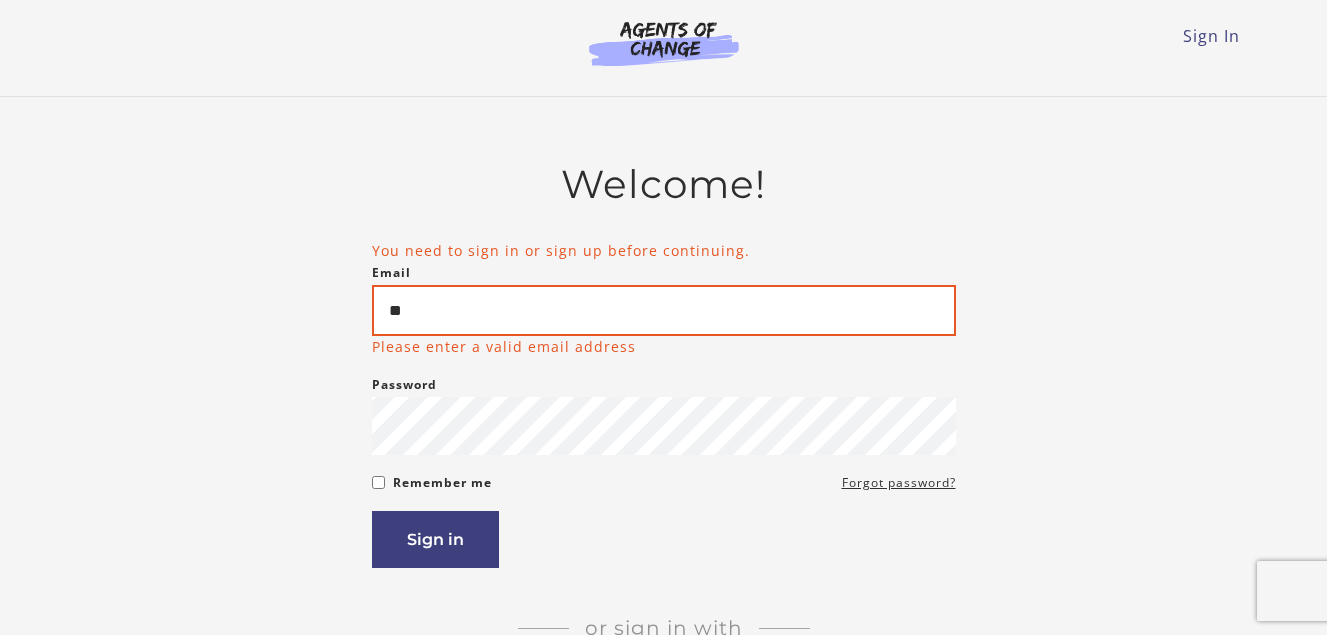 type on "*" 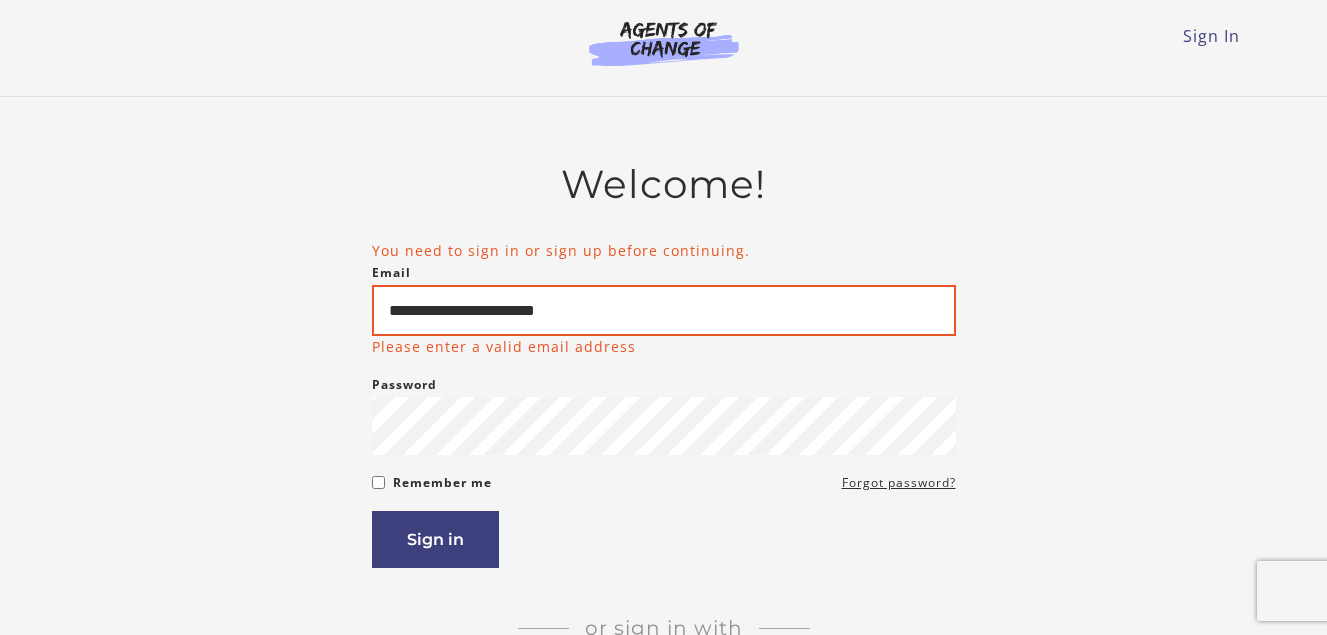 type on "**********" 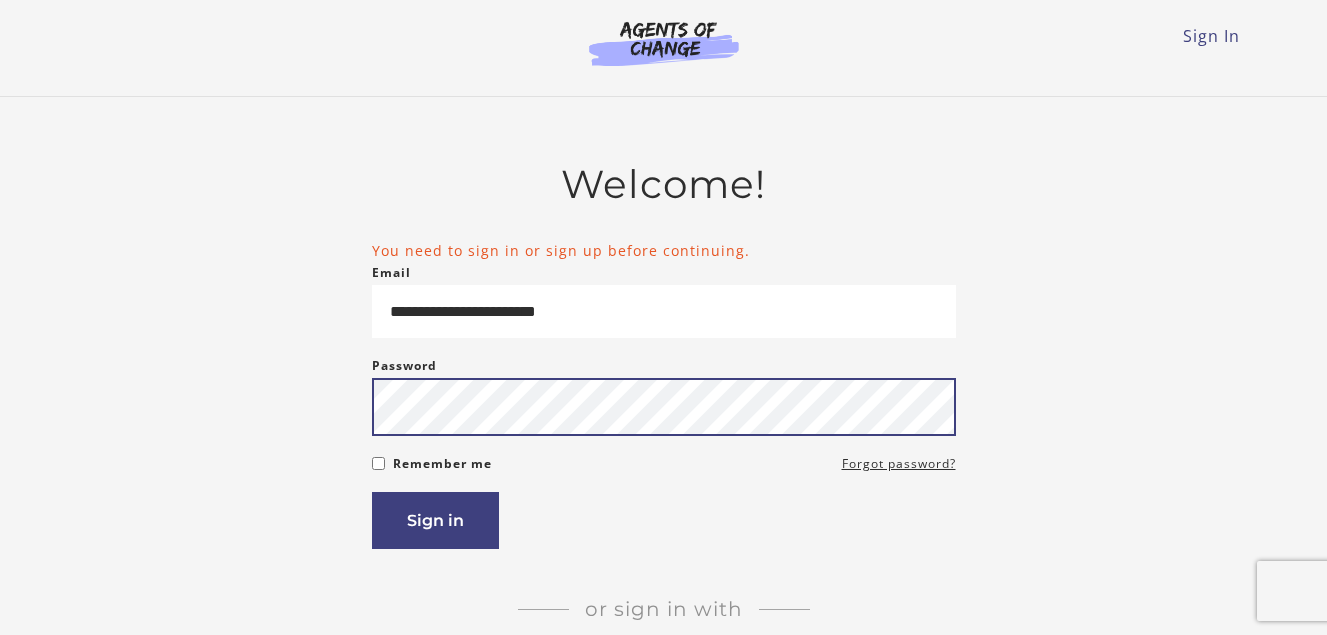 click on "You need to sign in or sign up before continuing.
Email
[EMAIL]
Please enter a valid email address
Password
Password must be at least 8 characters
Remember me
Forgot password?
If you are a human, ignore this field
Sign in" at bounding box center [664, 394] 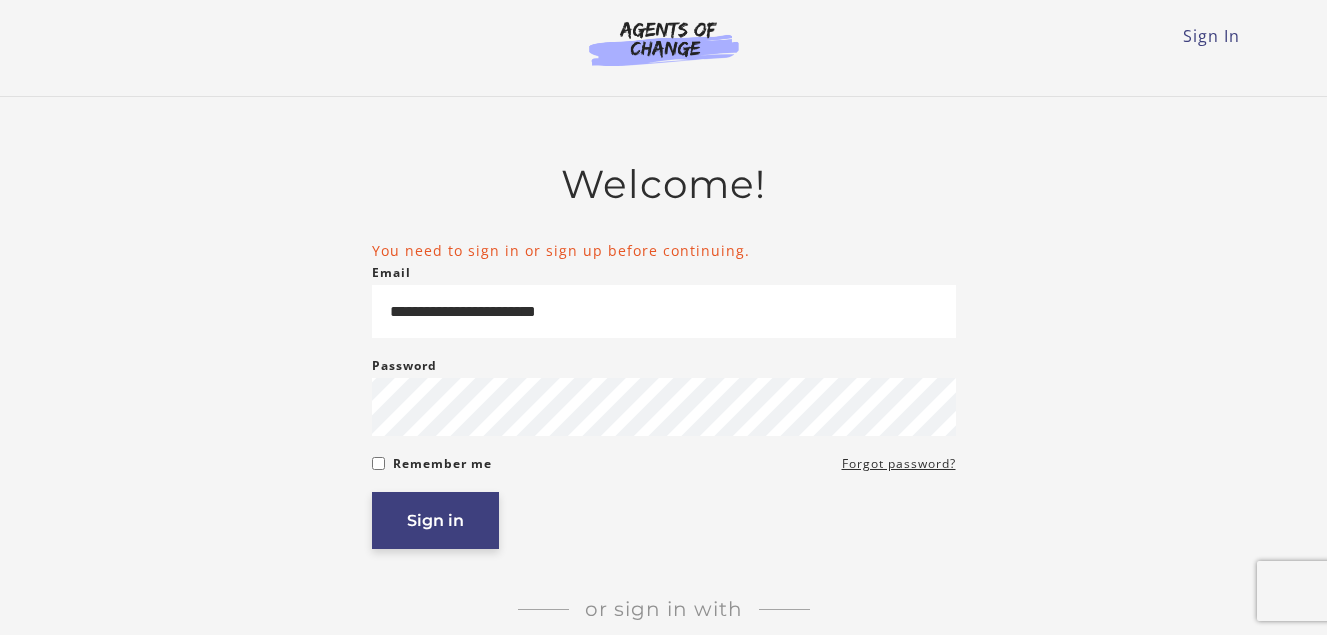 click on "Sign in" at bounding box center [435, 520] 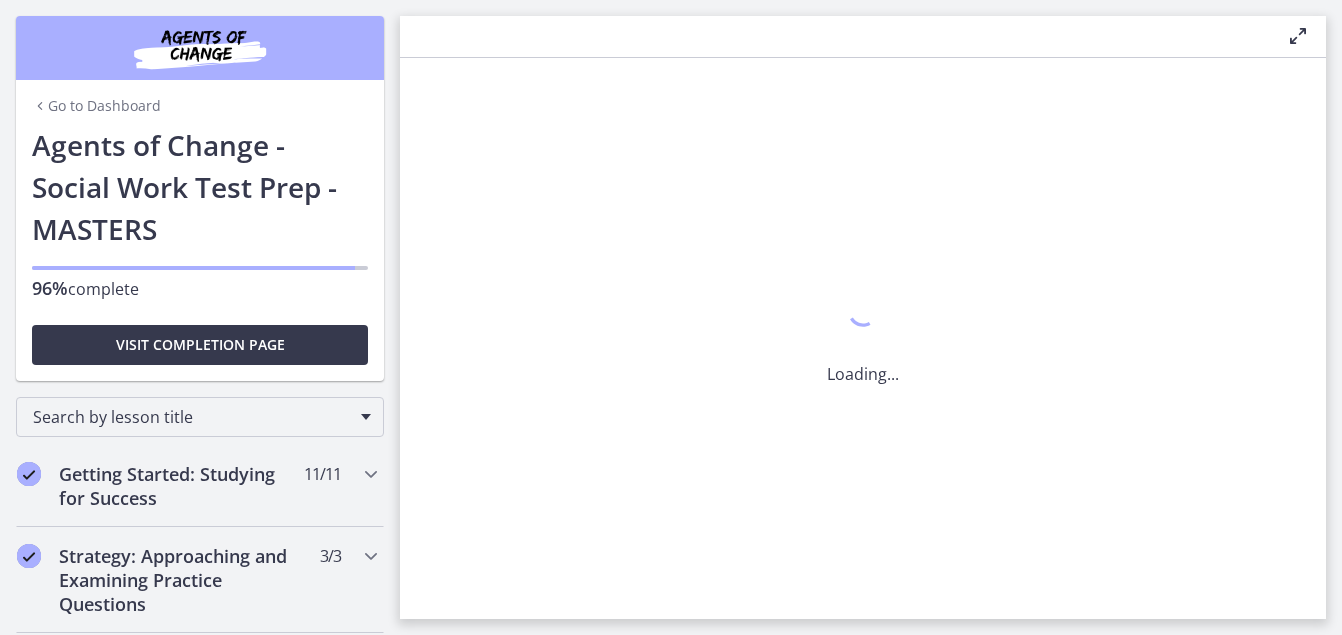 scroll, scrollTop: 0, scrollLeft: 0, axis: both 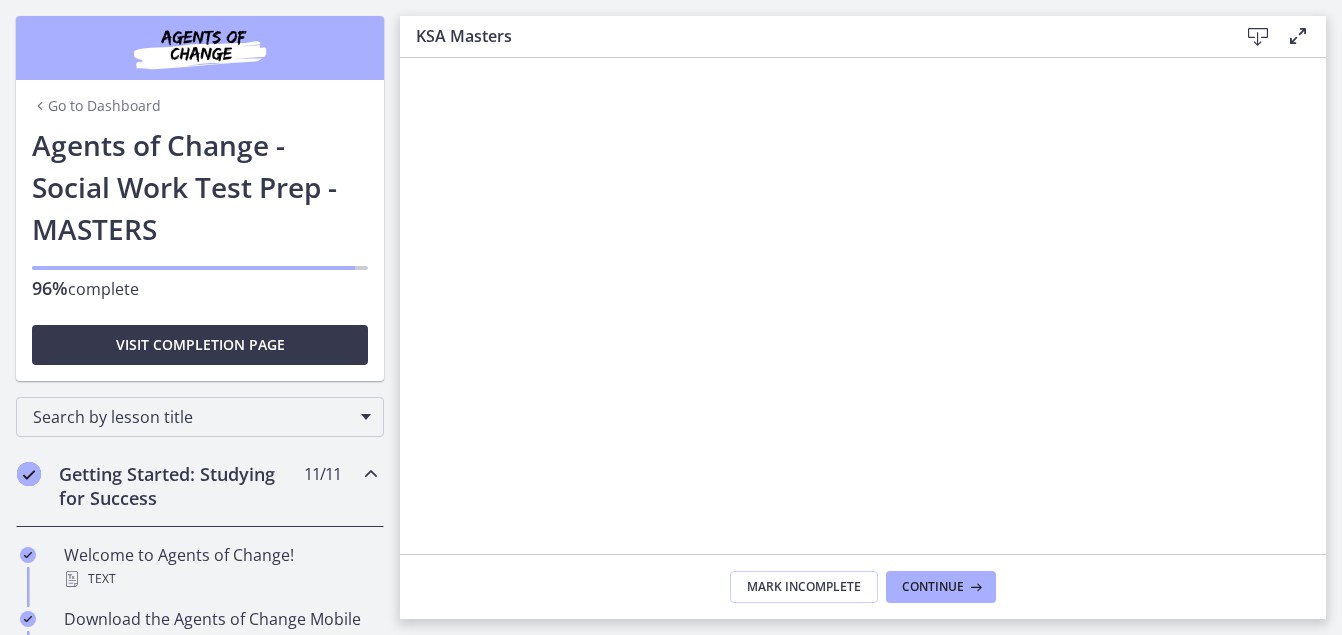 click at bounding box center [1298, 36] 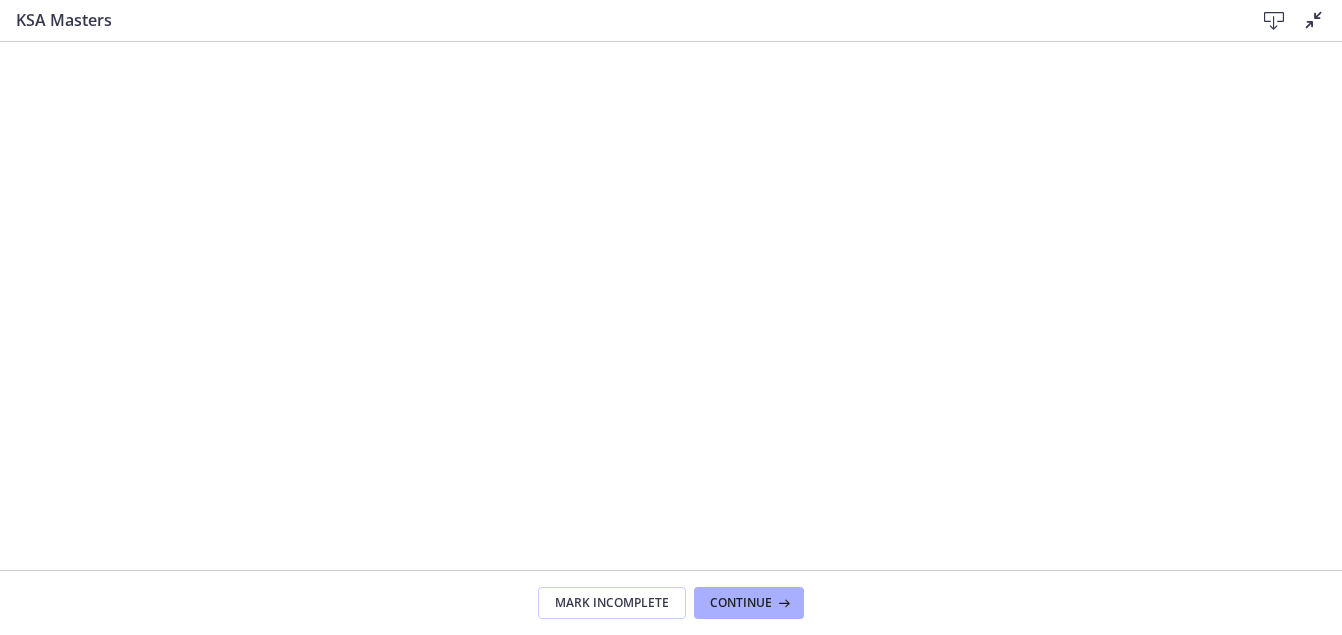 click at bounding box center [1274, 21] 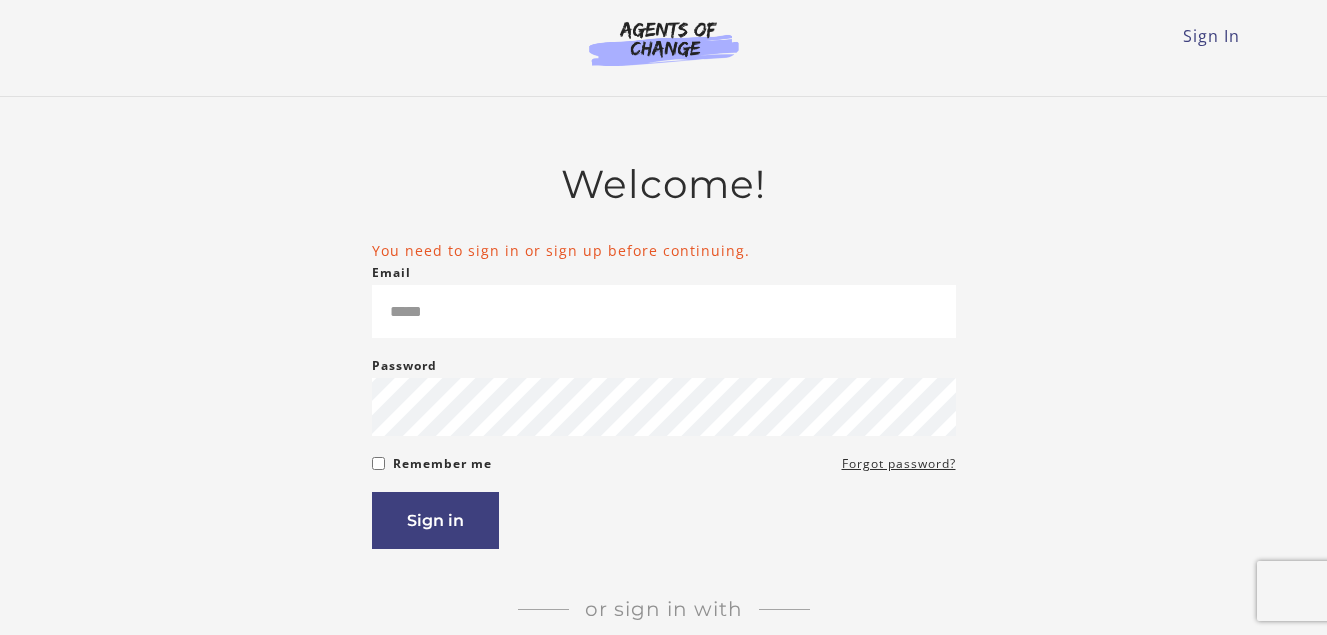 scroll, scrollTop: 0, scrollLeft: 0, axis: both 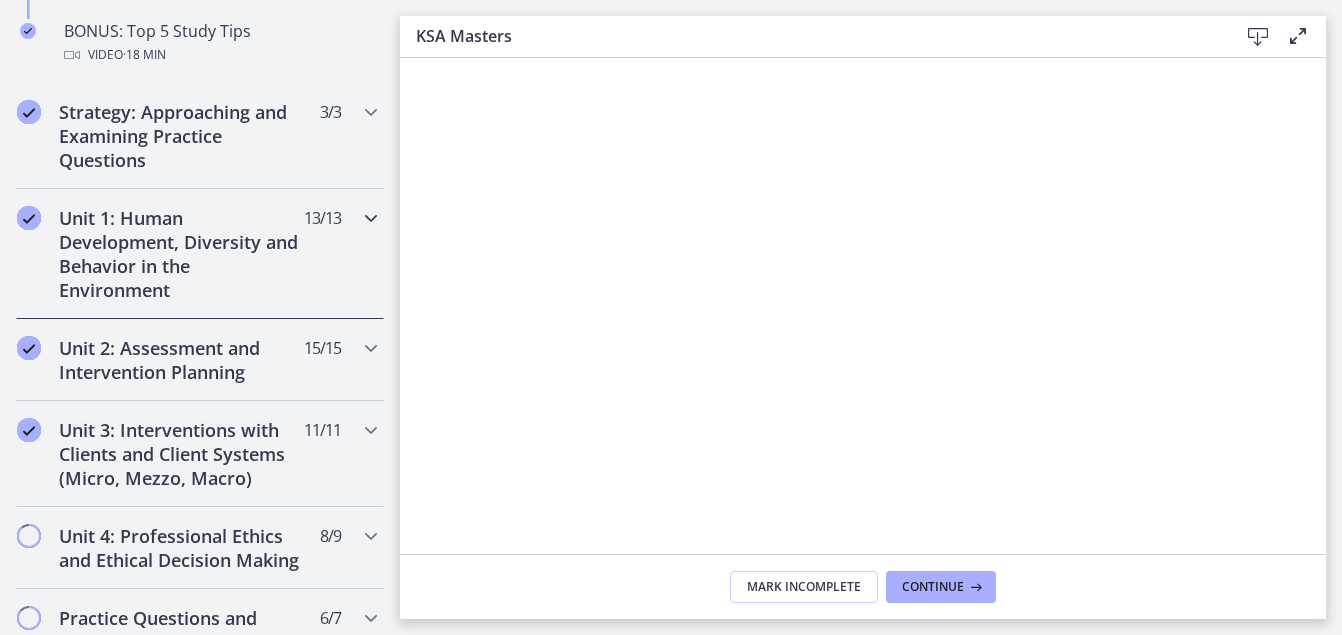click at bounding box center [371, 218] 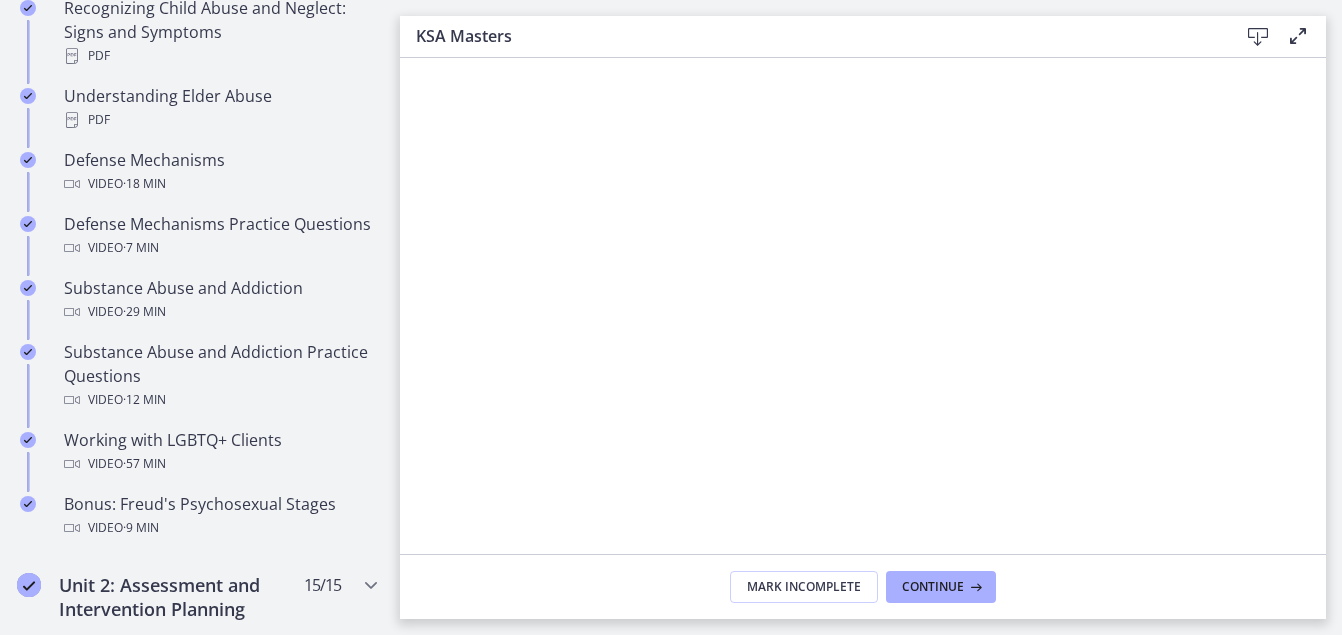 scroll, scrollTop: 1156, scrollLeft: 0, axis: vertical 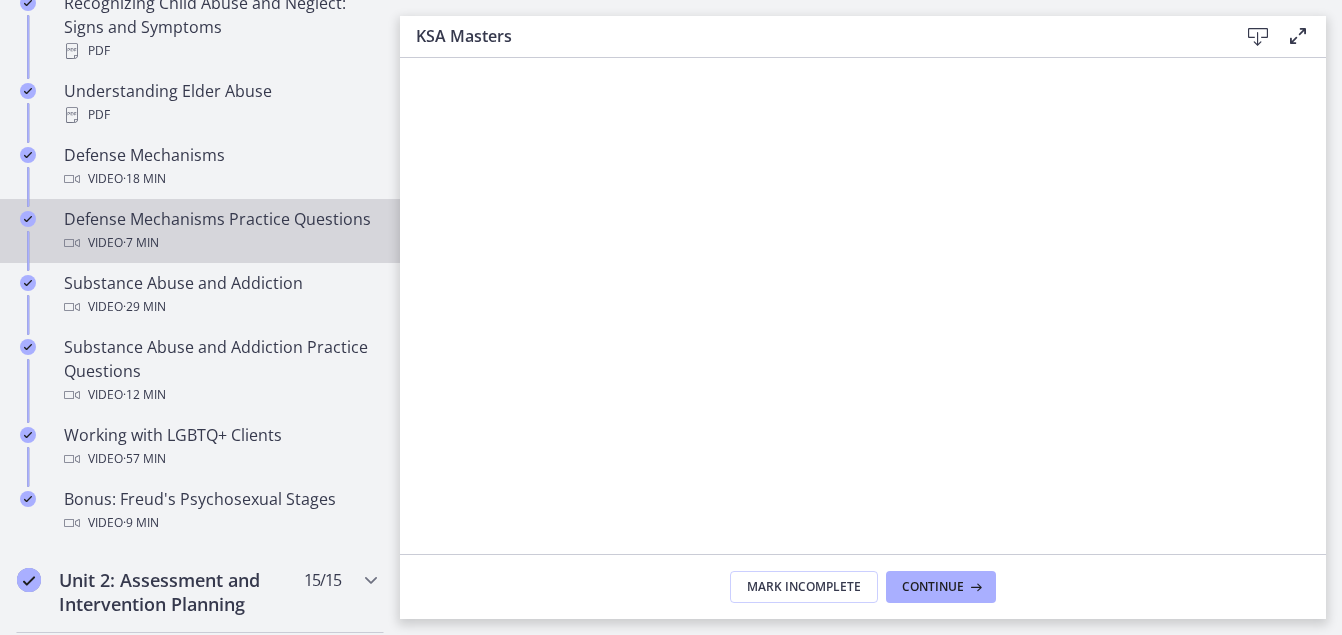 click on "Defense Mechanisms Practice Questions
Video
·  7 min" at bounding box center (220, 231) 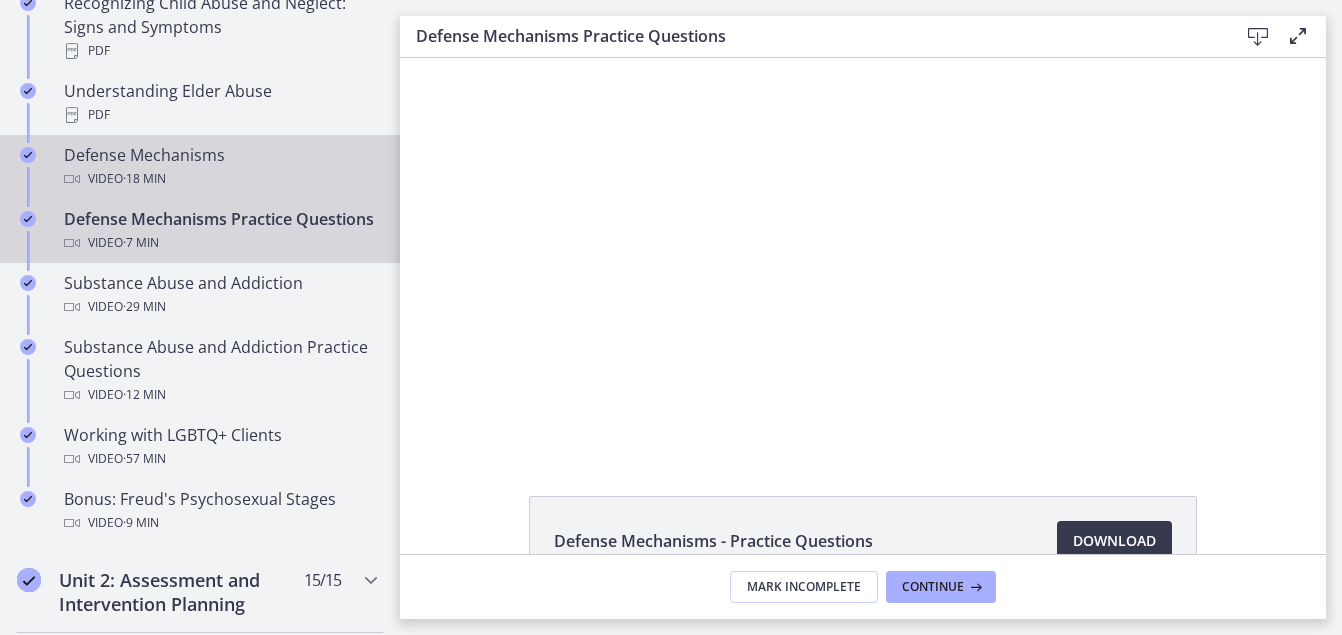 scroll, scrollTop: 0, scrollLeft: 0, axis: both 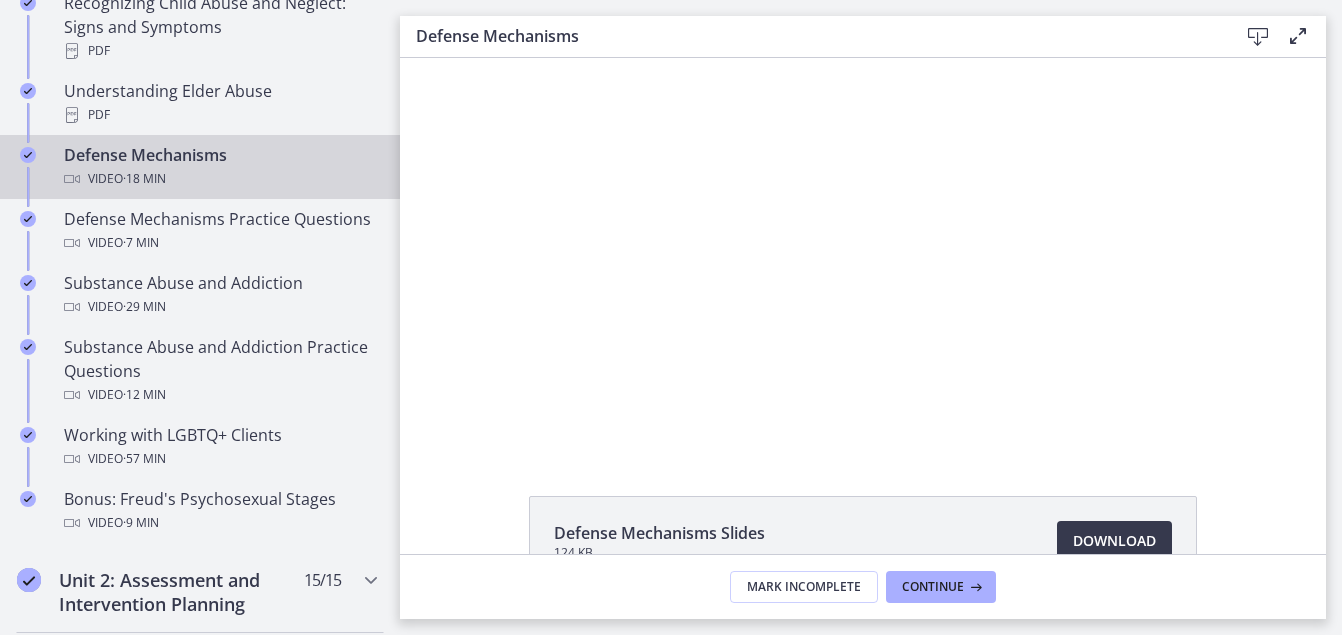 click at bounding box center (1298, 36) 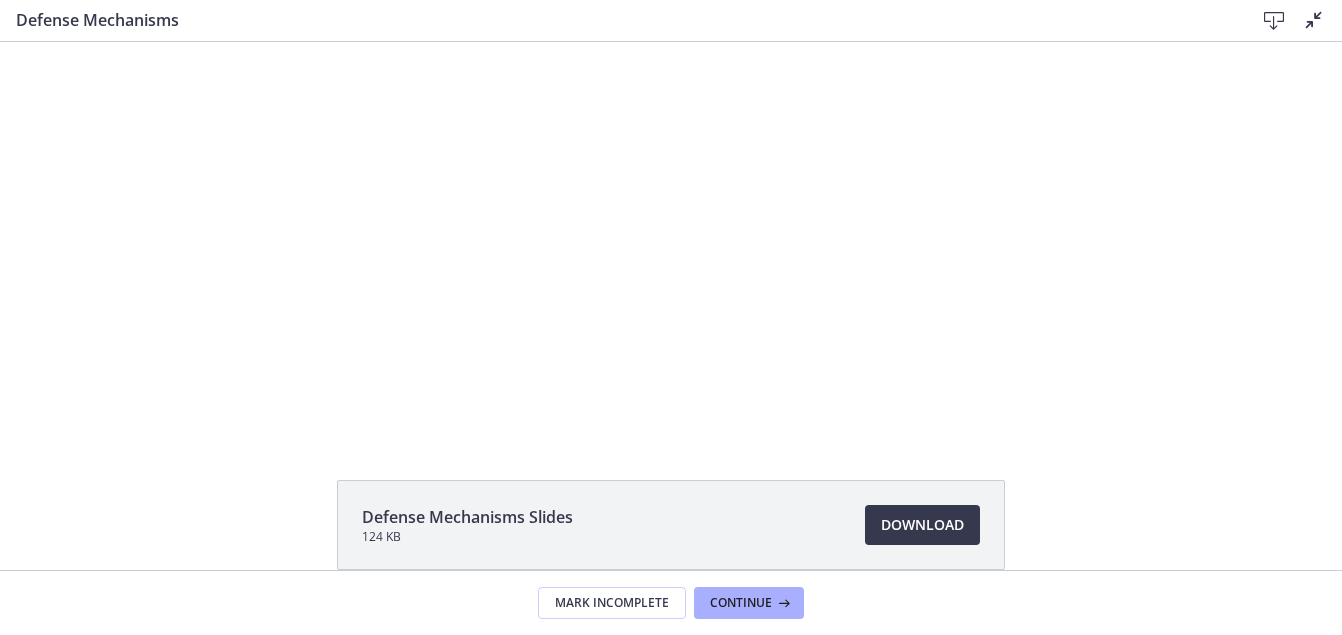 scroll, scrollTop: 0, scrollLeft: 0, axis: both 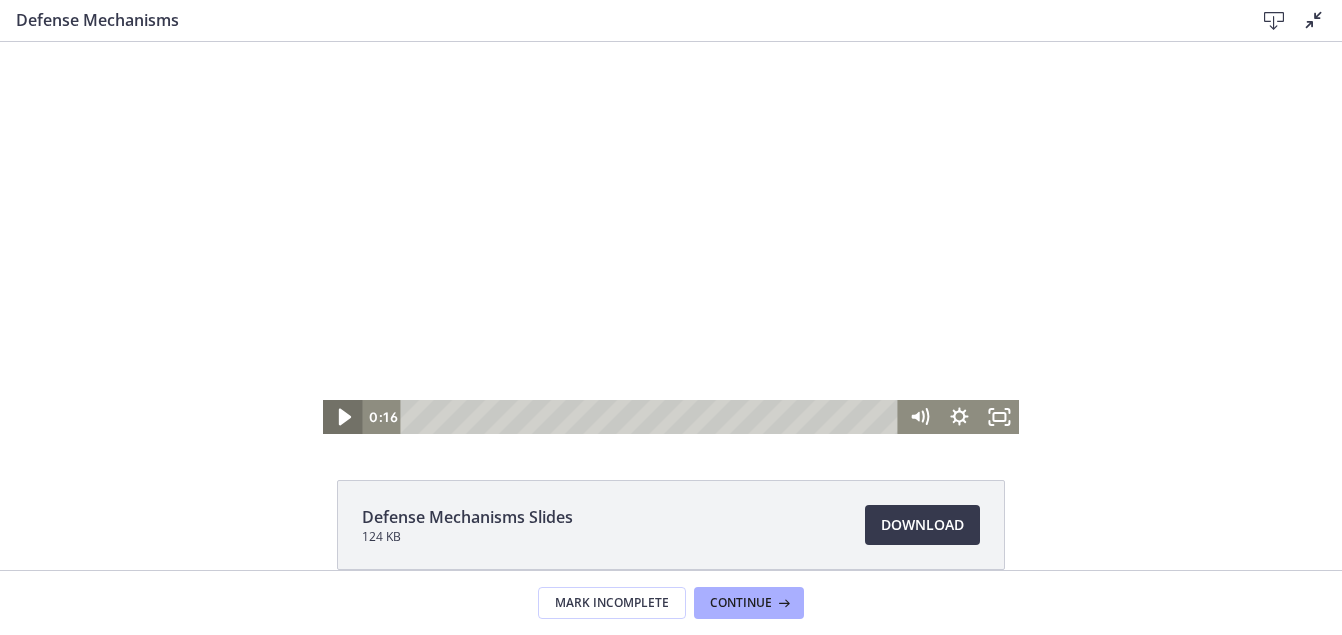 click 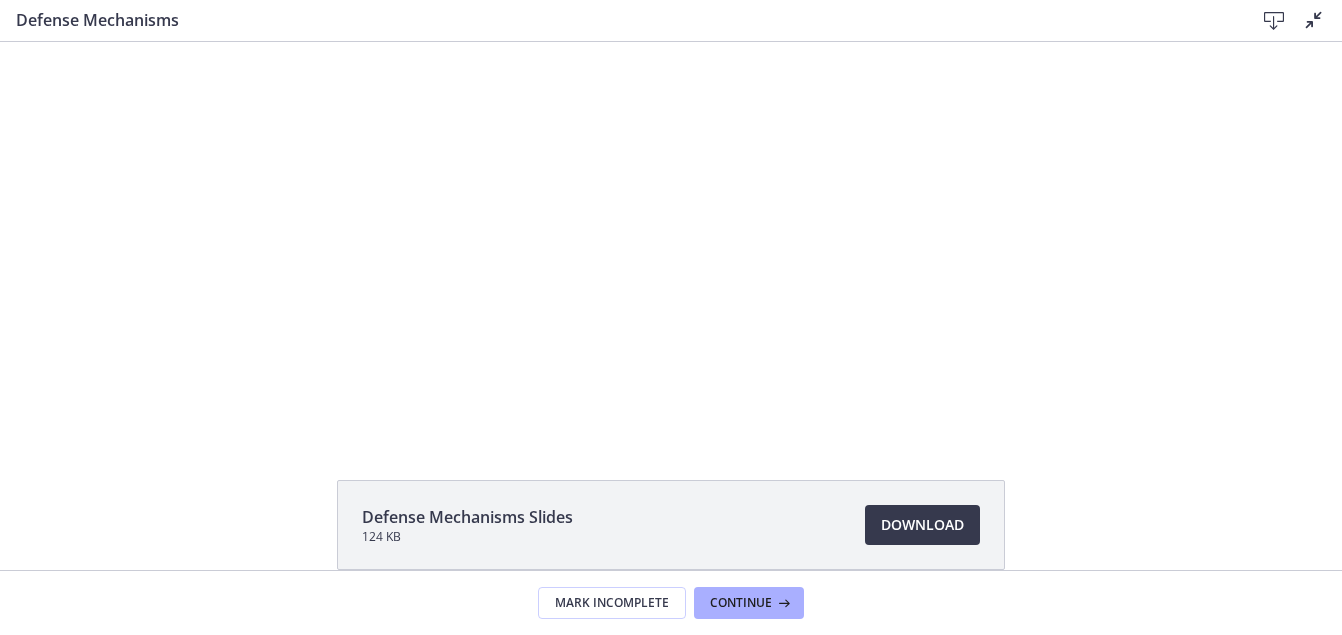click on "The video is loading... Click for sound
@keyframes VOLUME_SMALL_WAVE_FLASH {
0% { opacity: 0; }
33% { opacity: 1; }
66% { opacity: 1; }
100% { opacity: 0; }
}
@keyframes VOLUME_LARGE_WAVE_FLASH {
0% { opacity: 0; }
33% { opacity: 1; }
66% { opacity: 1; }
100% { opacity: 0; }
}
.volume__small-wave {
animation: VOLUME_SMALL_WAVE_FLASH 2s infinite;
opacity: 0;
}
.volume__large-wave {
animation: VOLUME_LARGE_WAVE_FLASH 2s infinite .3s;
opacity: 0;
}
11:12 12:31" at bounding box center (671, 238) 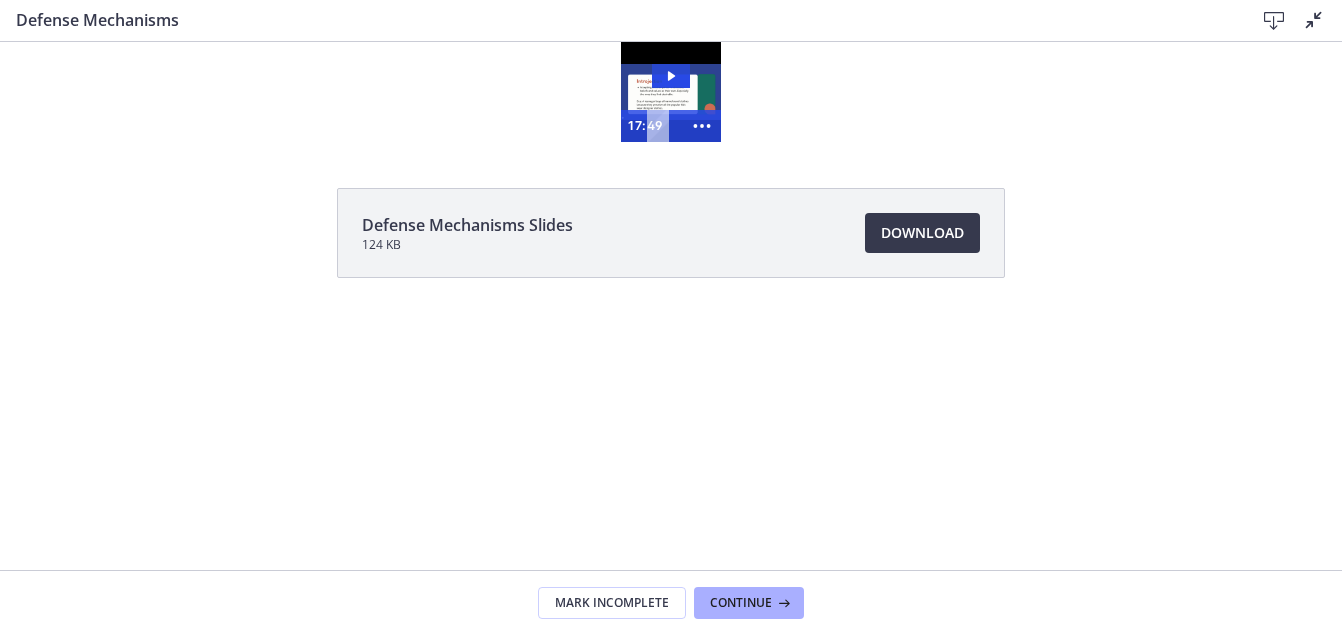 scroll, scrollTop: 0, scrollLeft: 0, axis: both 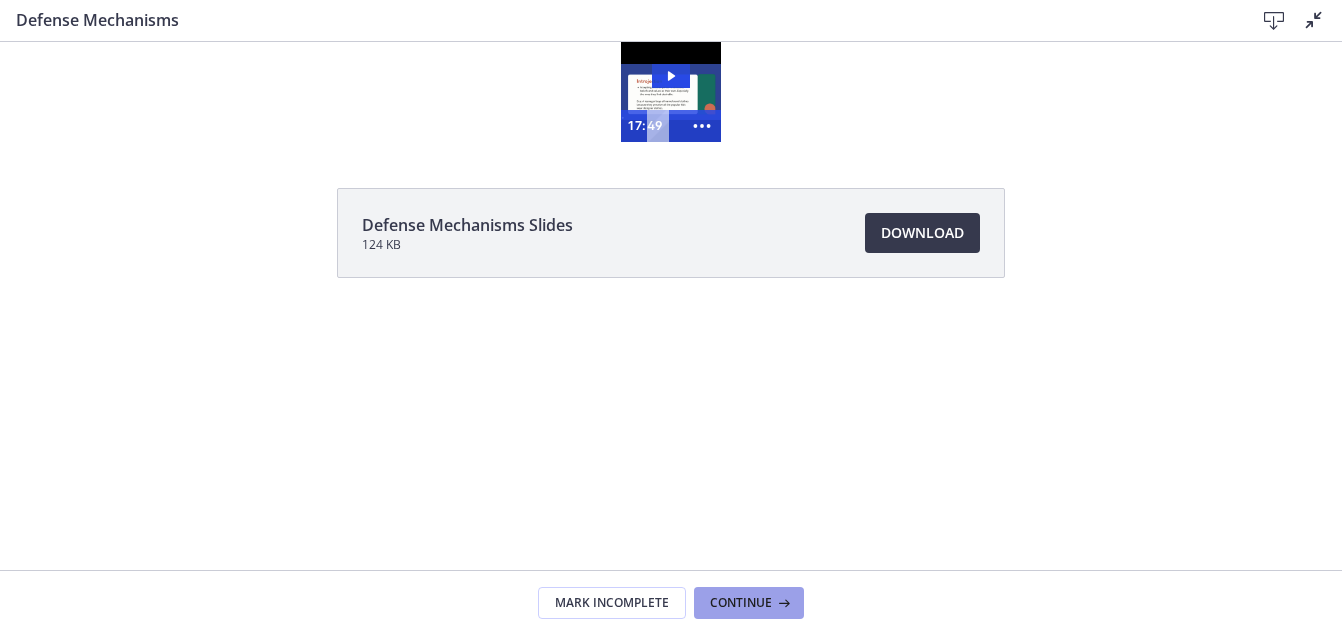 click on "Continue" at bounding box center (741, 603) 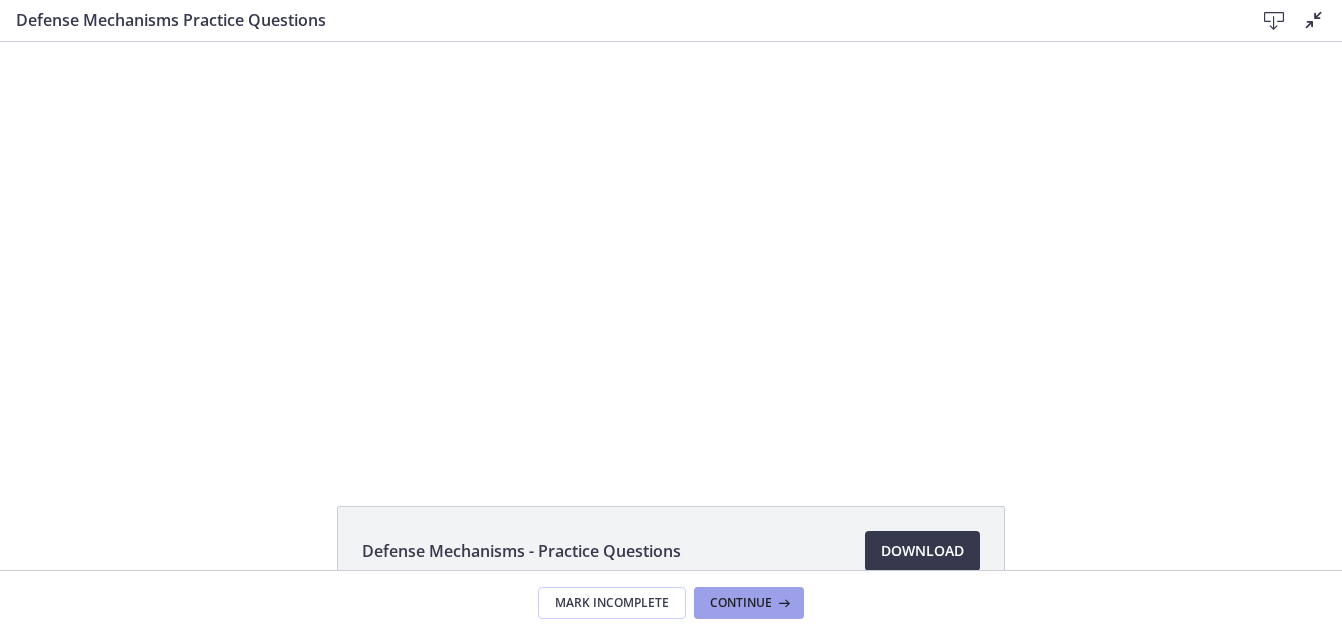 scroll, scrollTop: 0, scrollLeft: 0, axis: both 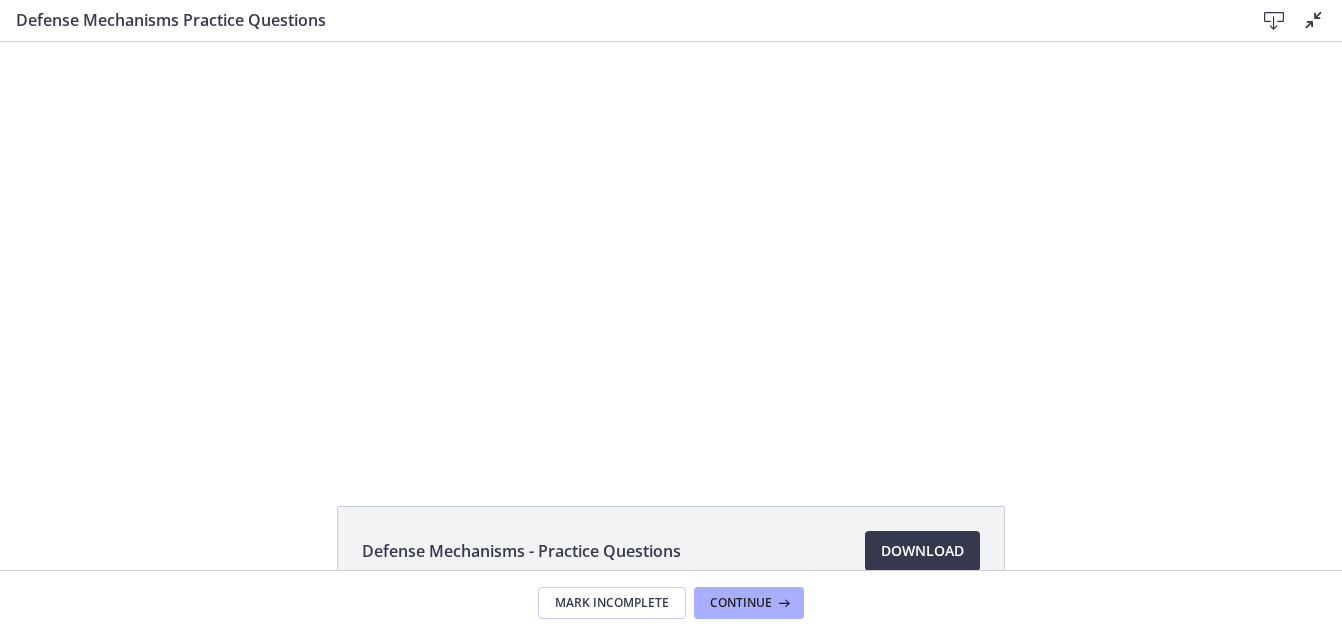 click at bounding box center [1314, 20] 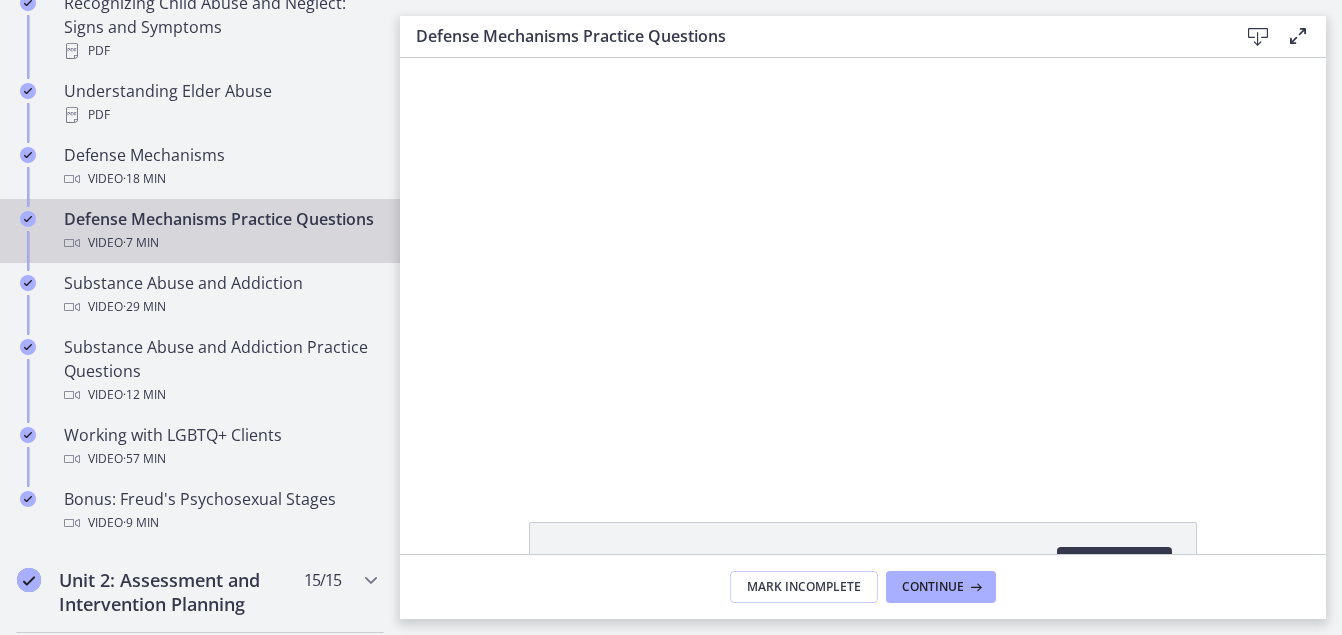 click at bounding box center (1298, 36) 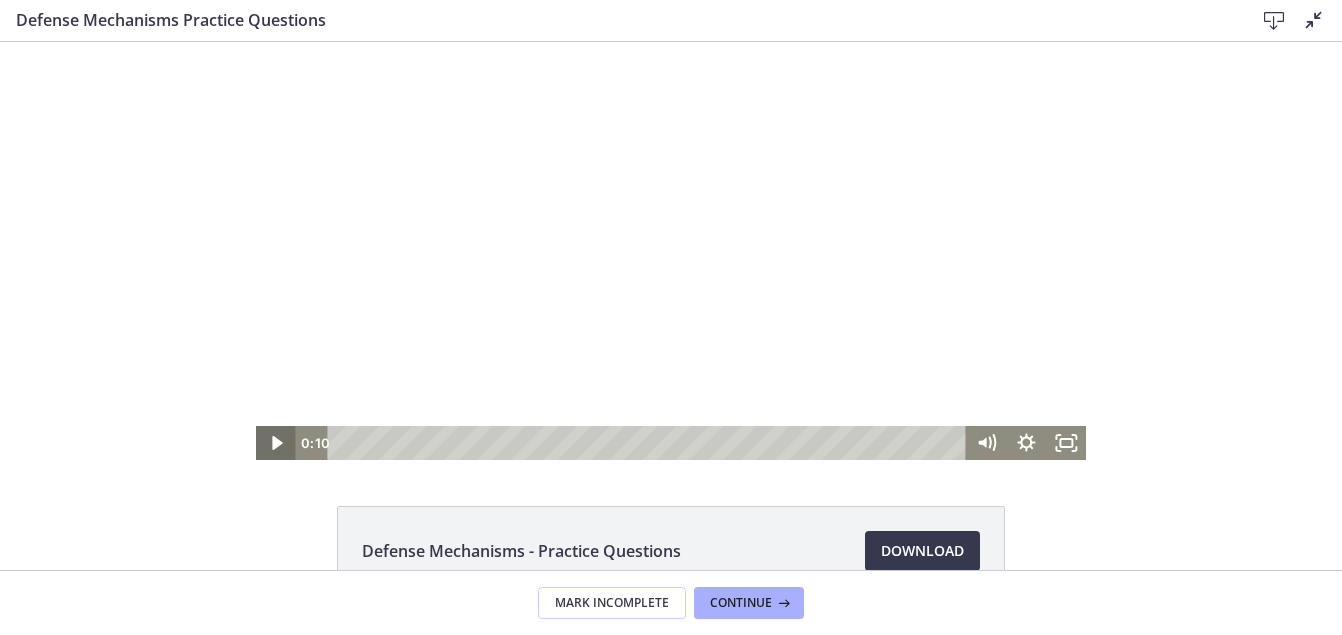 click 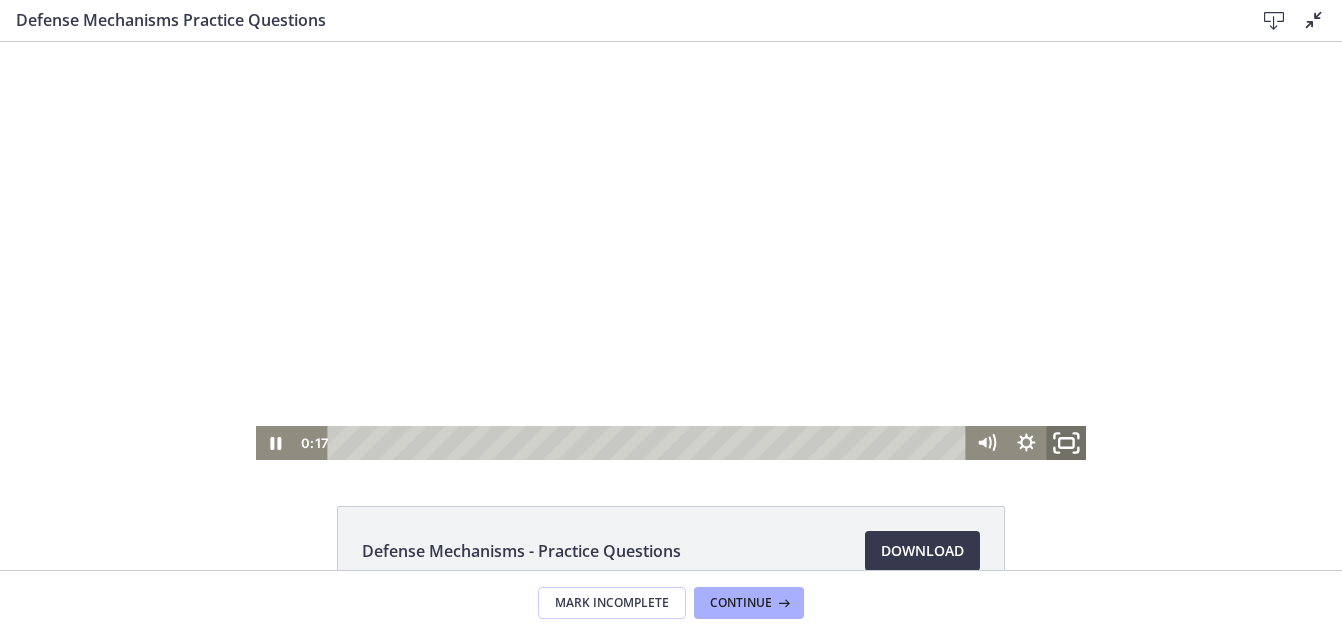 click 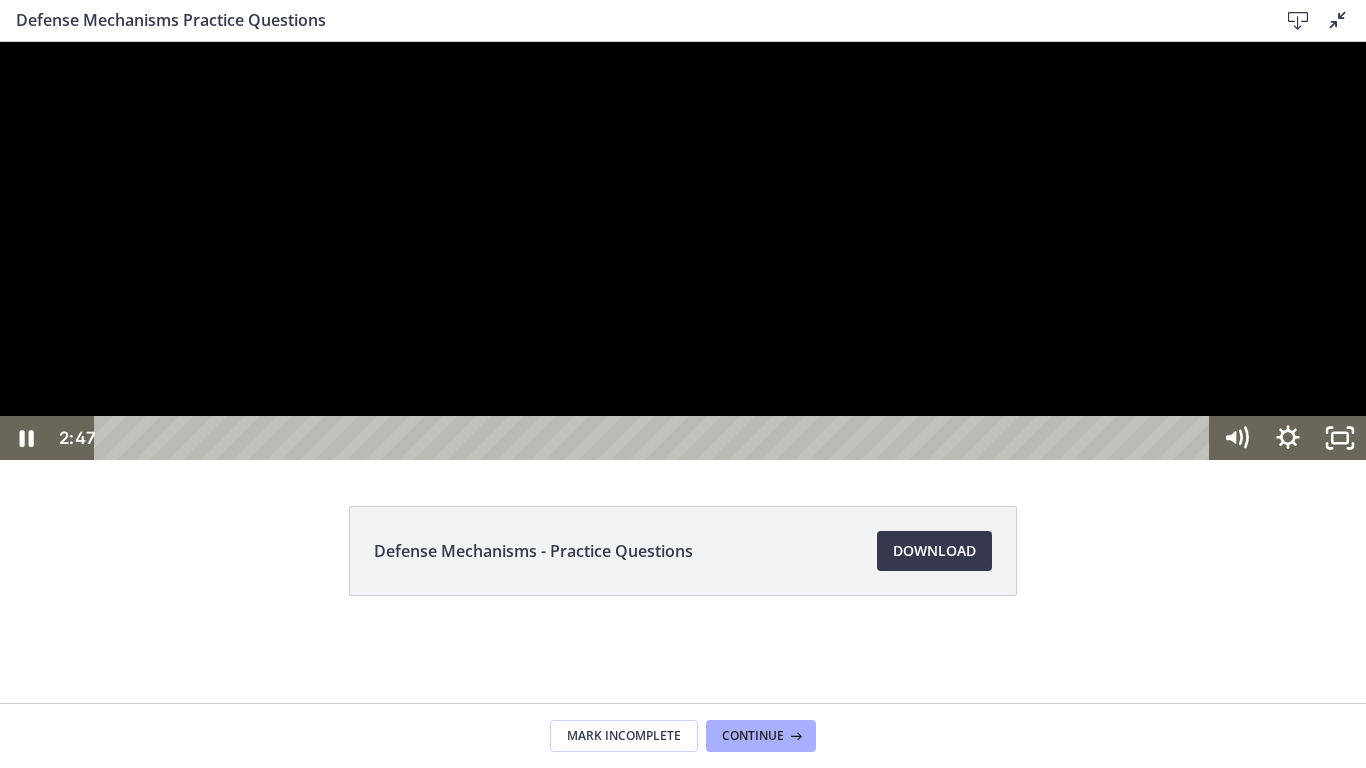 click on "Click for sound
@keyframes VOLUME_SMALL_WAVE_FLASH {
0% { opacity: 0; }
33% { opacity: 1; }
66% { opacity: 1; }
100% { opacity: 0; }
}
@keyframes VOLUME_LARGE_WAVE_FLASH {
0% { opacity: 0; }
33% { opacity: 1; }
66% { opacity: 1; }
100% { opacity: 0; }
}
.volume__small-wave {
animation: VOLUME_SMALL_WAVE_FLASH 2s infinite;
opacity: 0;
}
.volume__large-wave {
animation: VOLUME_LARGE_WAVE_FLASH 2s infinite .3s;
opacity: 0;
}
2:47" at bounding box center (683, 251) 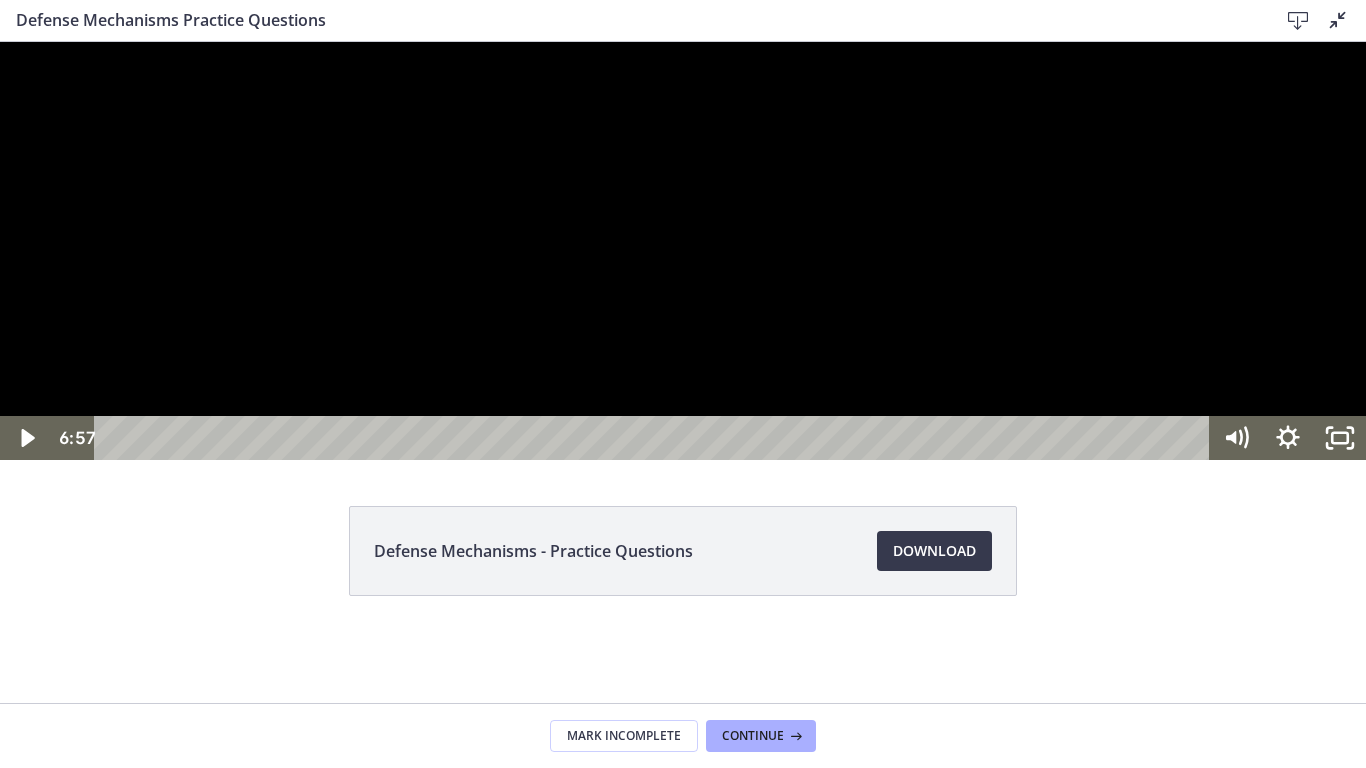 click at bounding box center [683, 251] 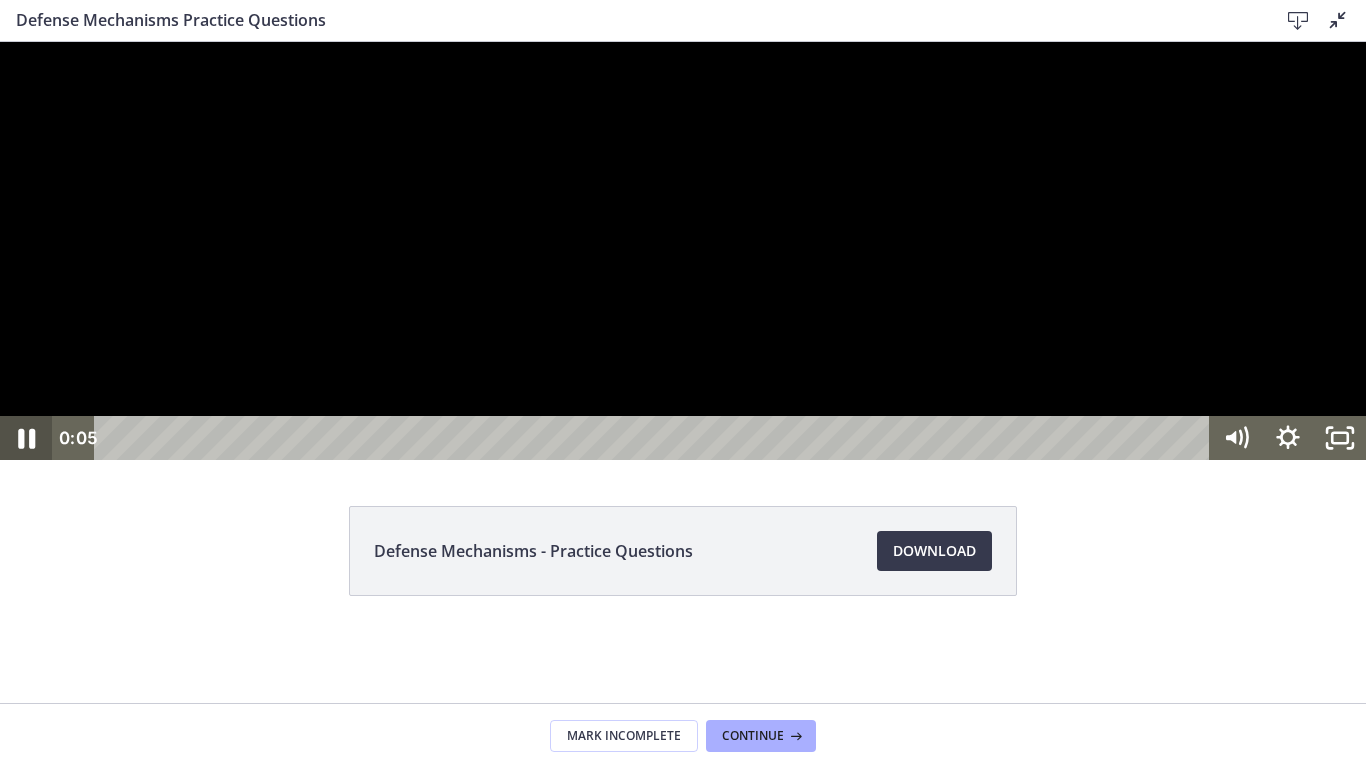 click 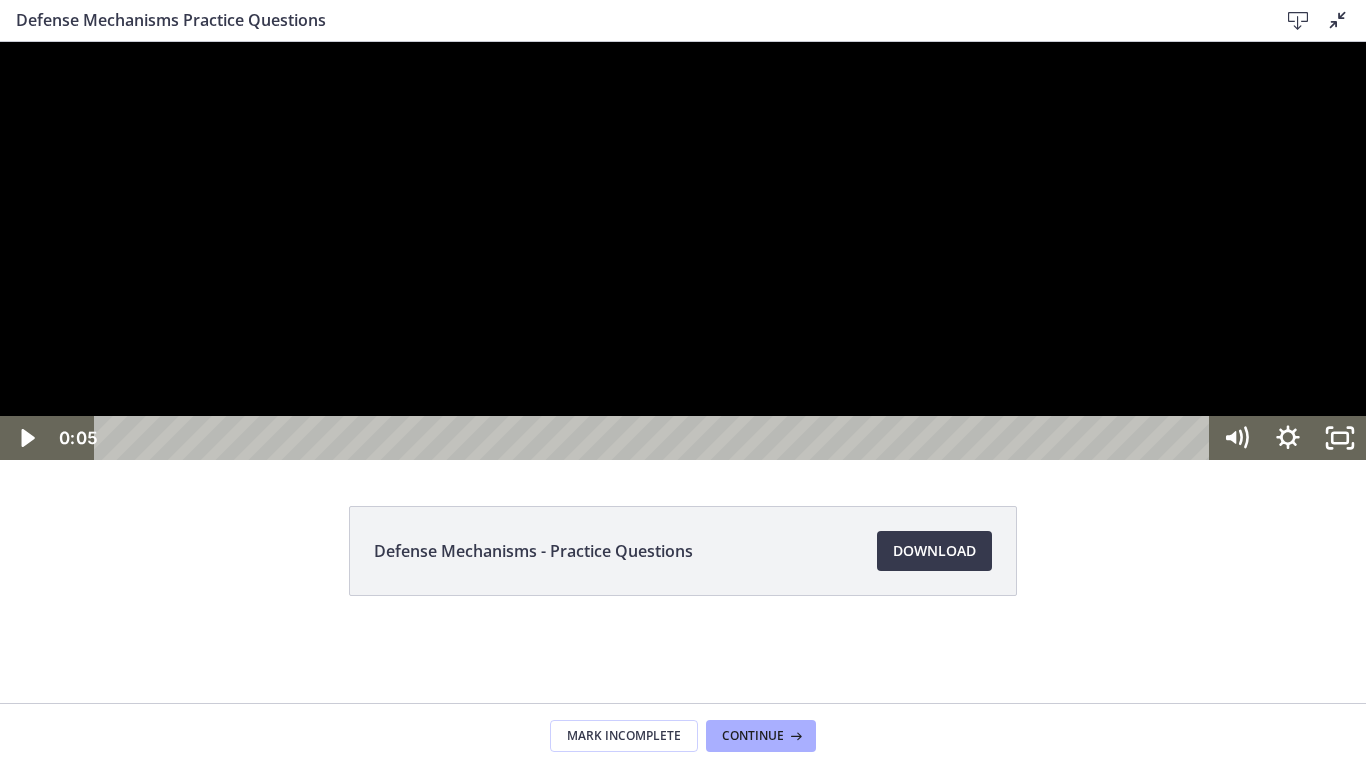 click at bounding box center (683, 251) 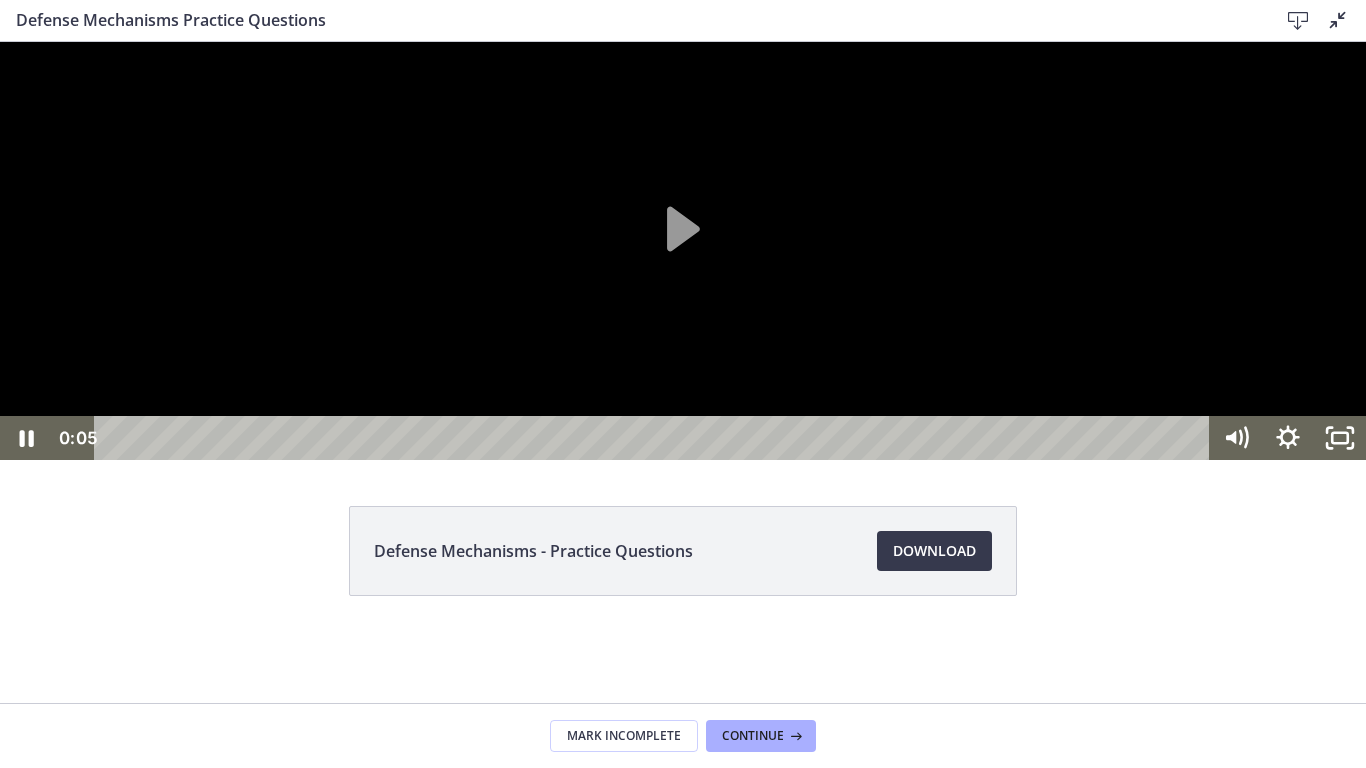 click at bounding box center (683, 251) 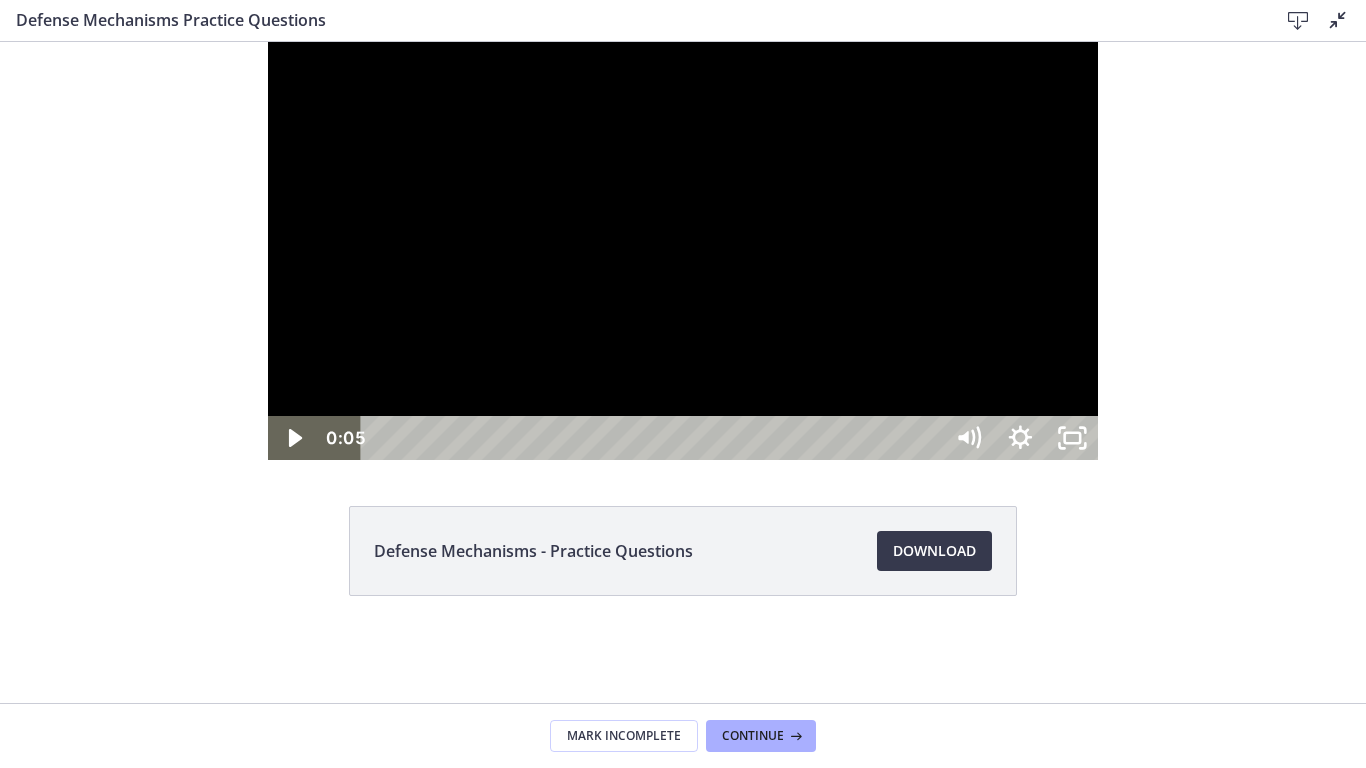click at bounding box center (683, 426) 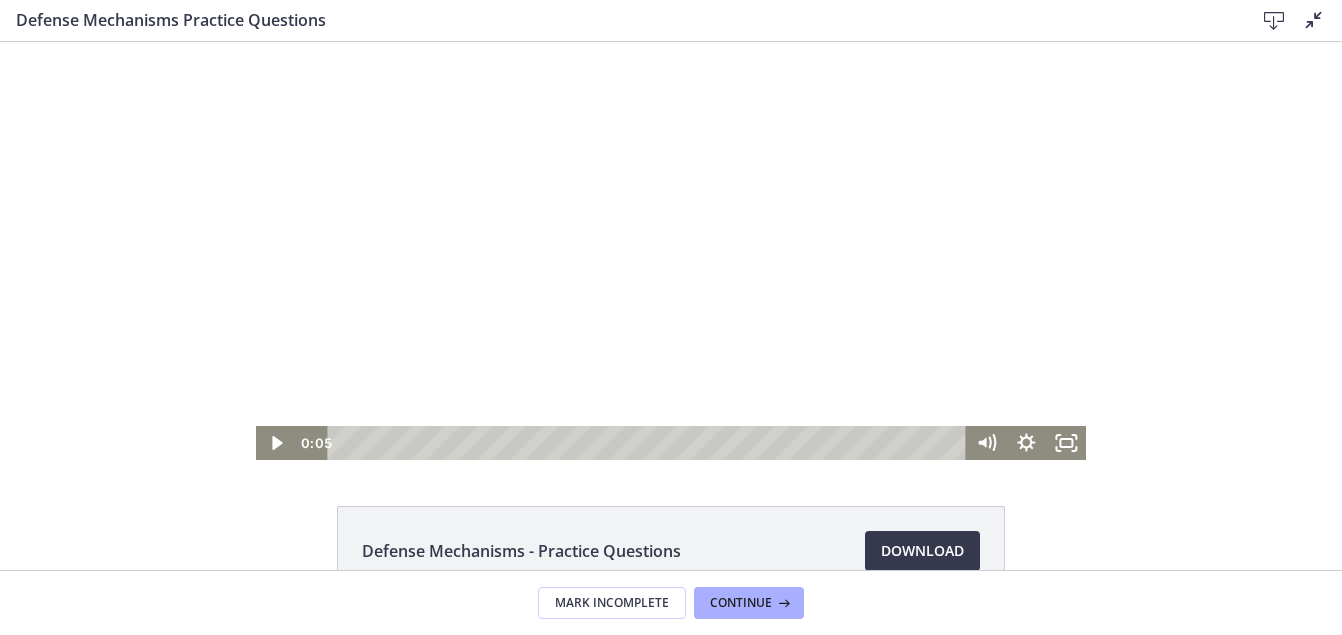 click at bounding box center (671, 251) 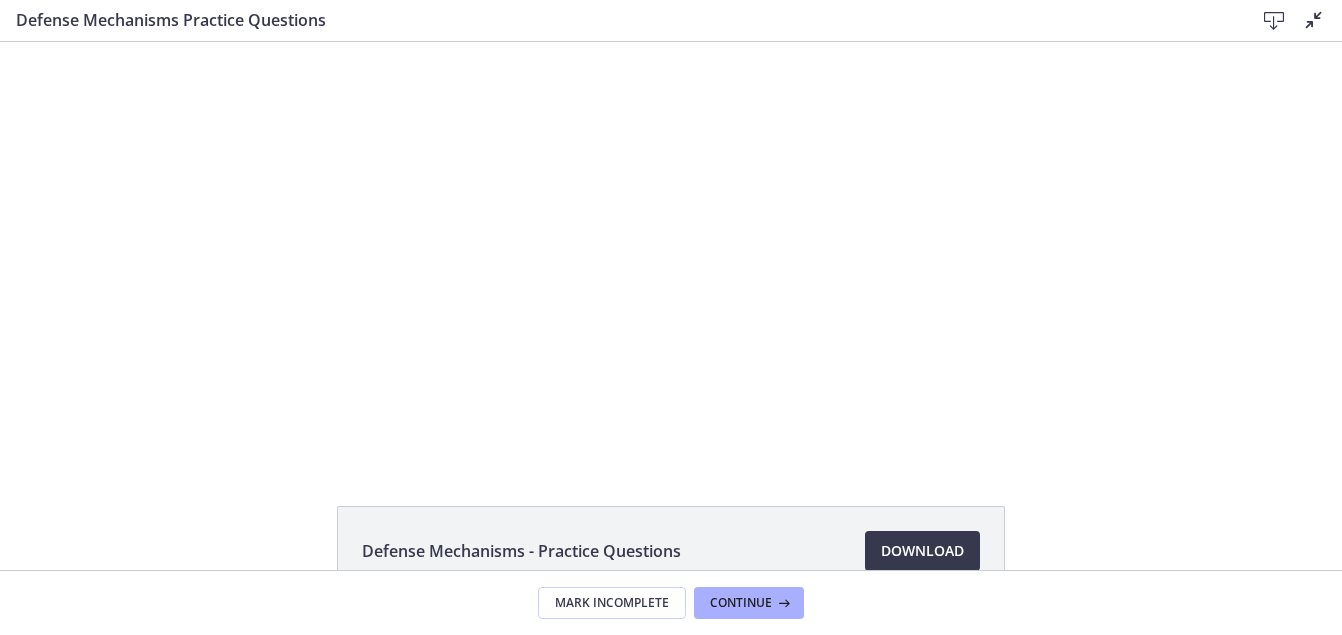 click at bounding box center (1314, 20) 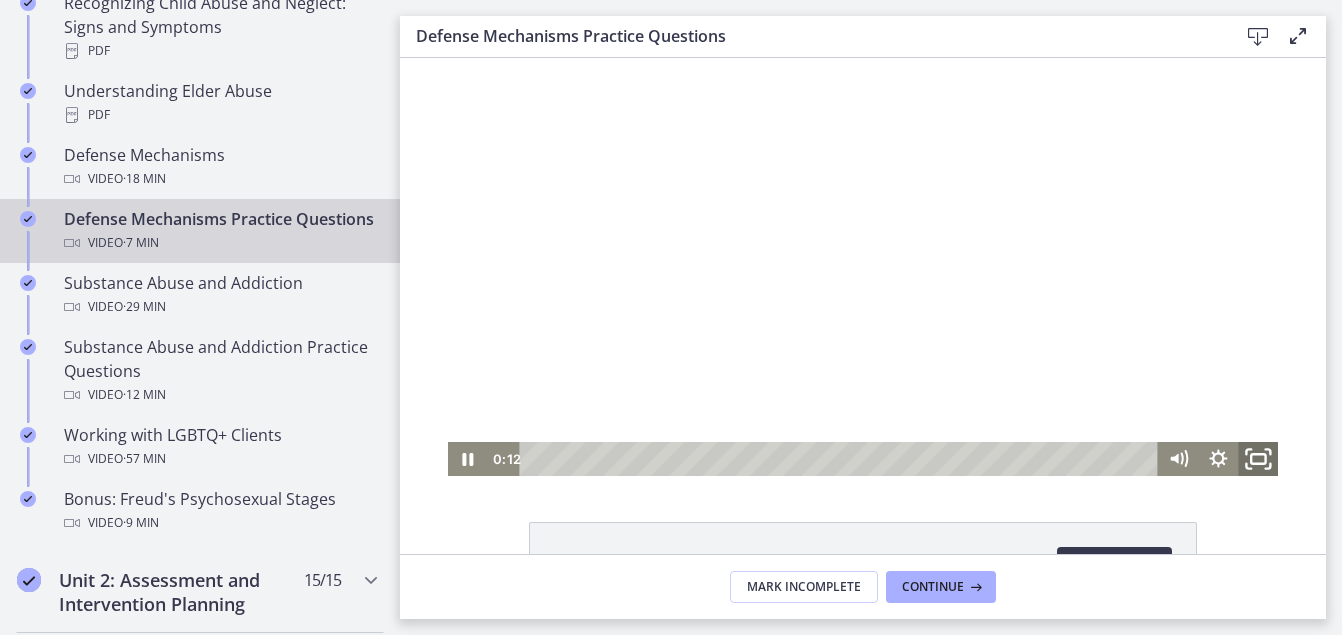 click 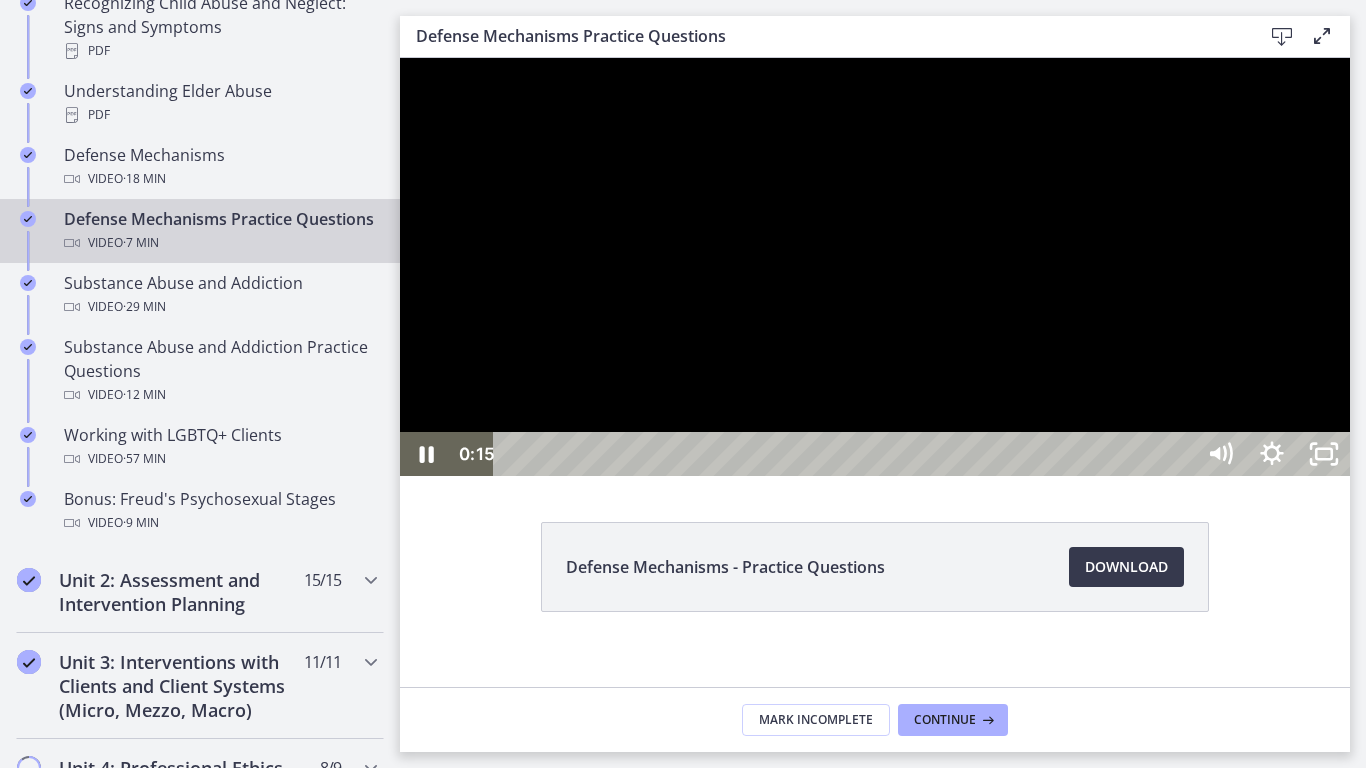 click at bounding box center (875, 267) 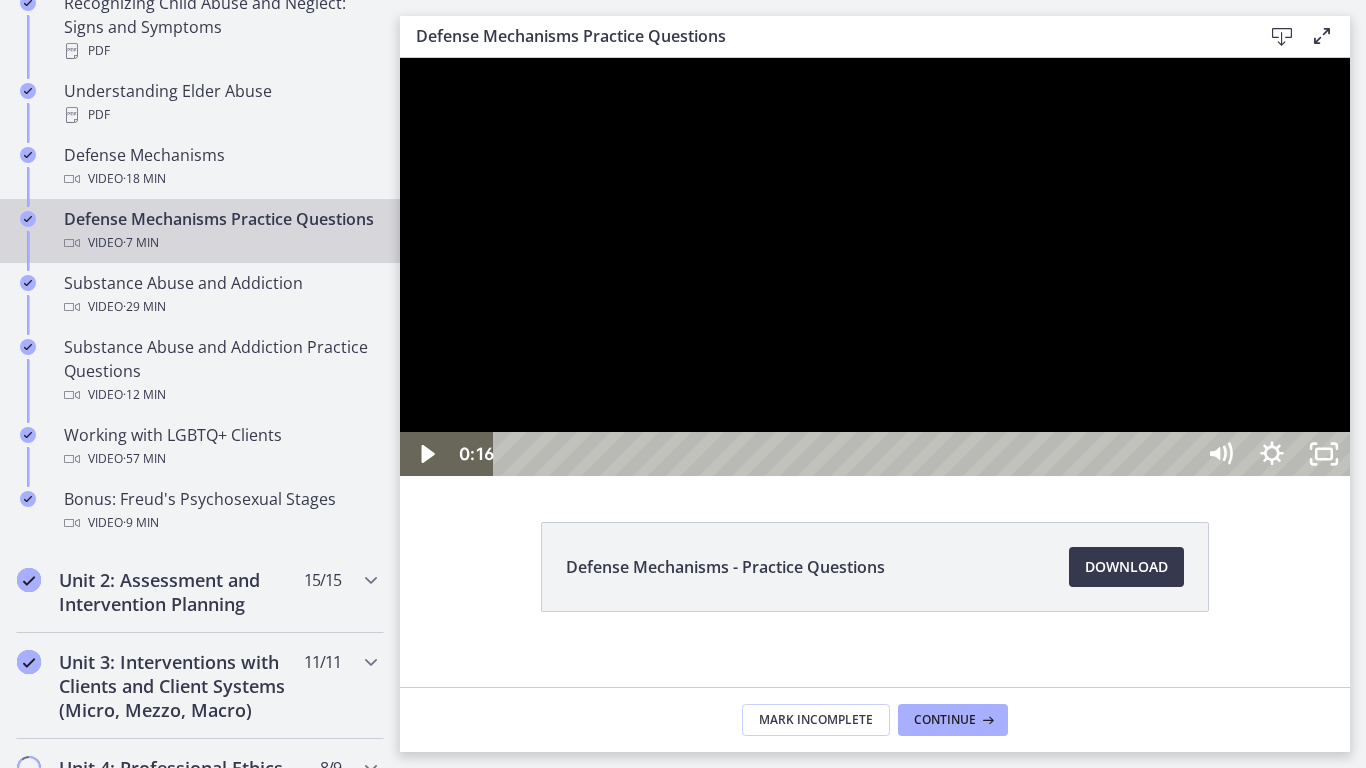 click at bounding box center [875, 267] 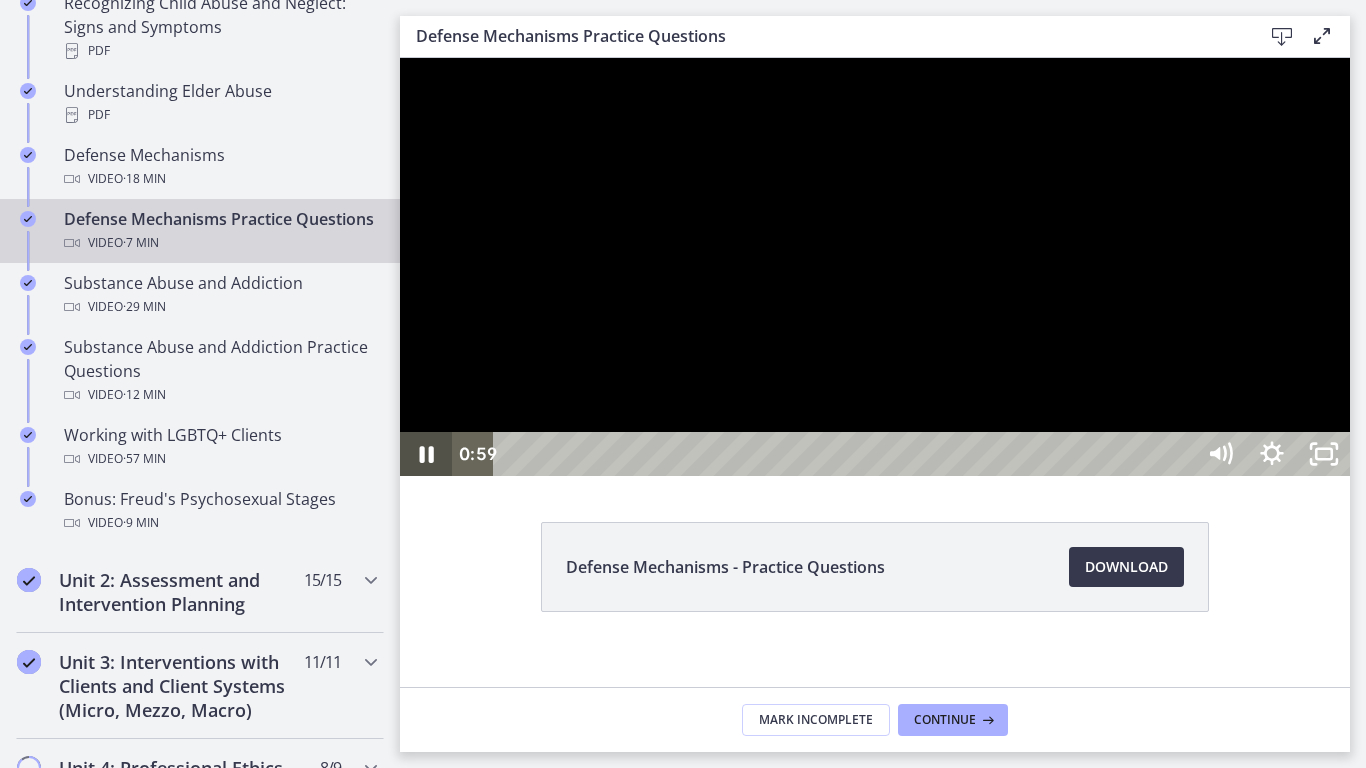 click 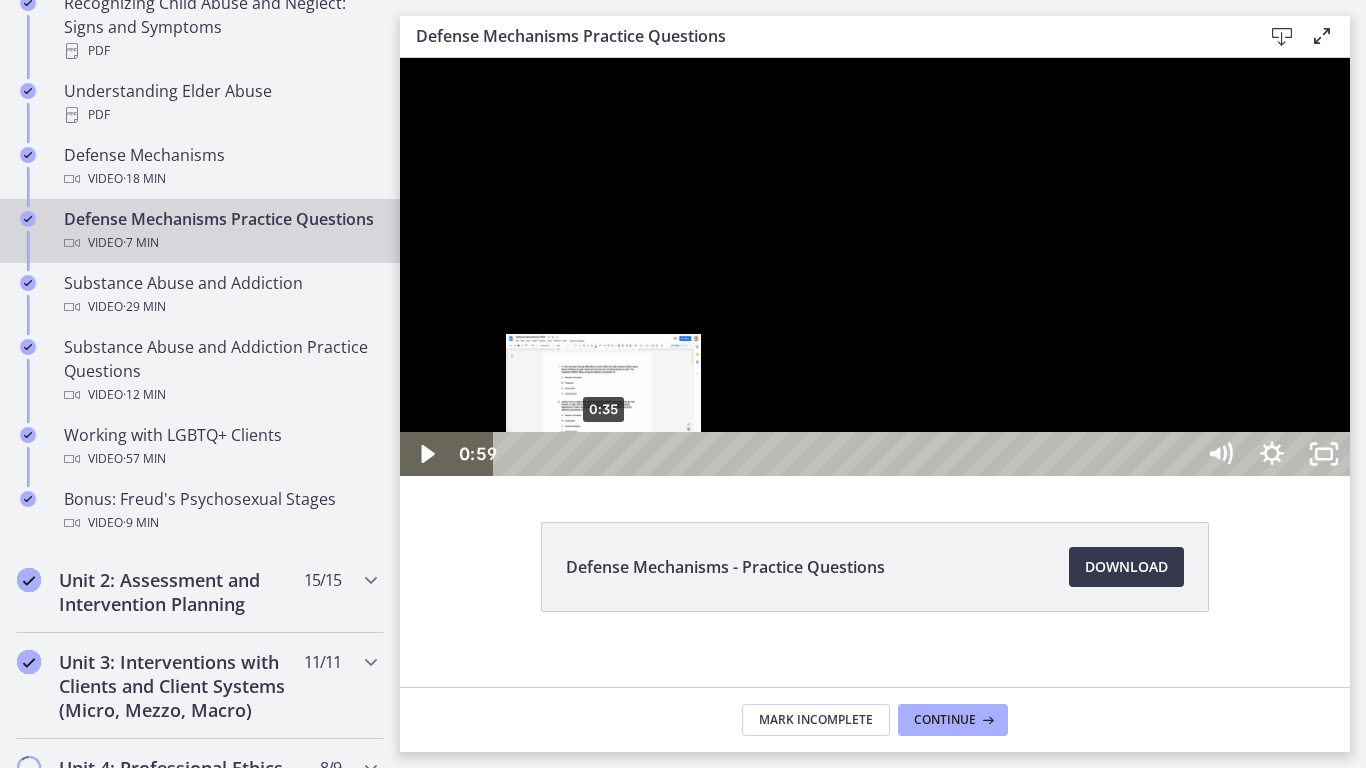 click on "0:35" at bounding box center [846, 454] 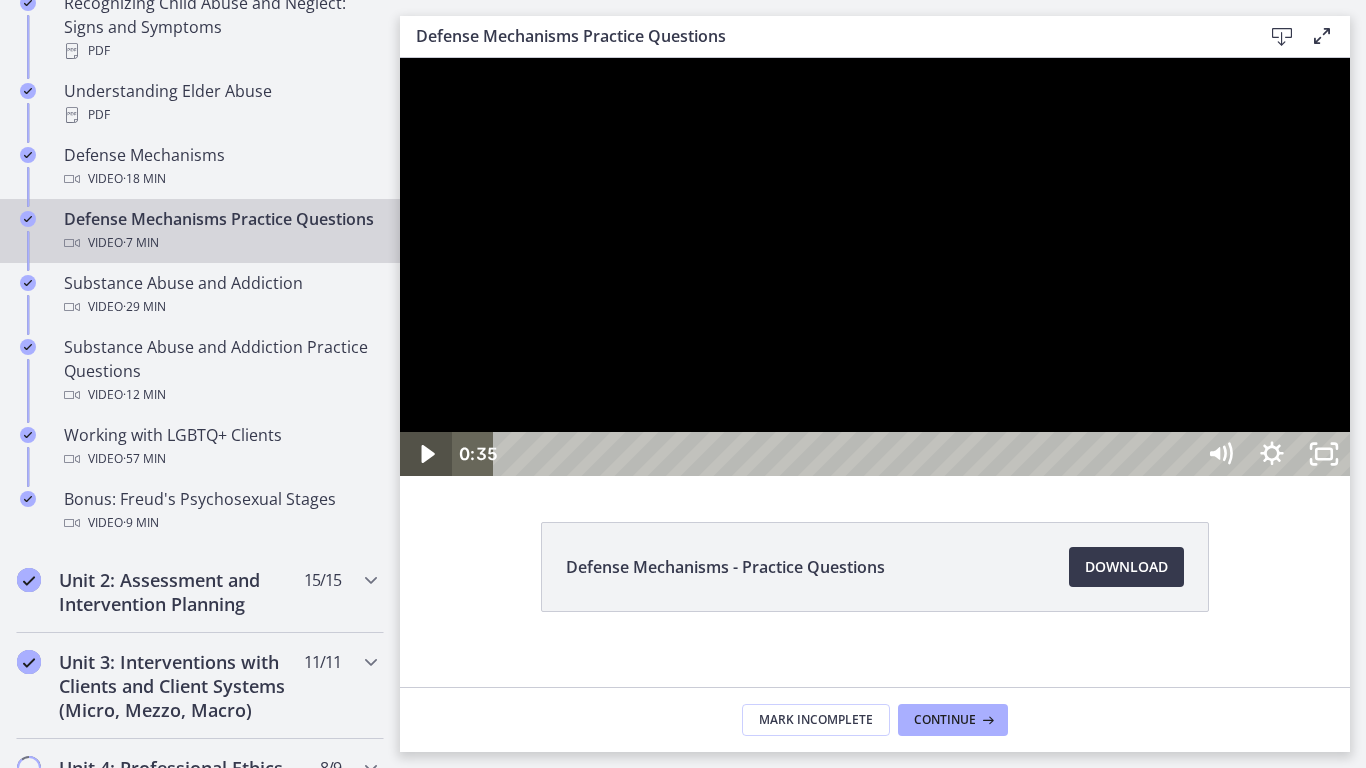 click 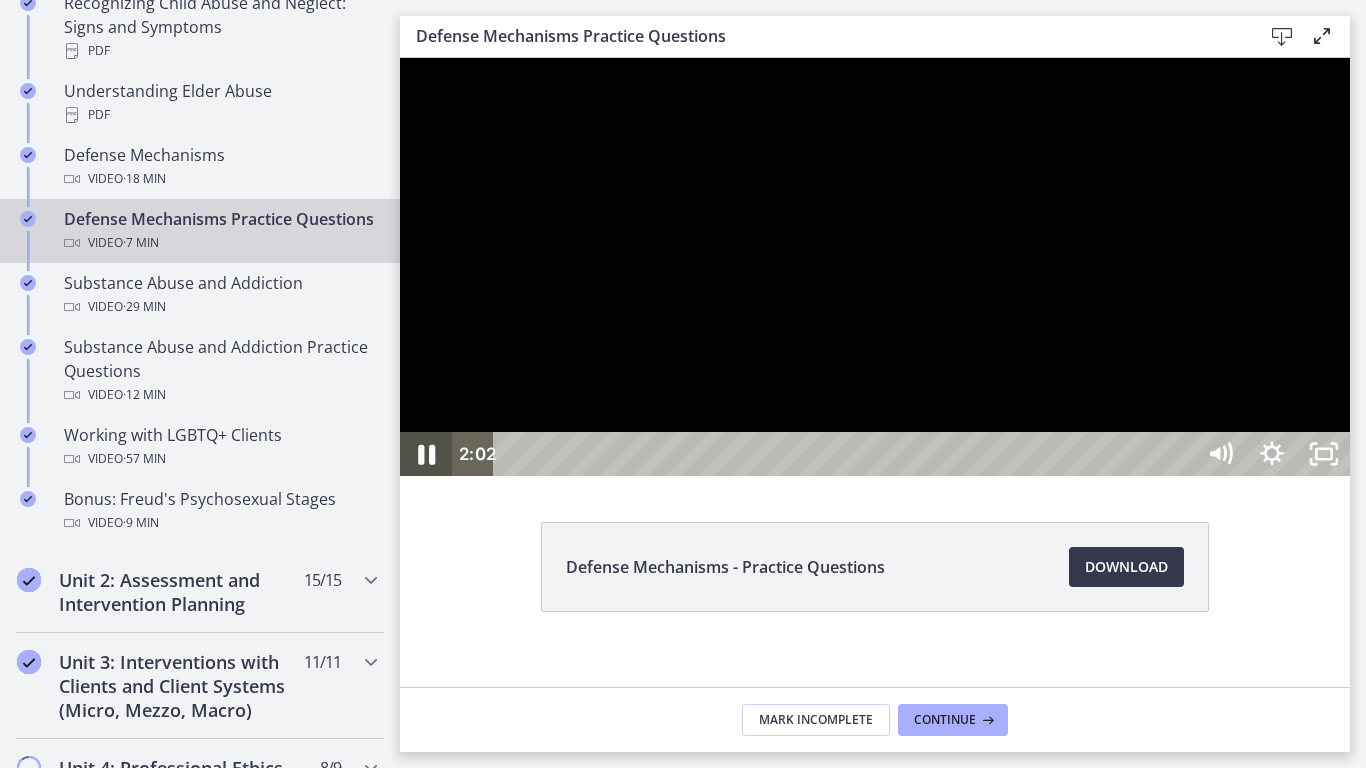 click 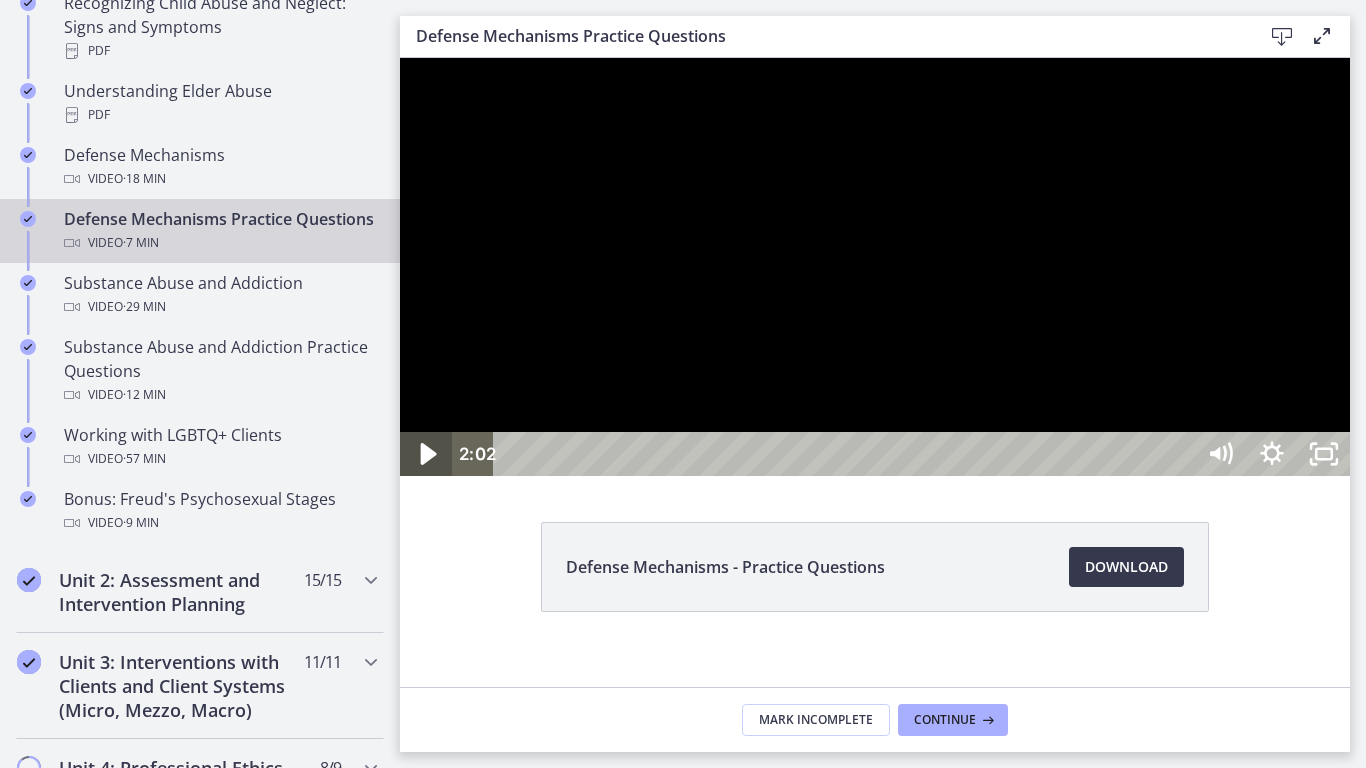 click 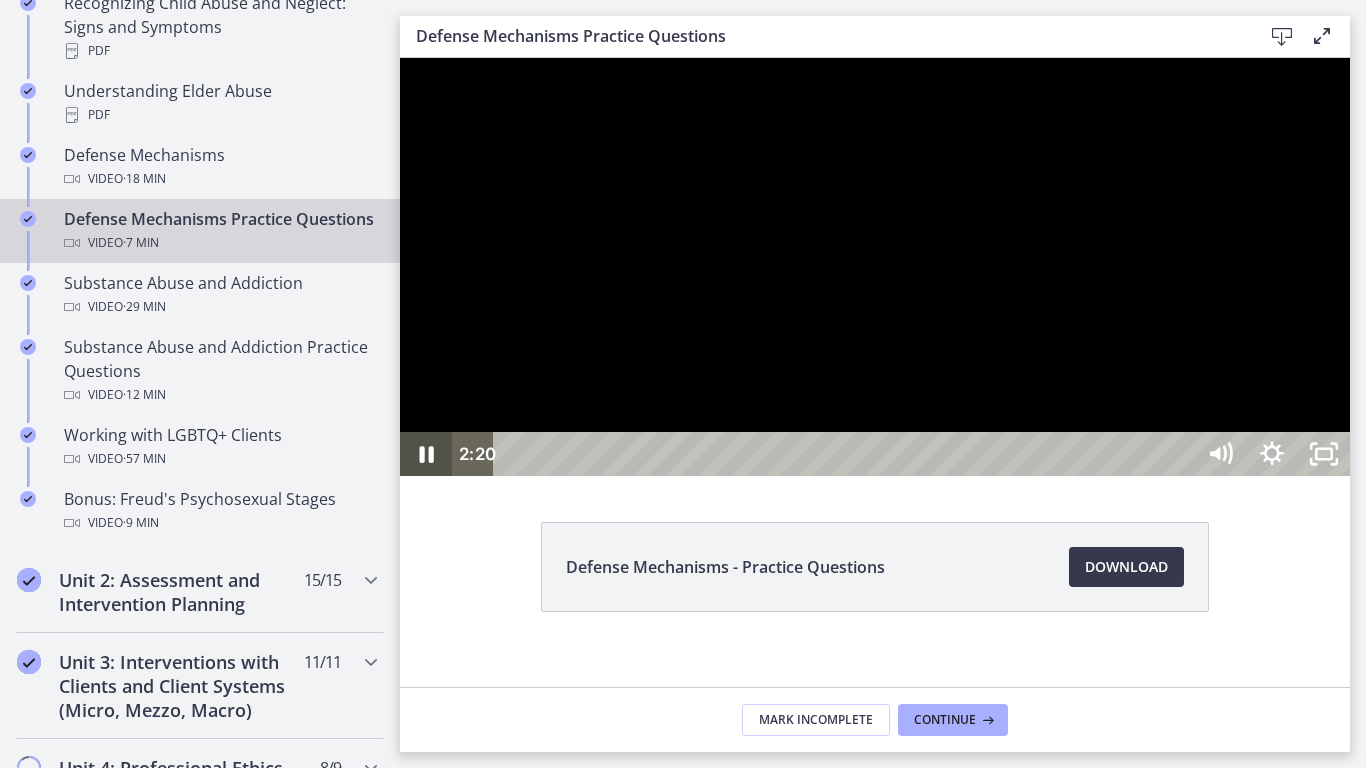click 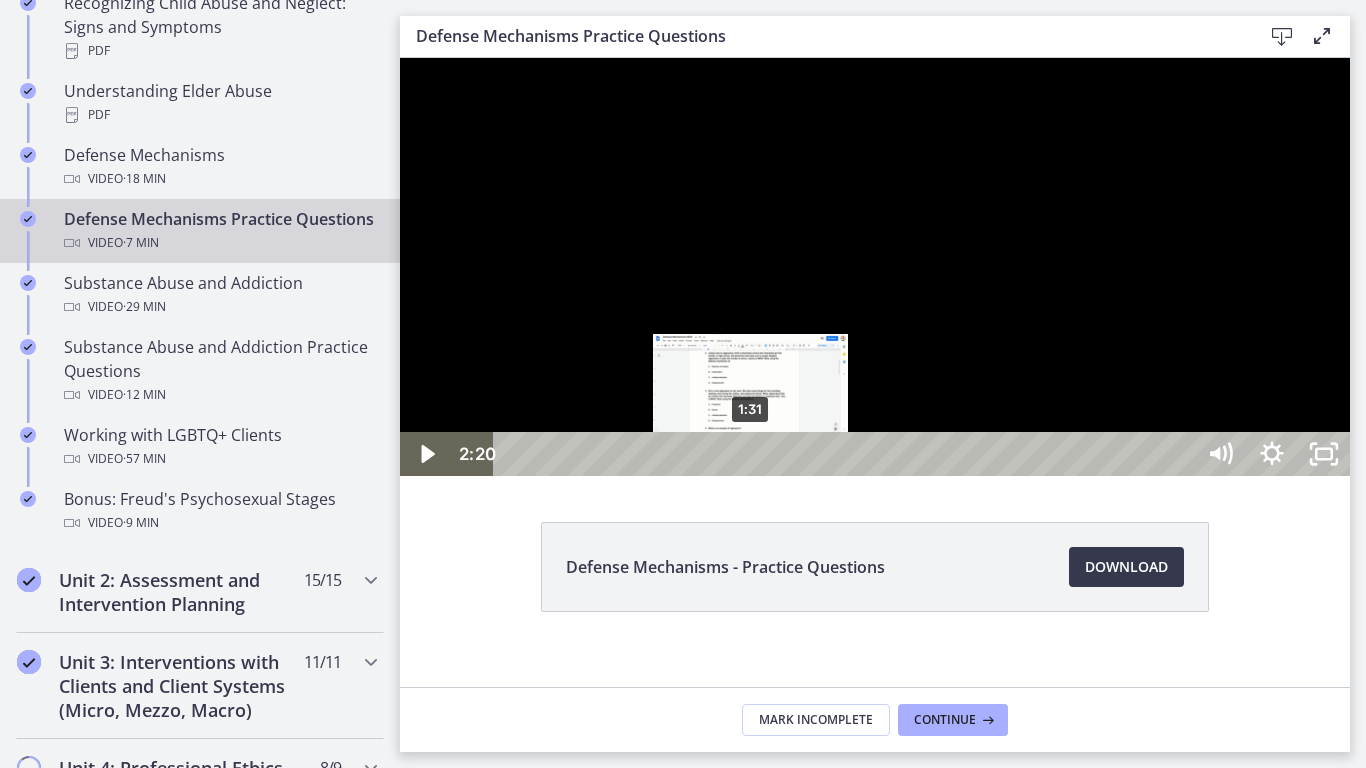 click on "1:31" at bounding box center [846, 454] 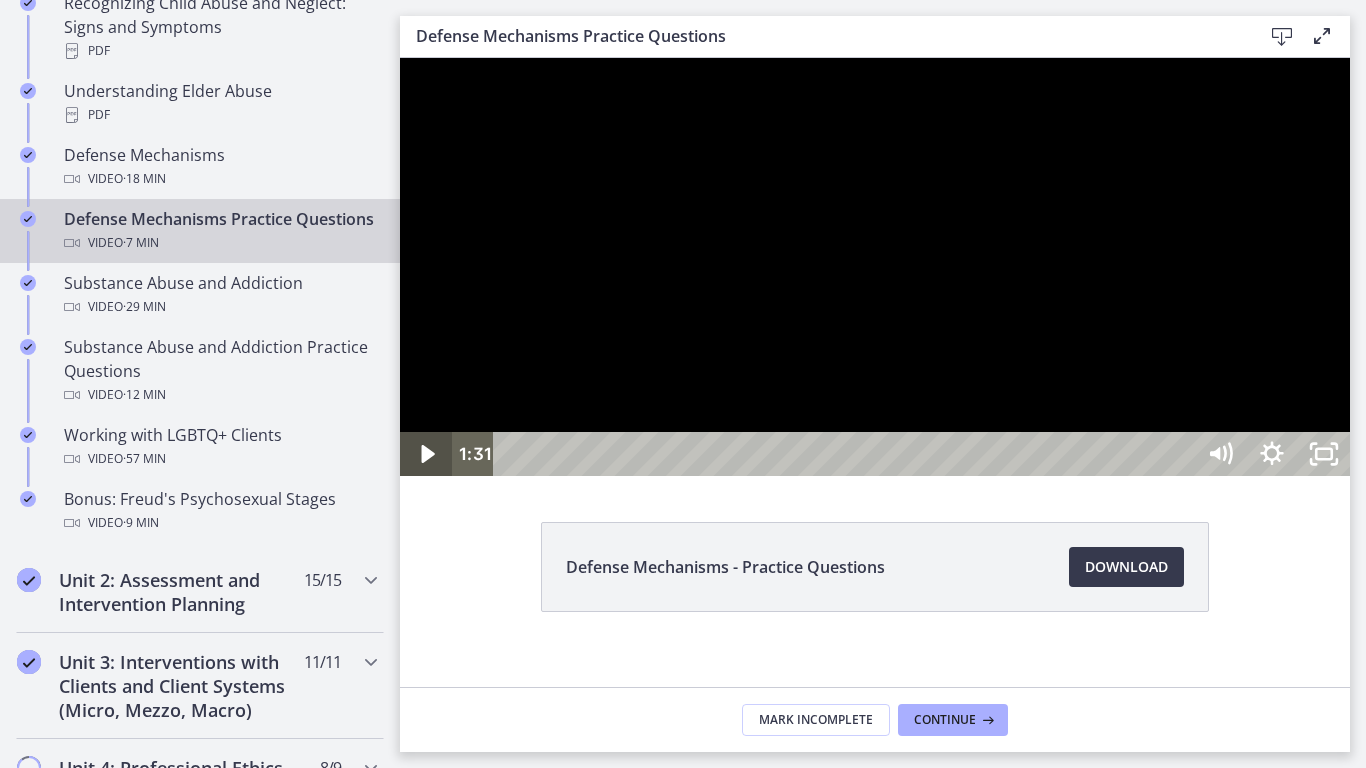 click 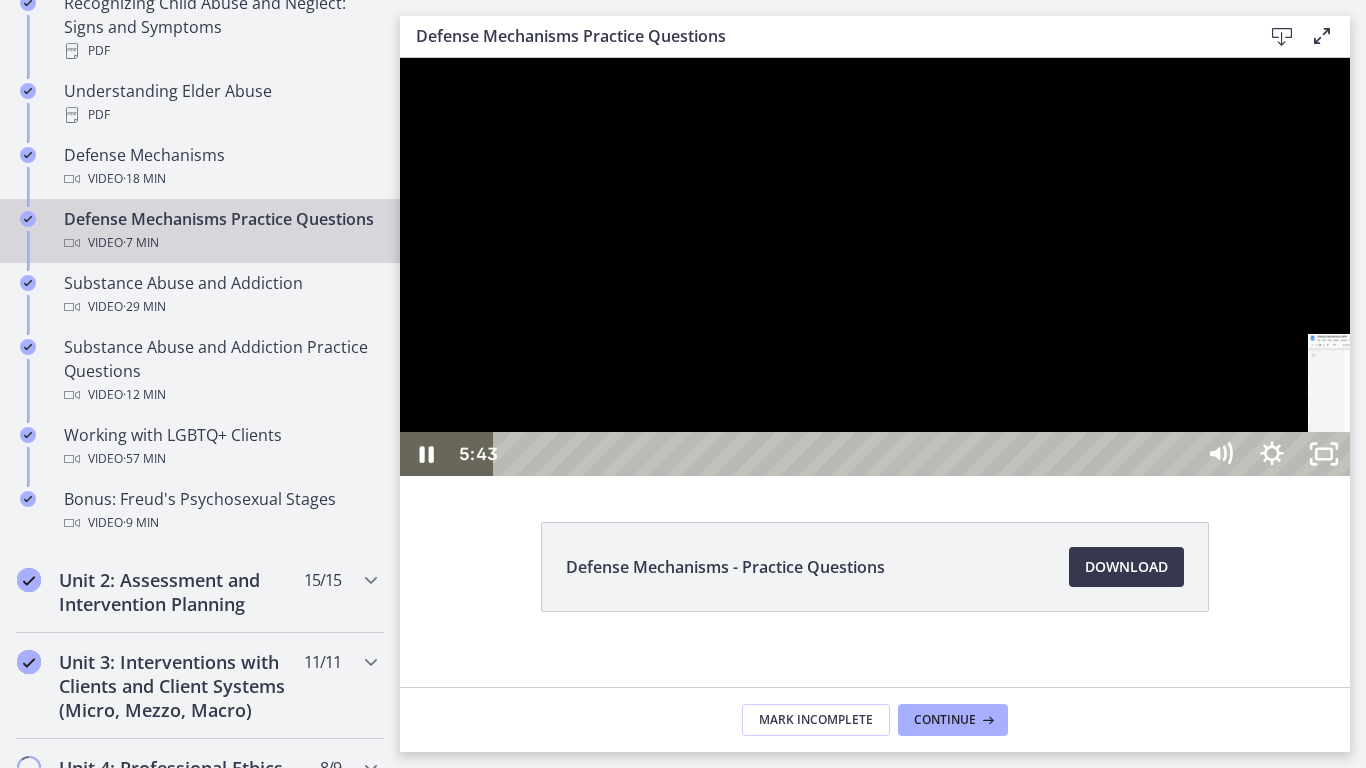 click on "5:43" at bounding box center (846, 454) 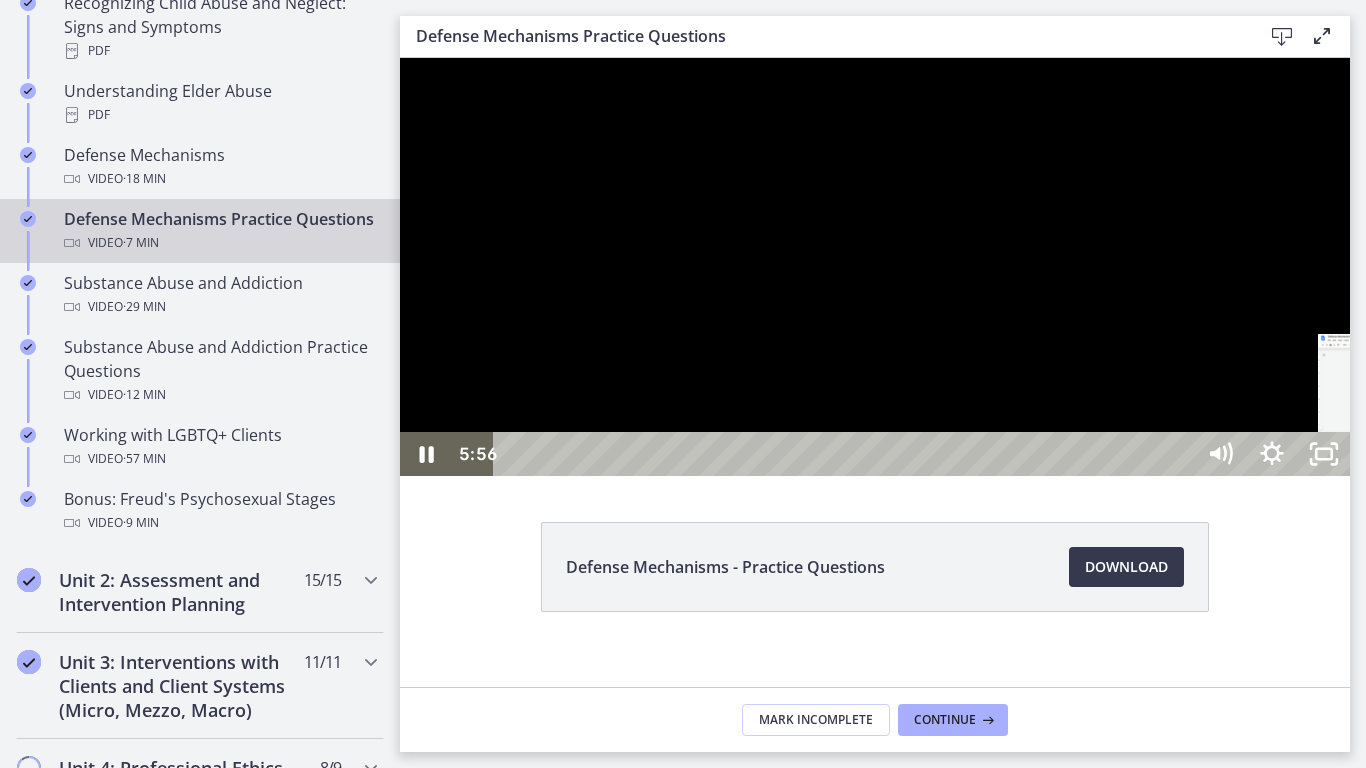 click on "5:47" at bounding box center [846, 454] 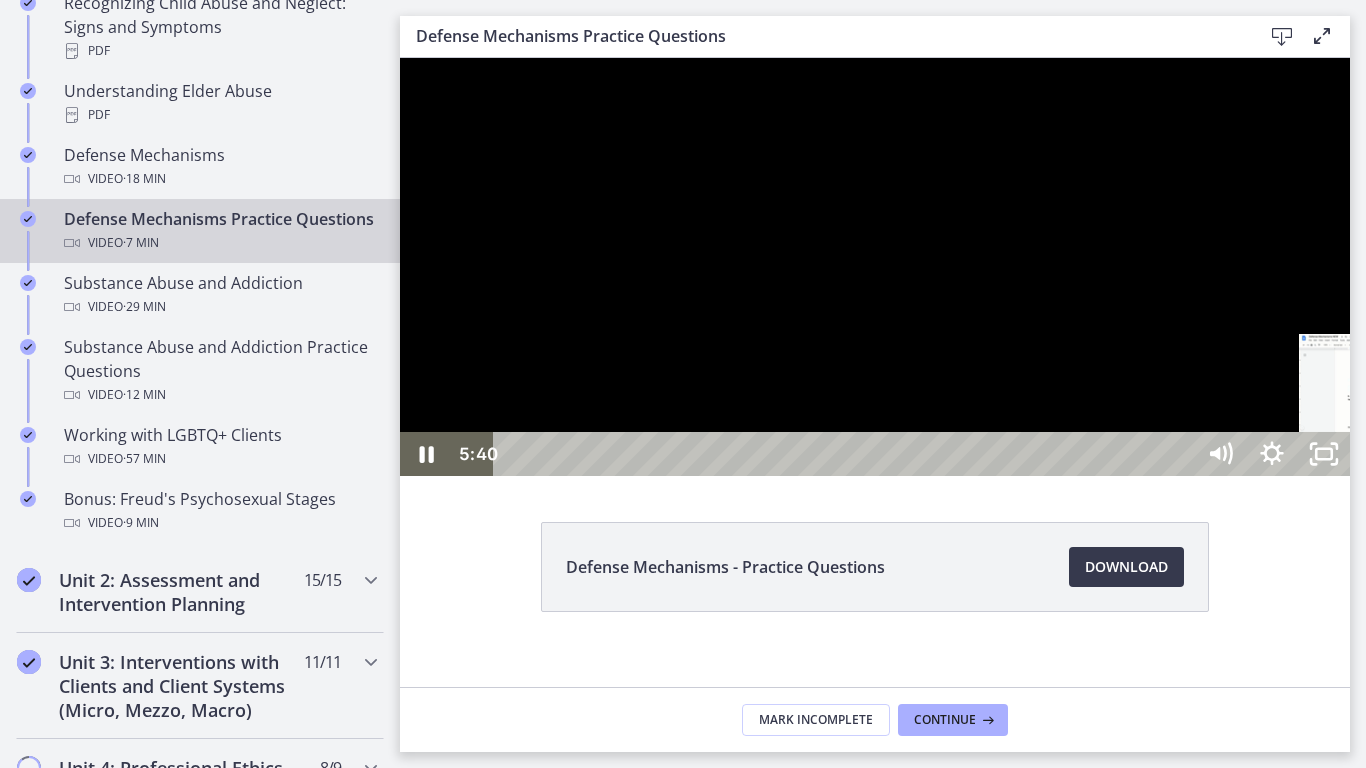 click on "5:40" at bounding box center (846, 454) 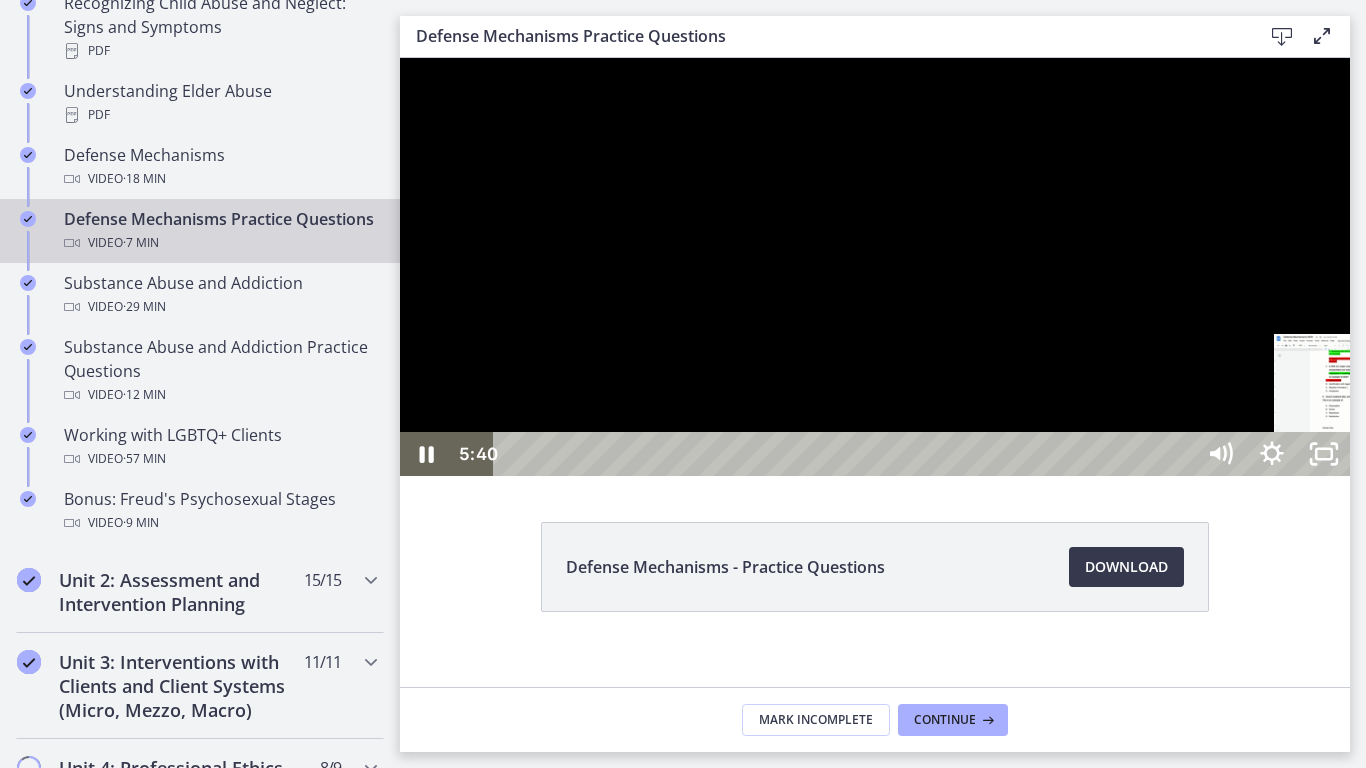 click on "5:30" at bounding box center (846, 454) 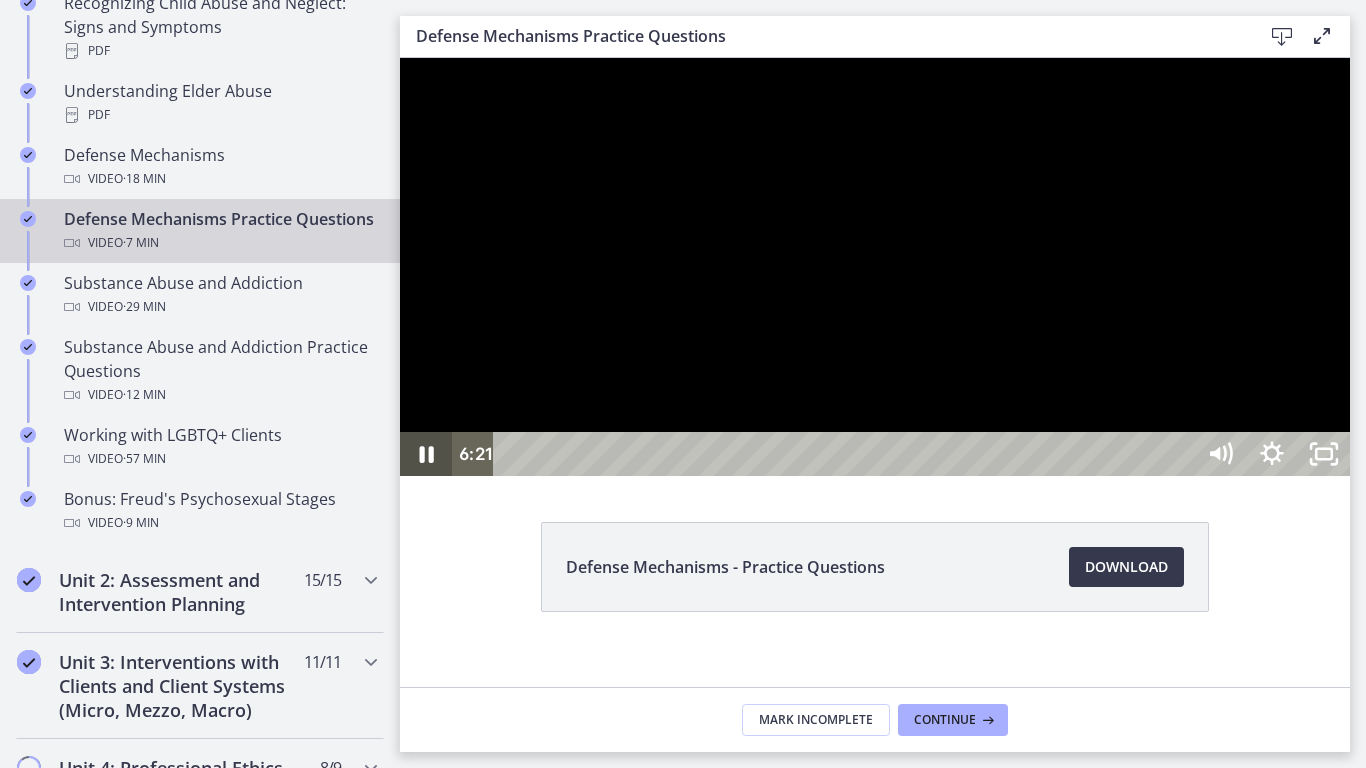 click 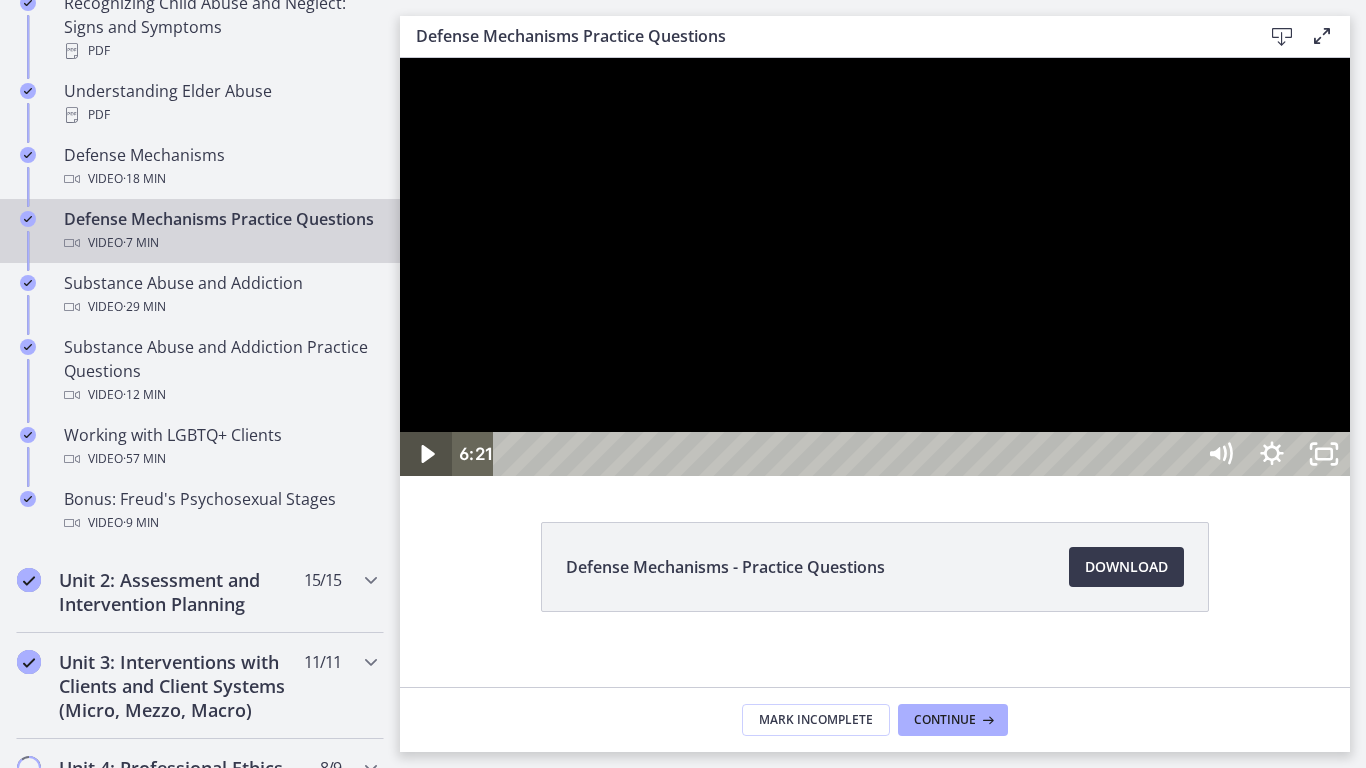 click 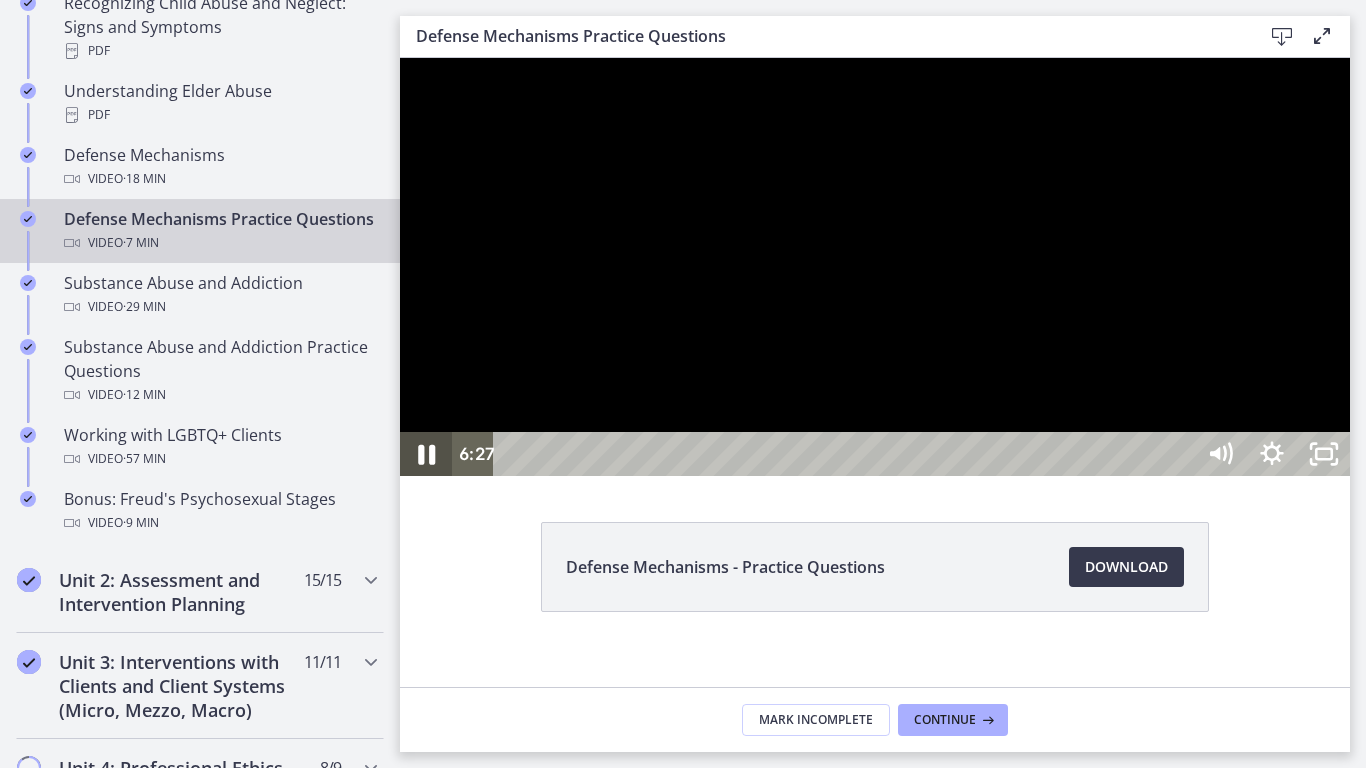 click 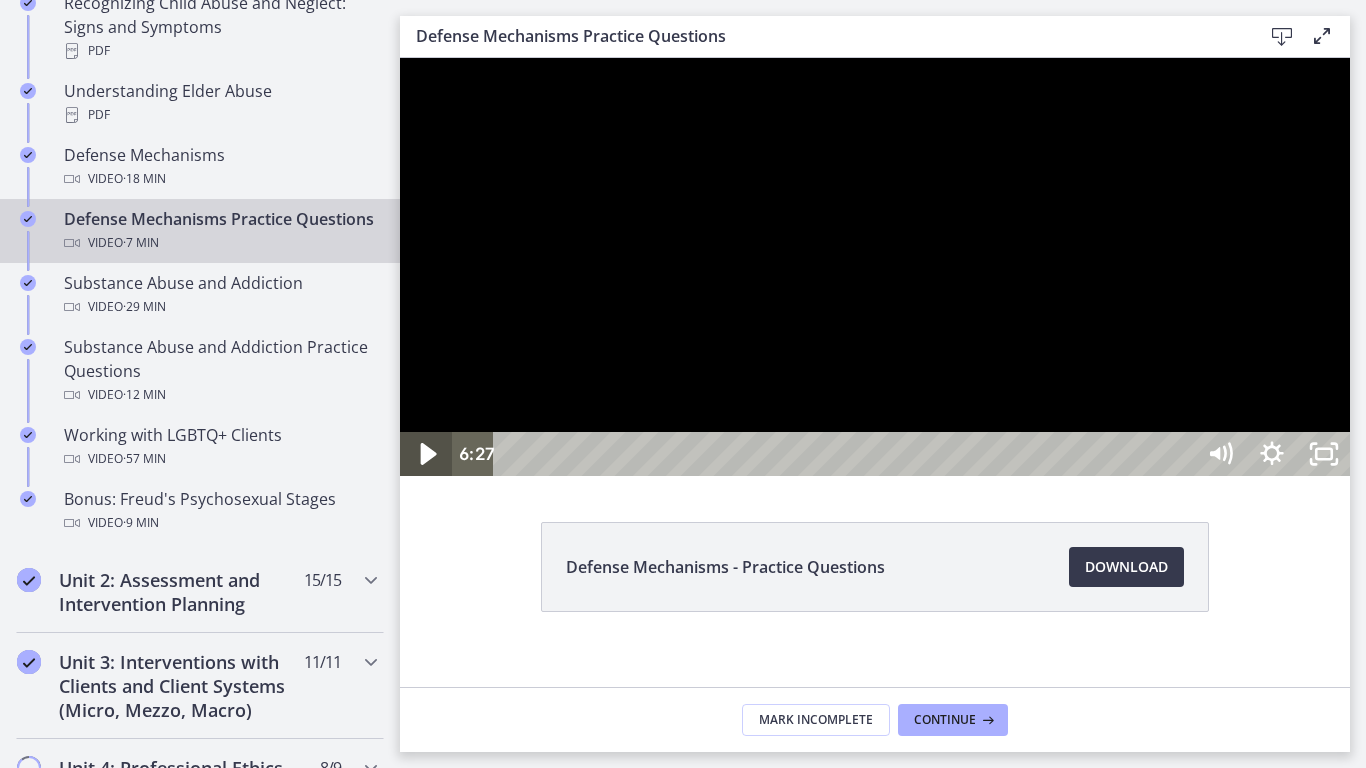 click 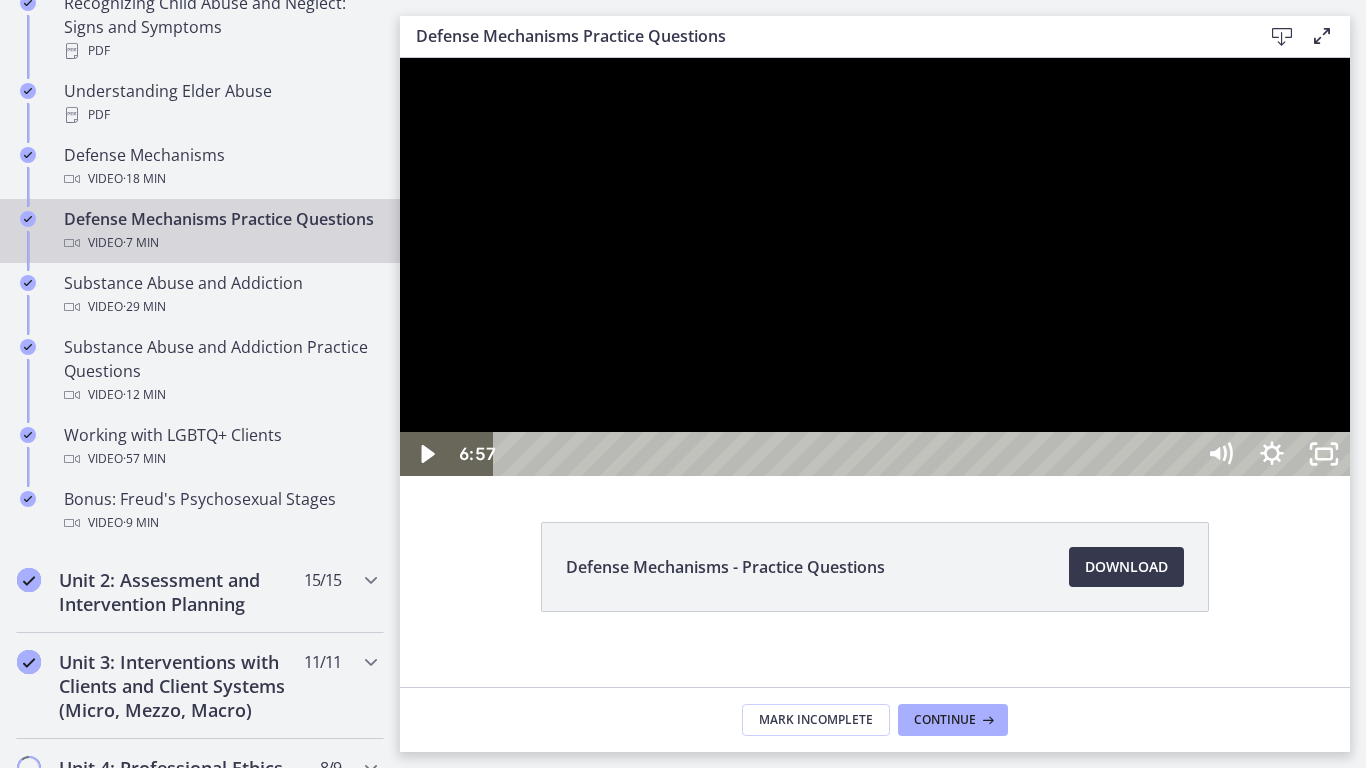 click at bounding box center (875, 267) 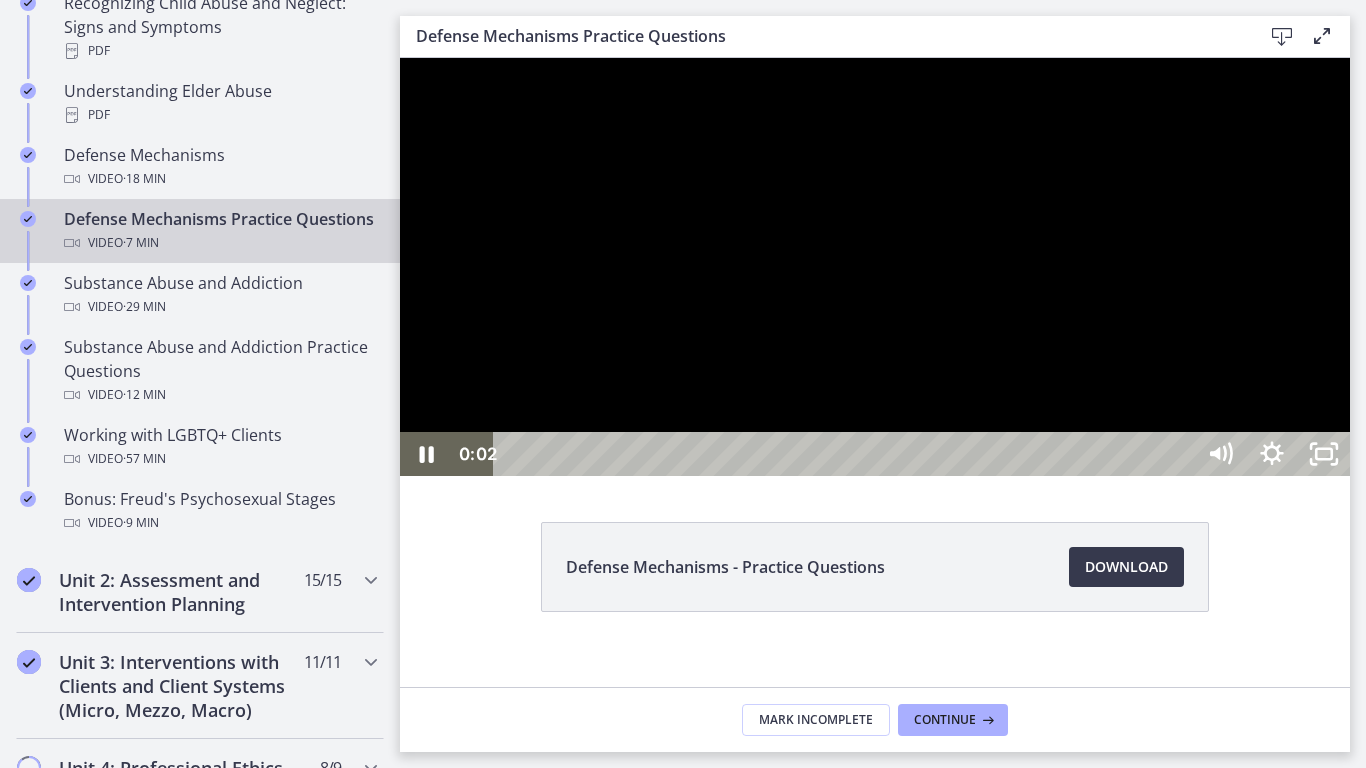 click at bounding box center [875, 267] 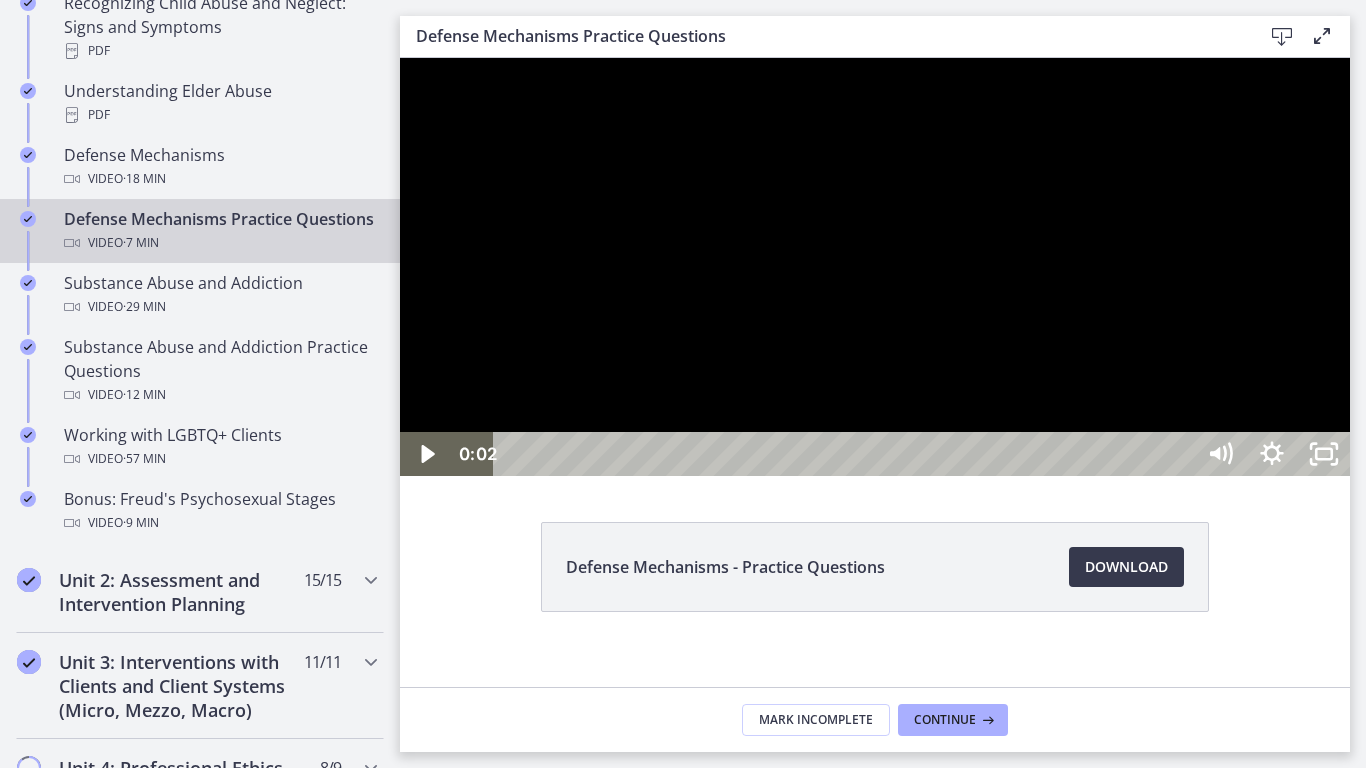 click at bounding box center [875, 267] 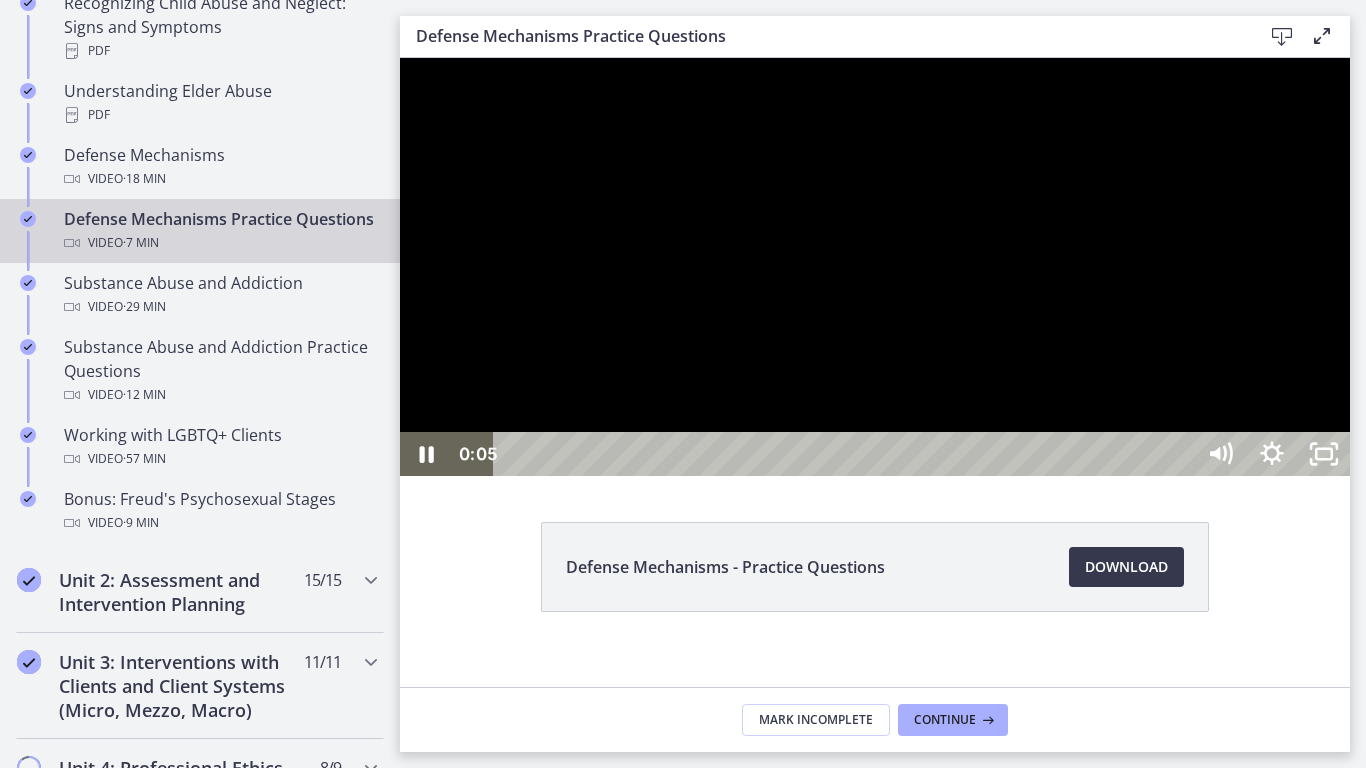 click at bounding box center (875, 267) 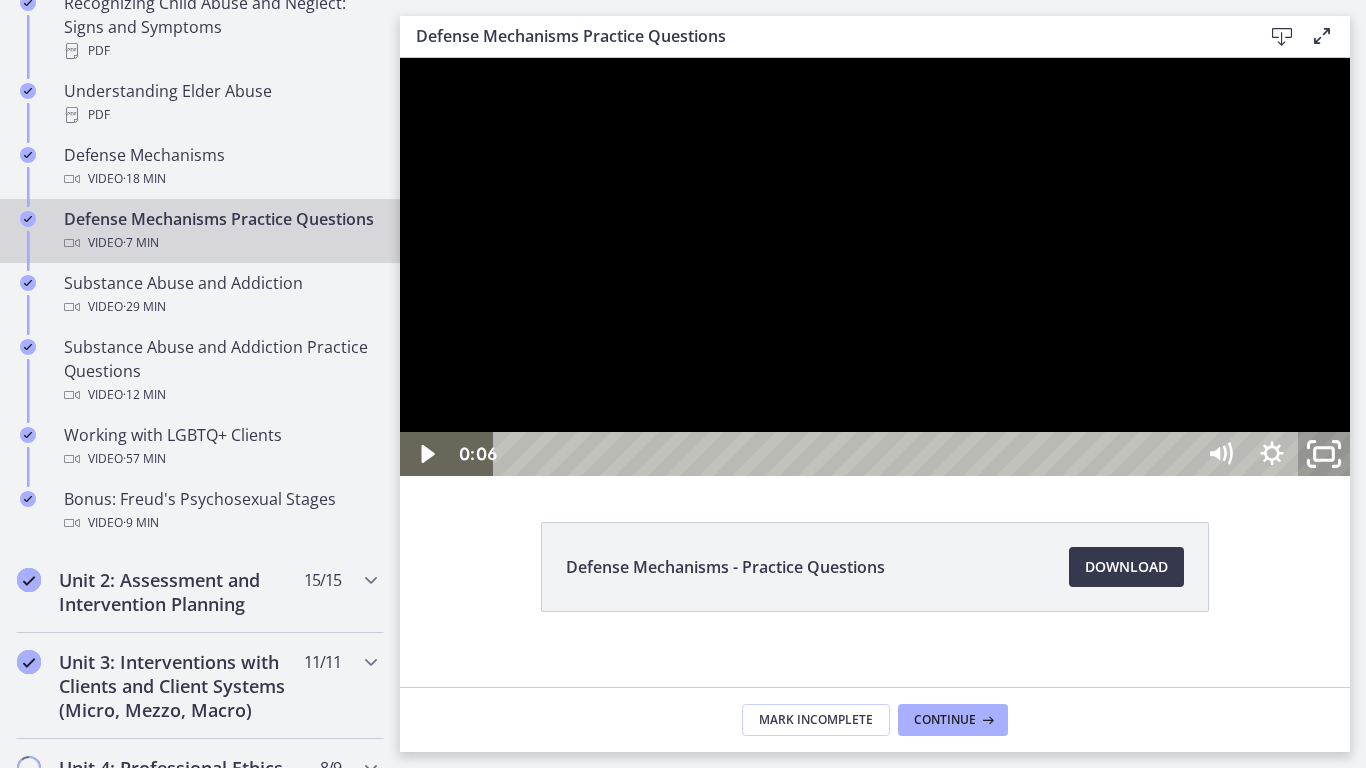click 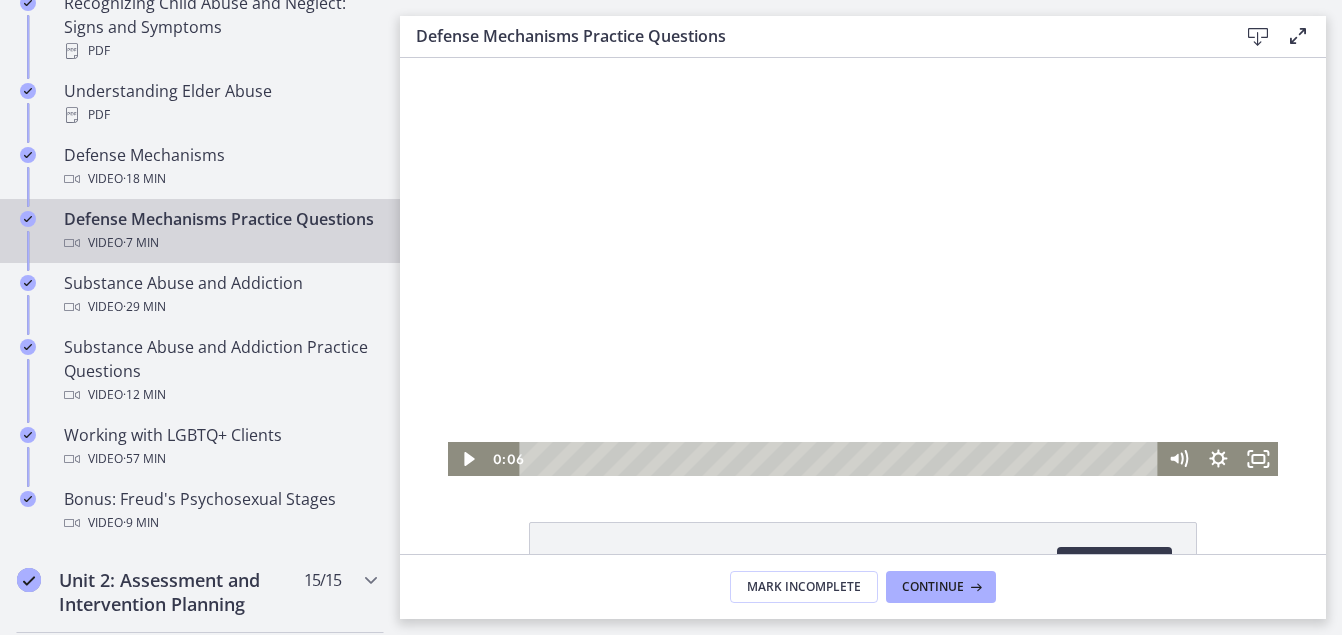 click at bounding box center [863, 267] 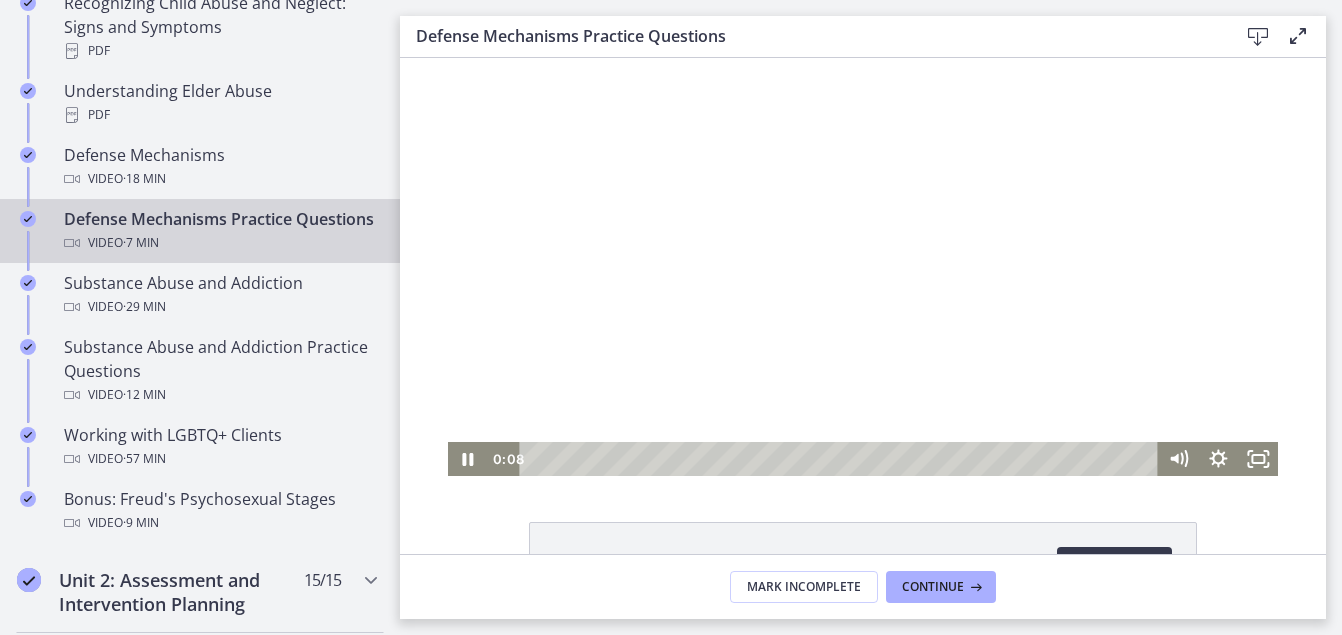 click at bounding box center [863, 267] 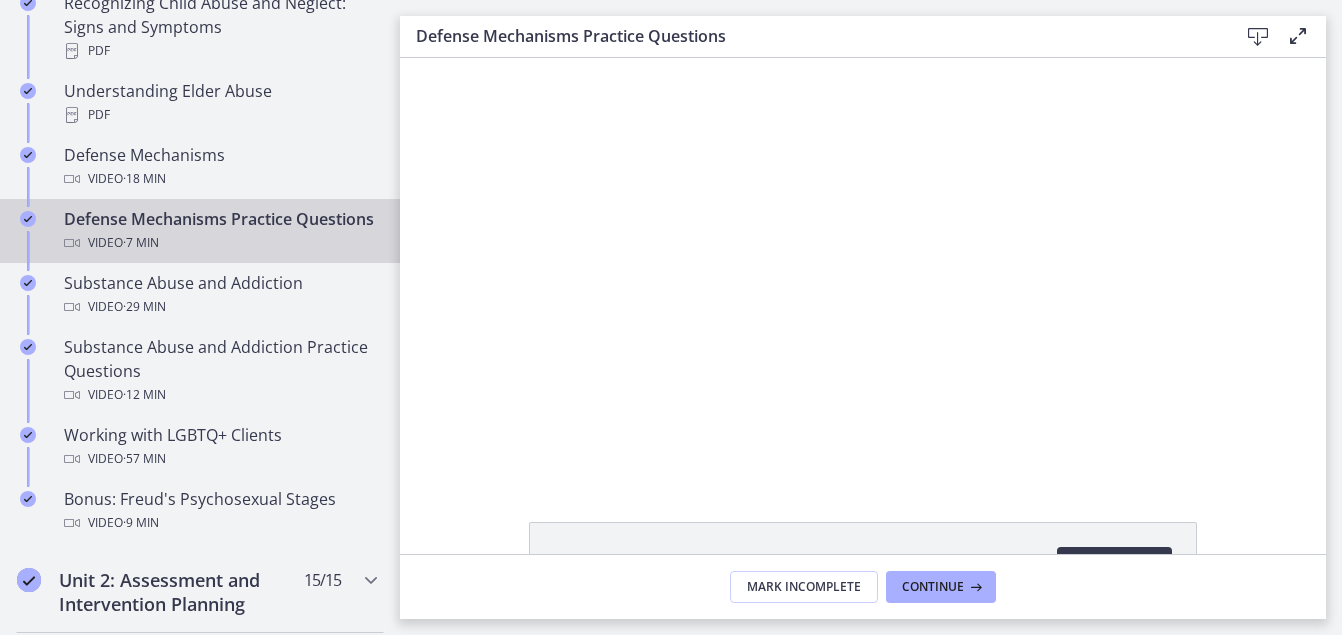 click at bounding box center [1258, 37] 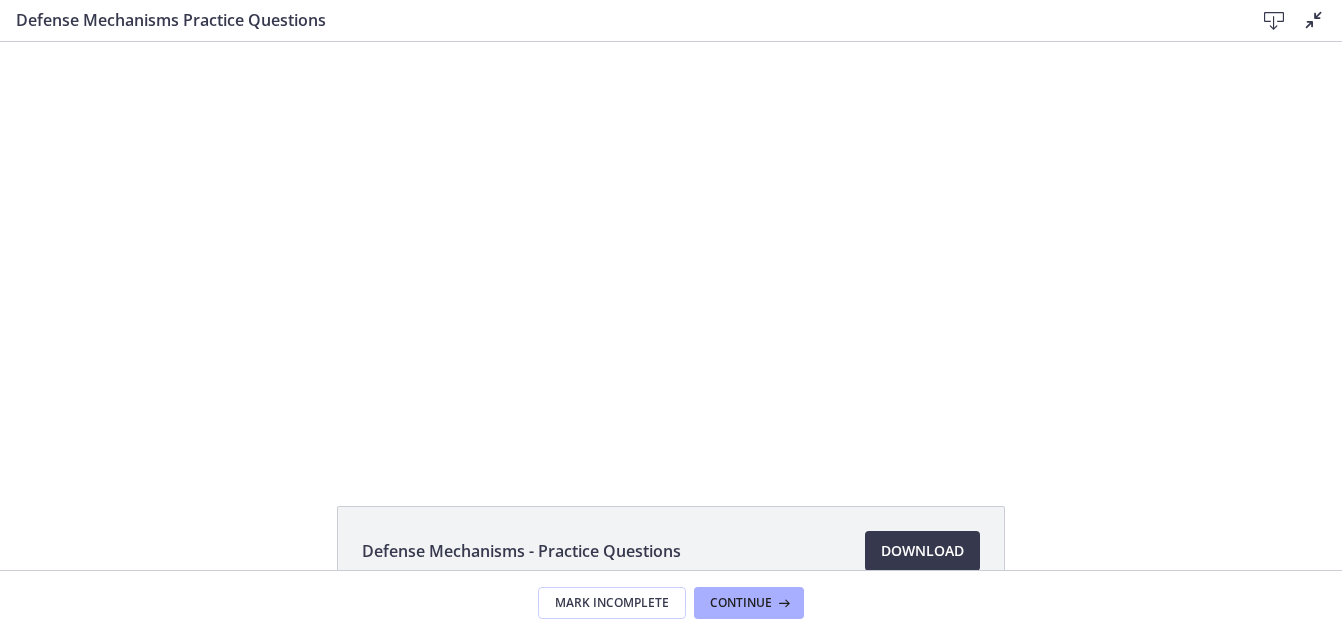 click at bounding box center (1314, 20) 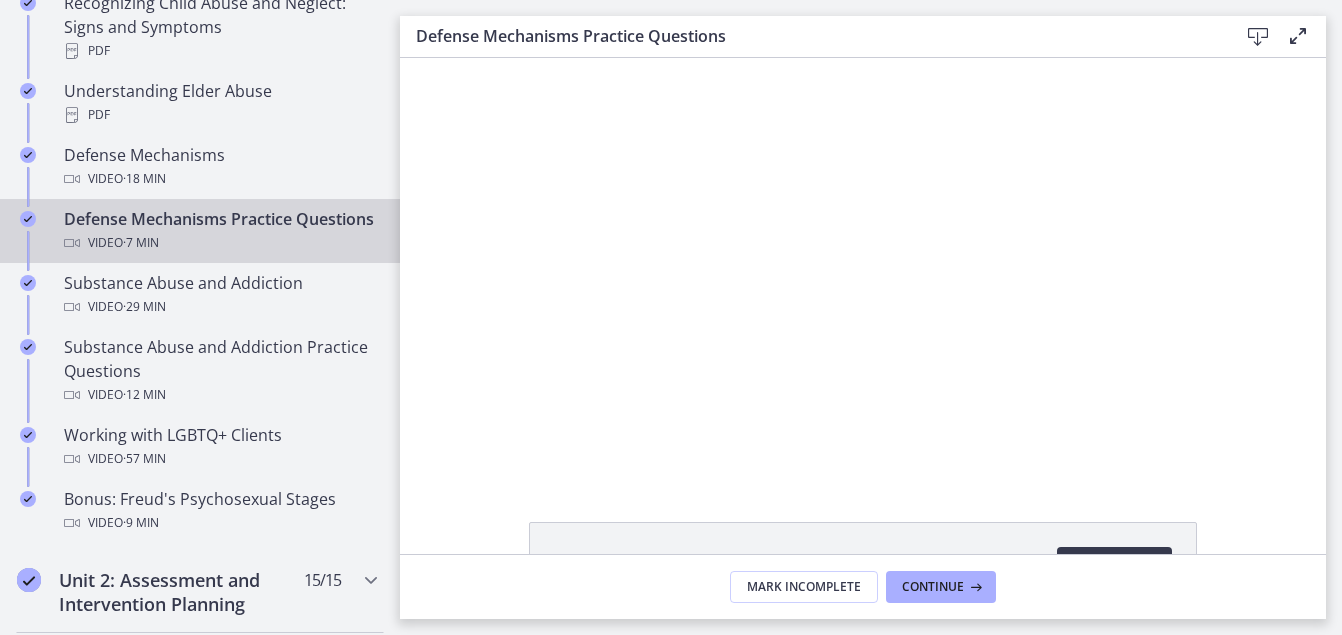 click on "Defense Mechanisms Practice Questions
Video
·  7 min" at bounding box center (220, 231) 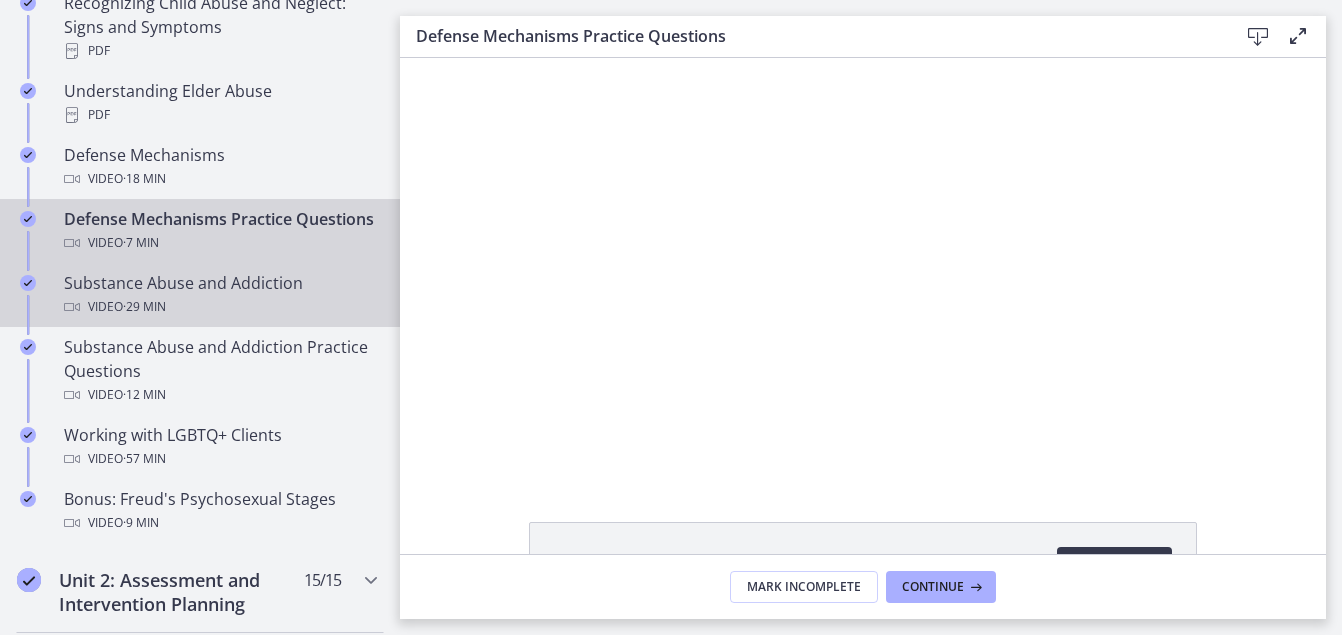 click on "·  29 min" at bounding box center (144, 307) 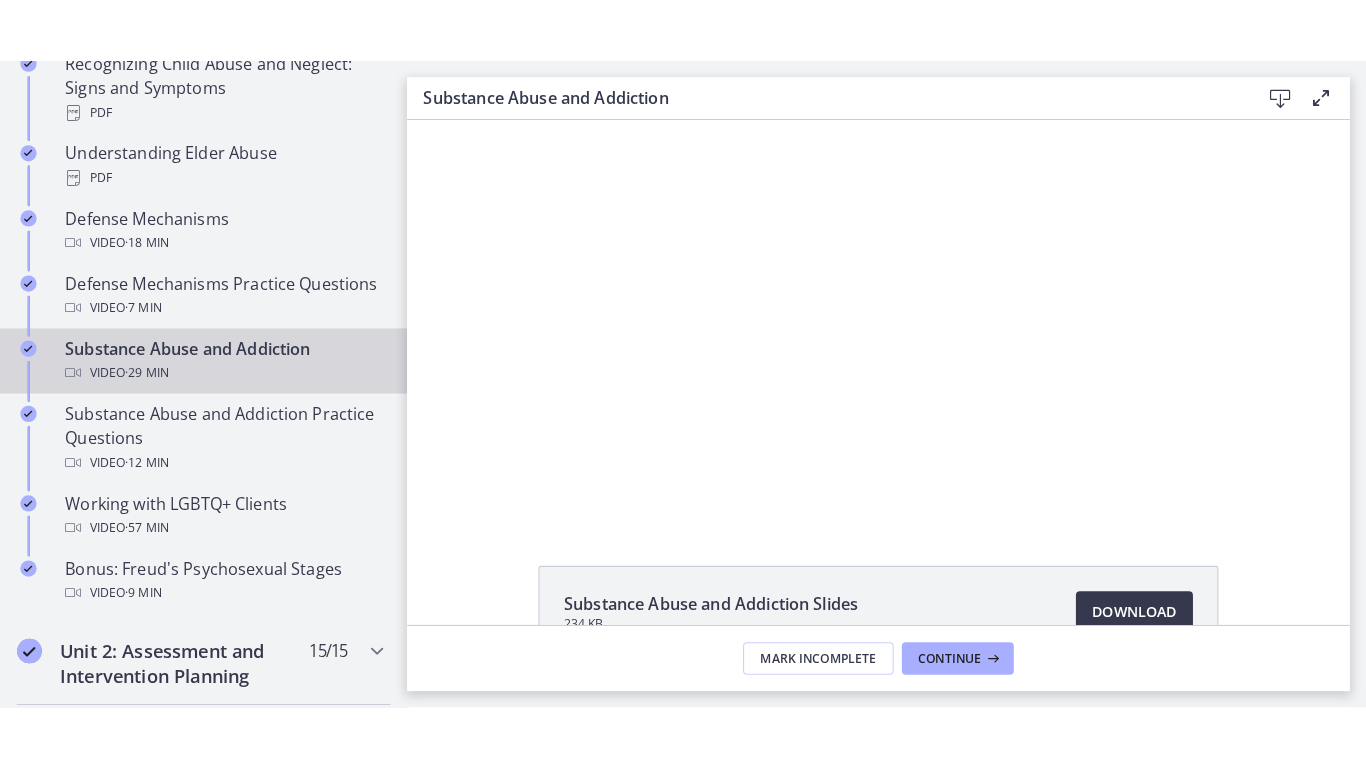 scroll, scrollTop: 0, scrollLeft: 0, axis: both 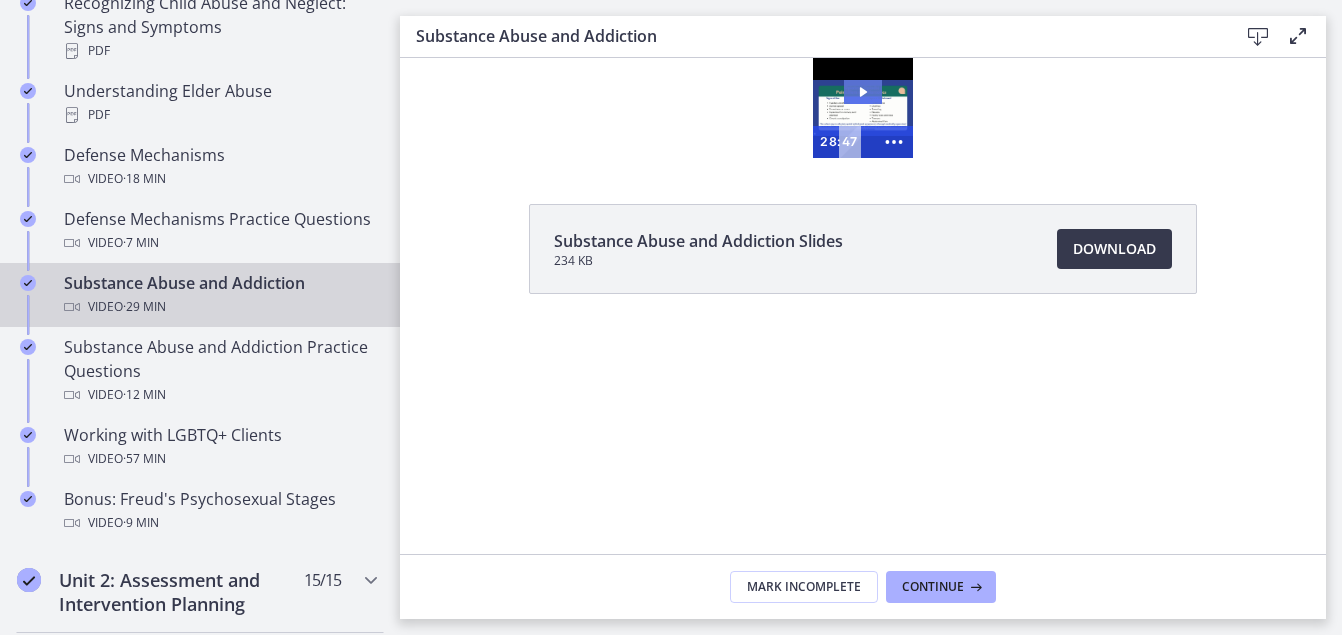 click 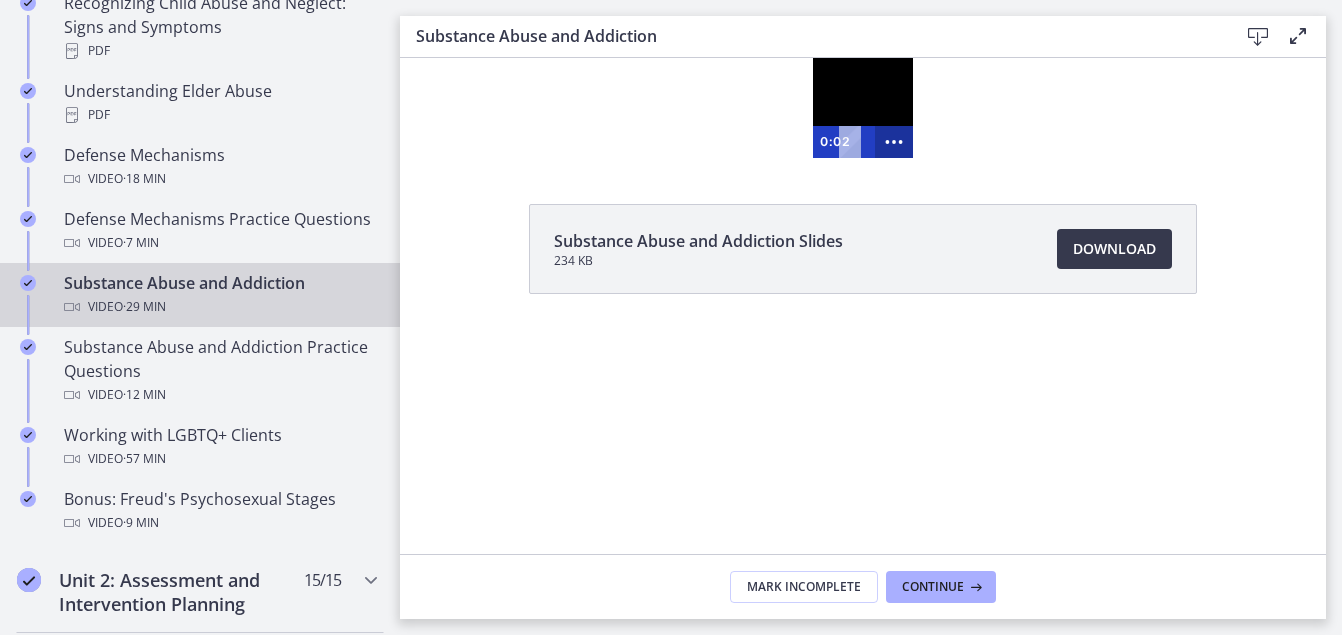 click 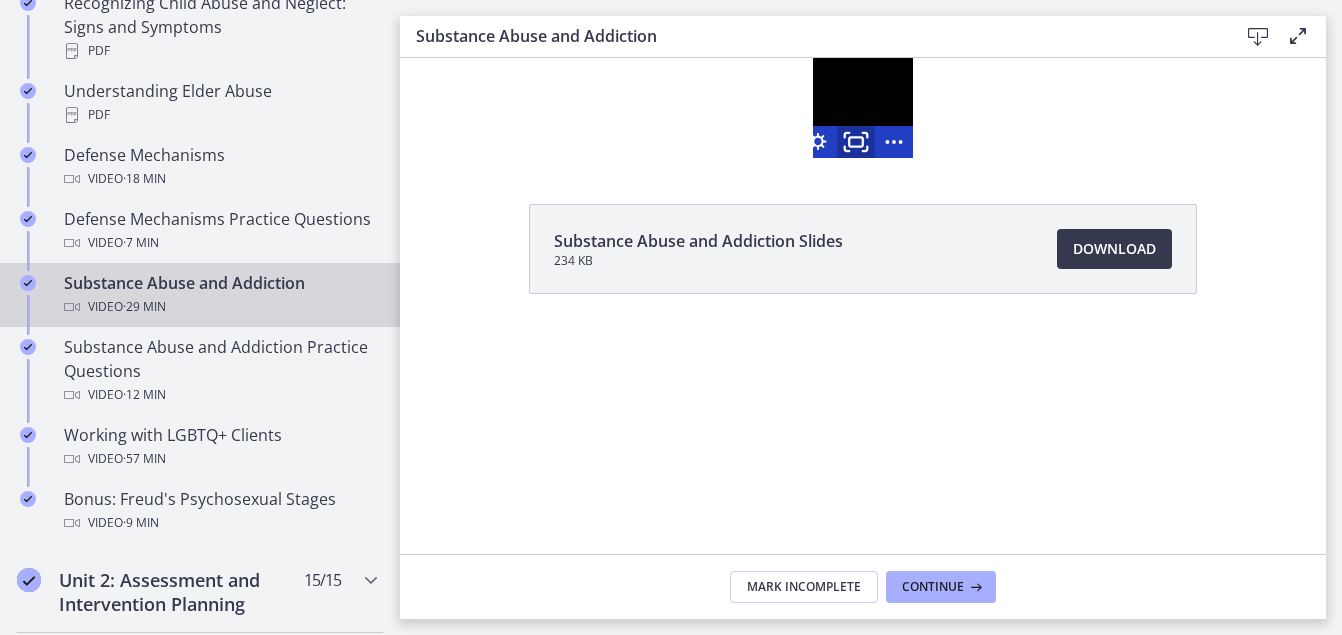 click 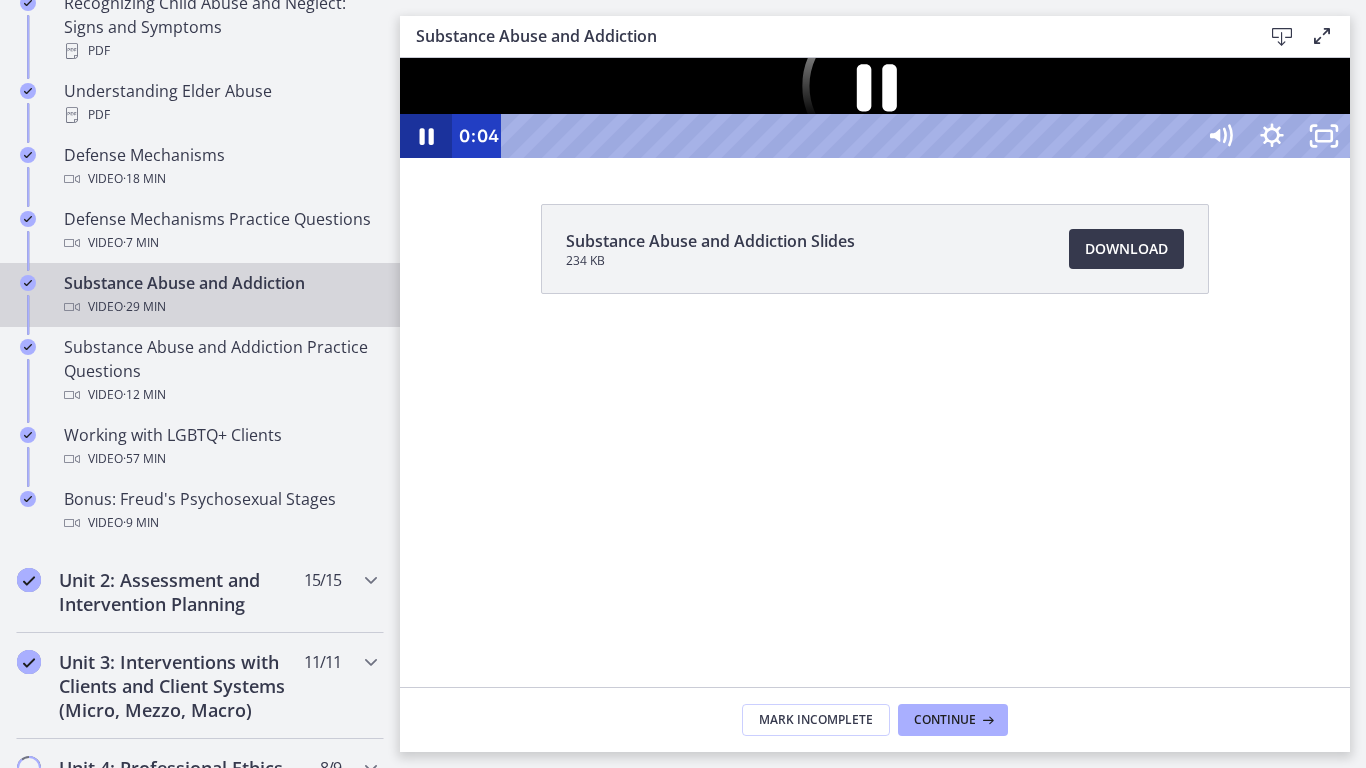 click 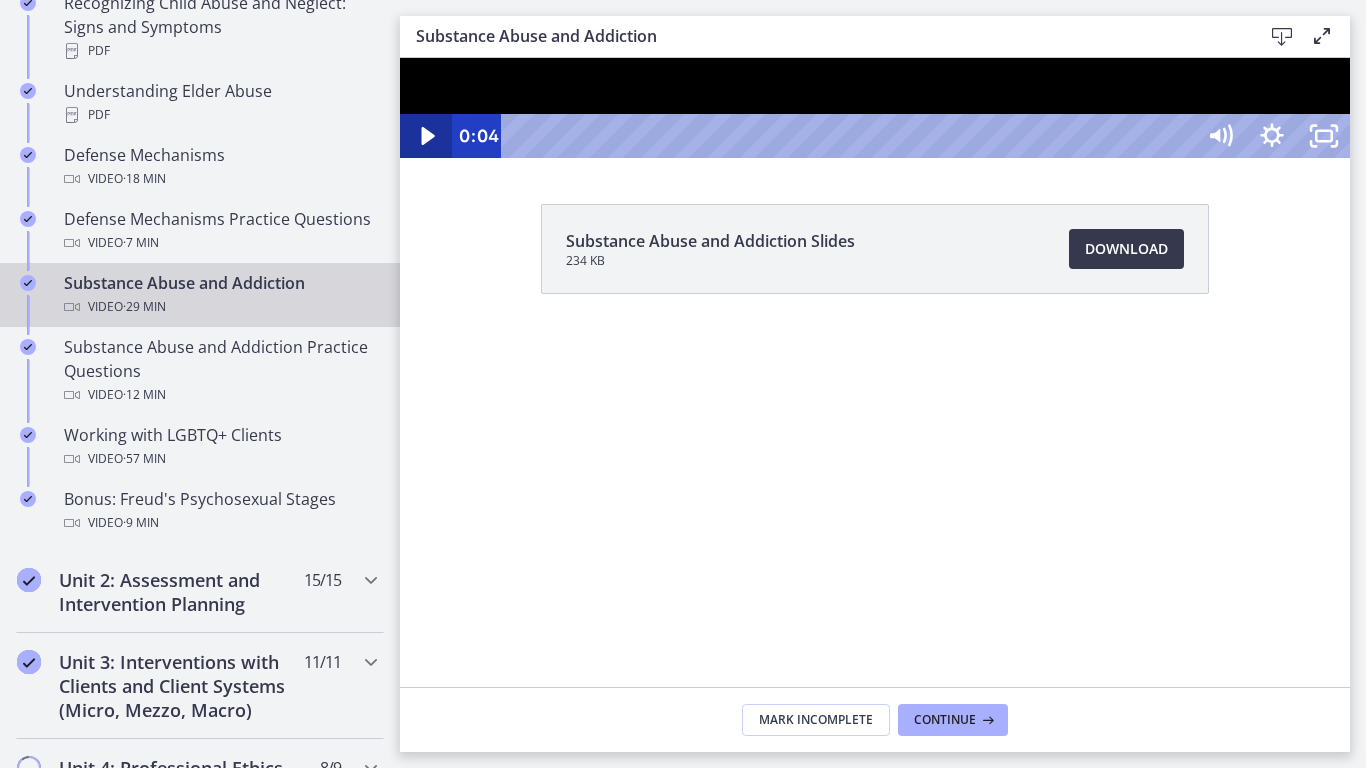 click 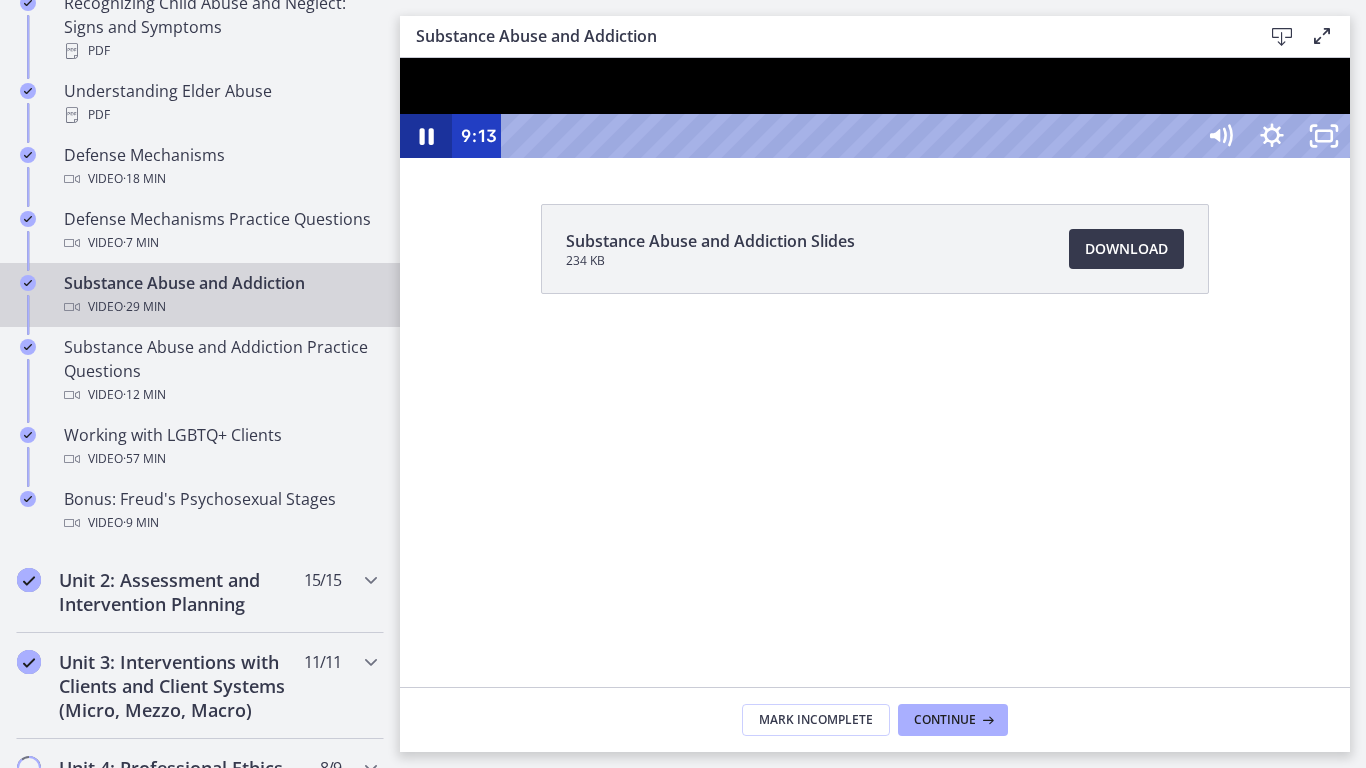 click 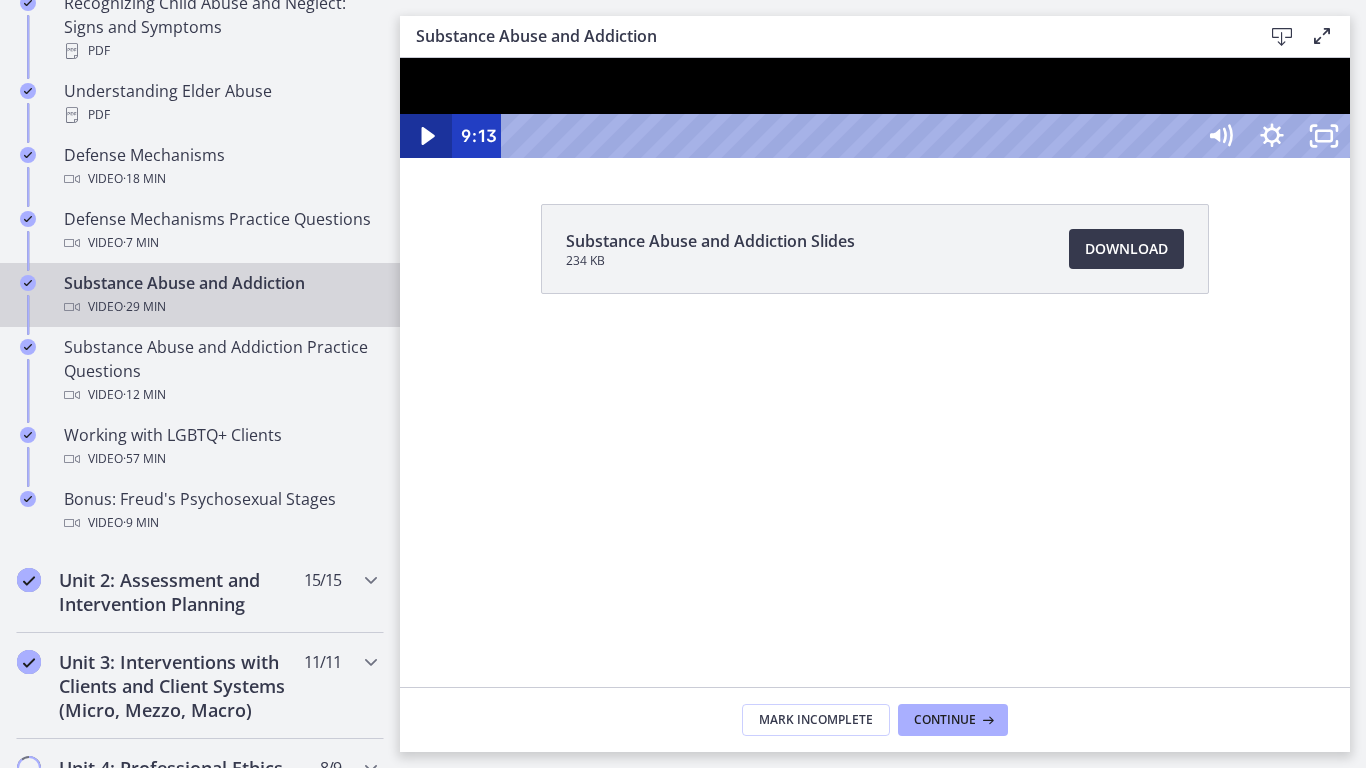click 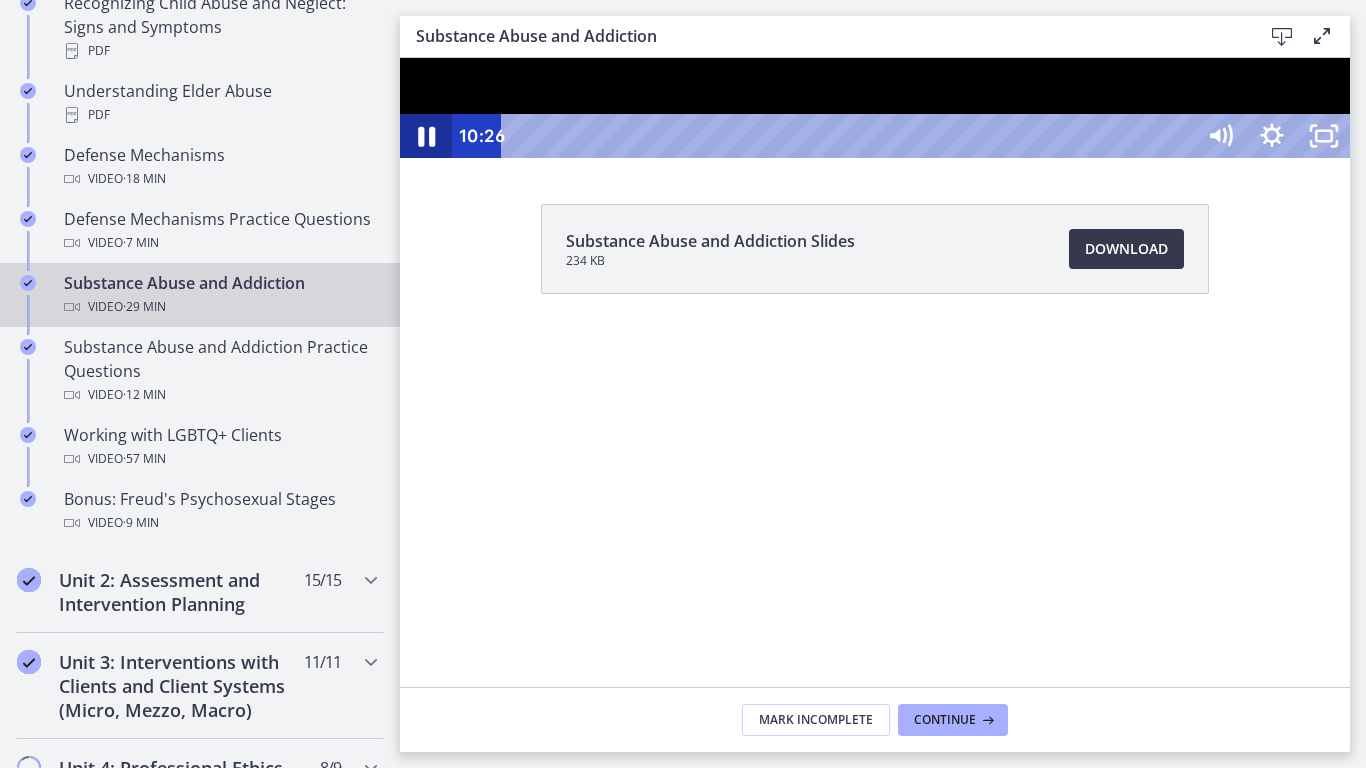 click 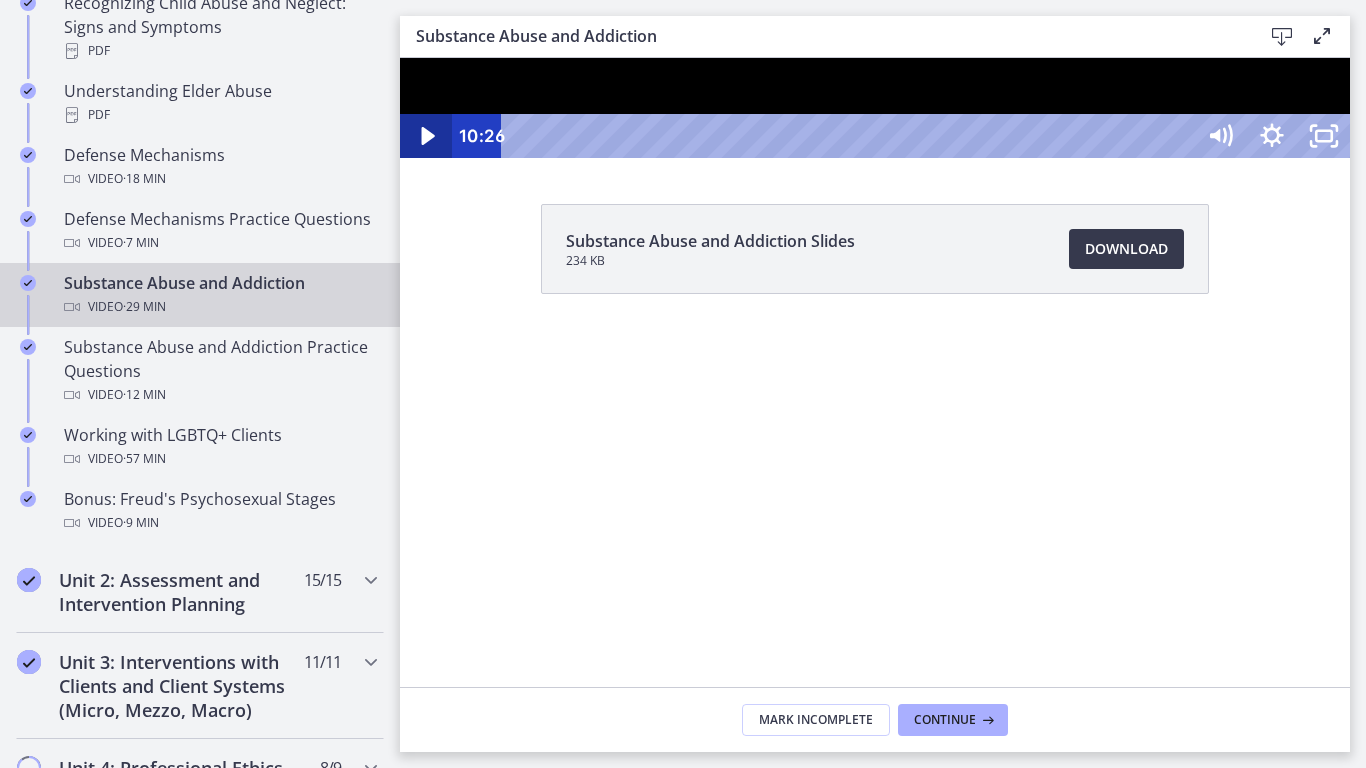 click 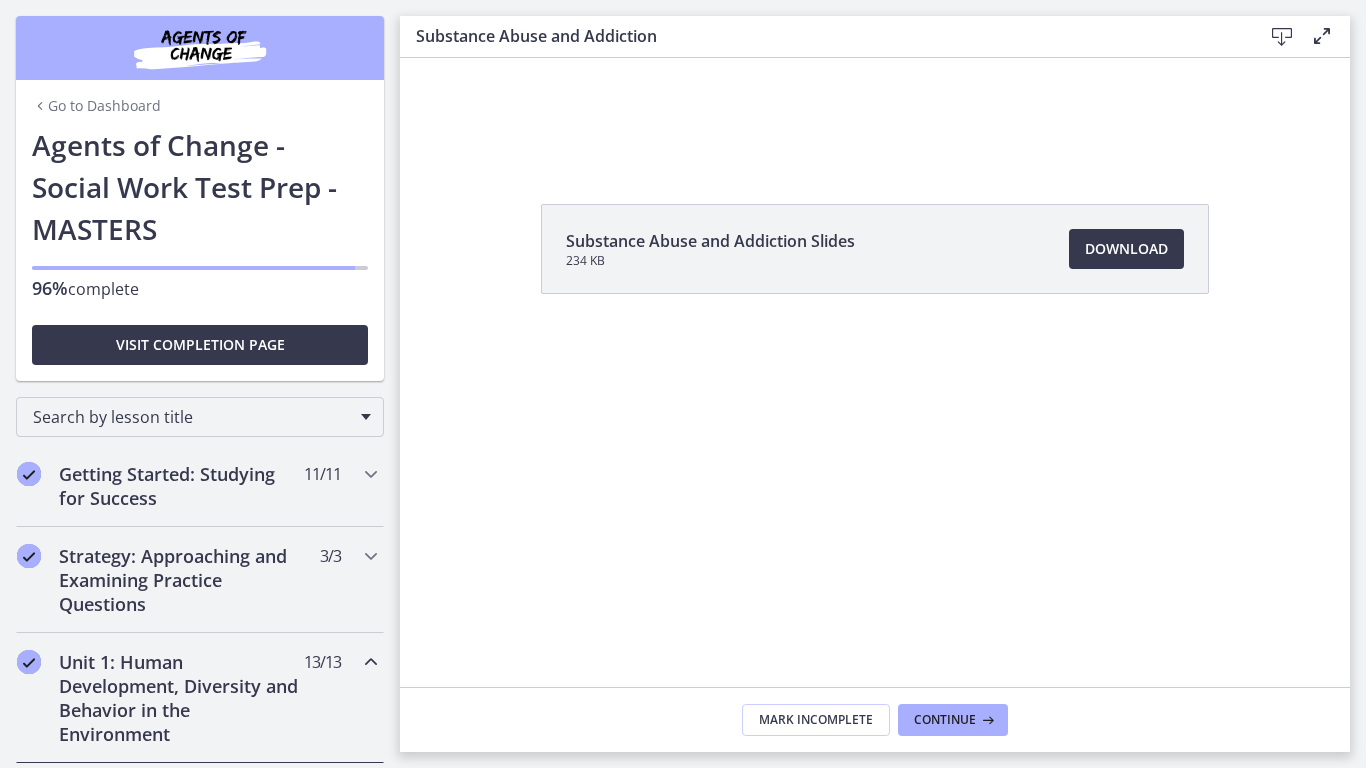 scroll, scrollTop: 0, scrollLeft: 0, axis: both 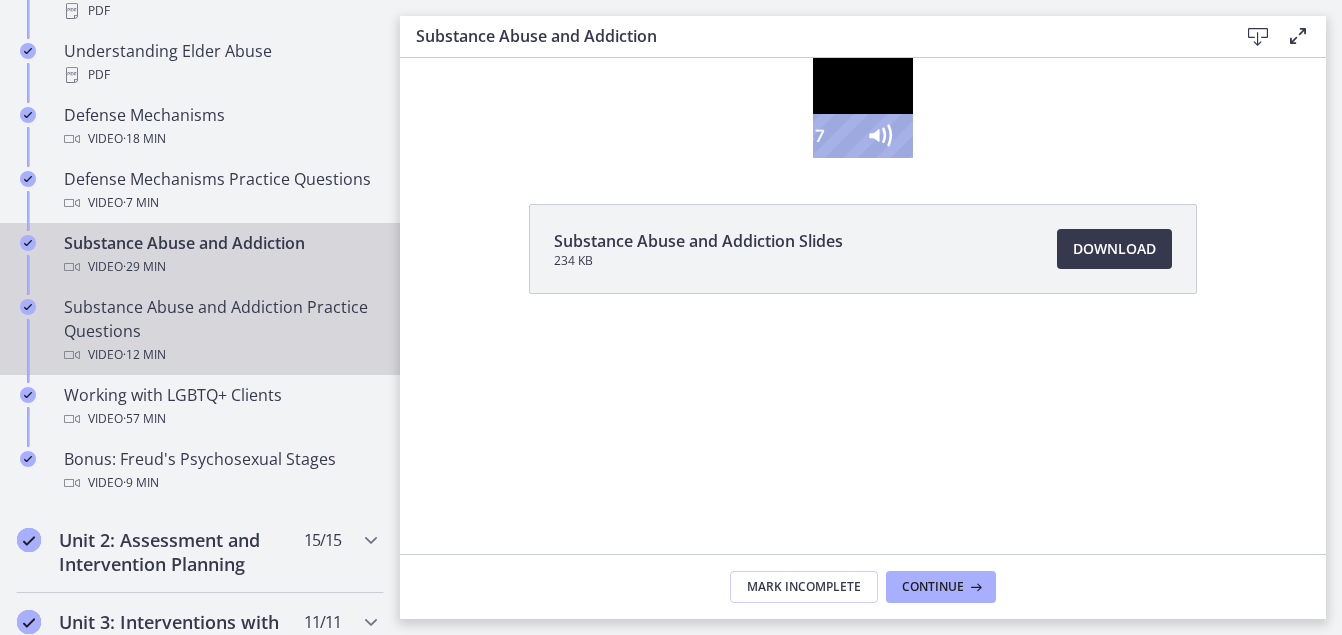 click on "Substance Abuse and Addiction Practice Questions
Video
·  12 min" at bounding box center [220, 331] 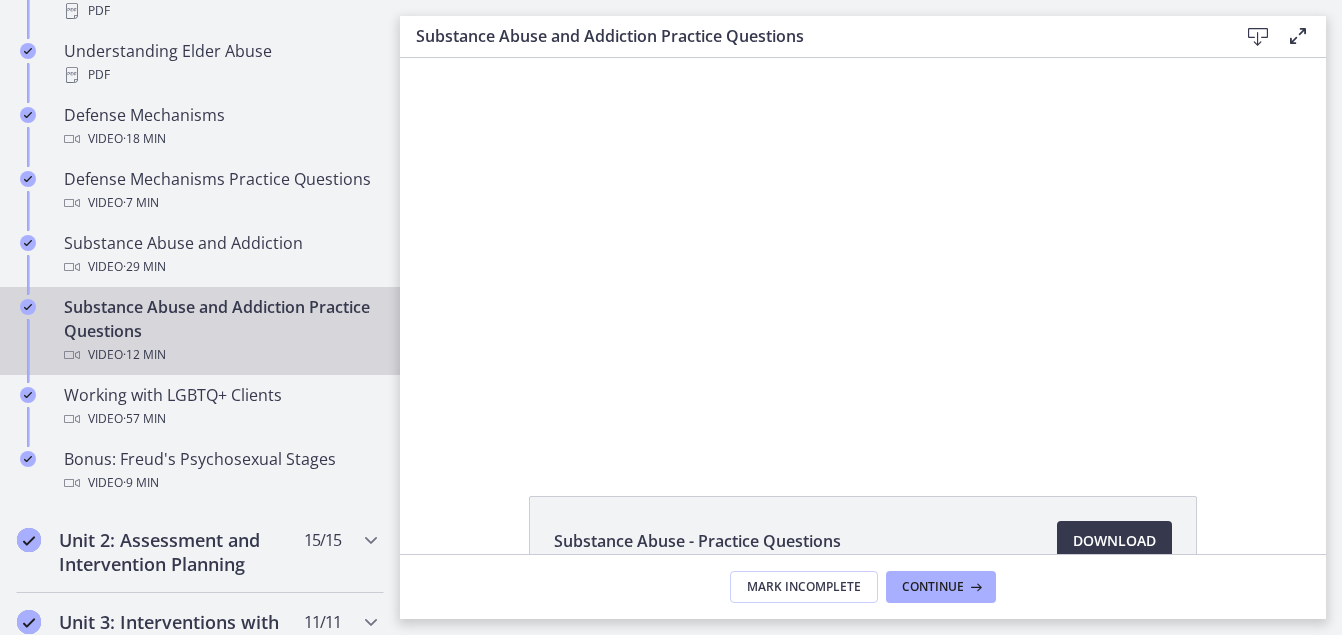 scroll, scrollTop: 0, scrollLeft: 0, axis: both 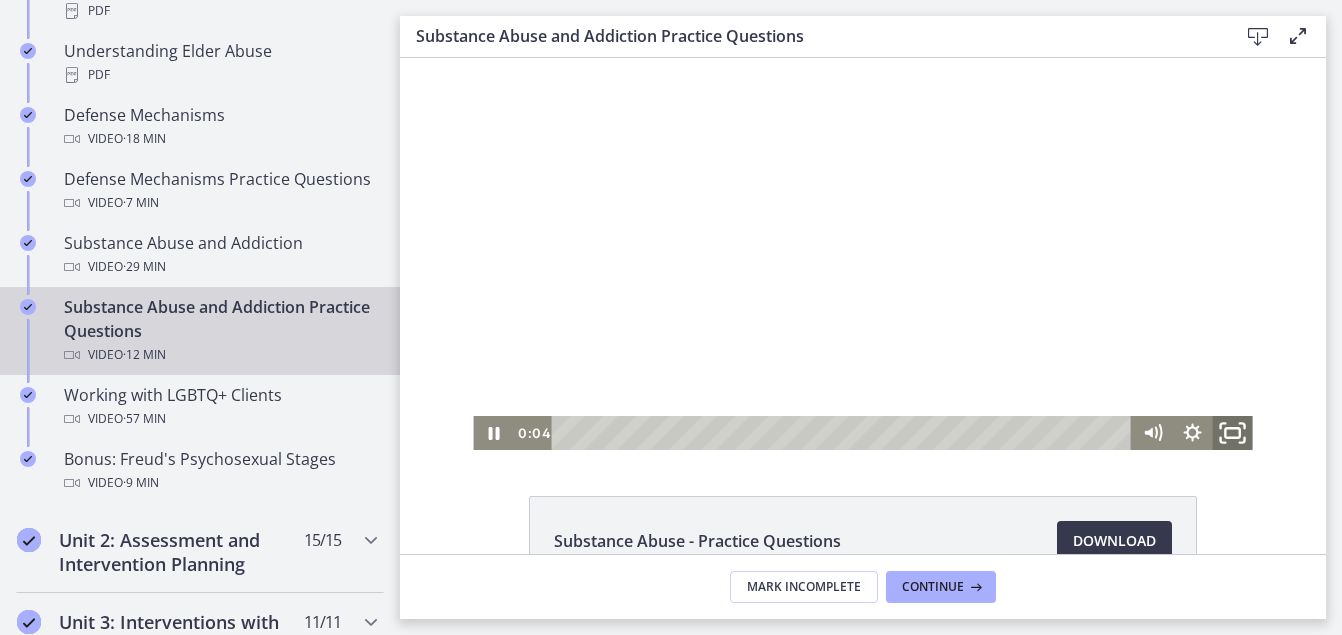 click 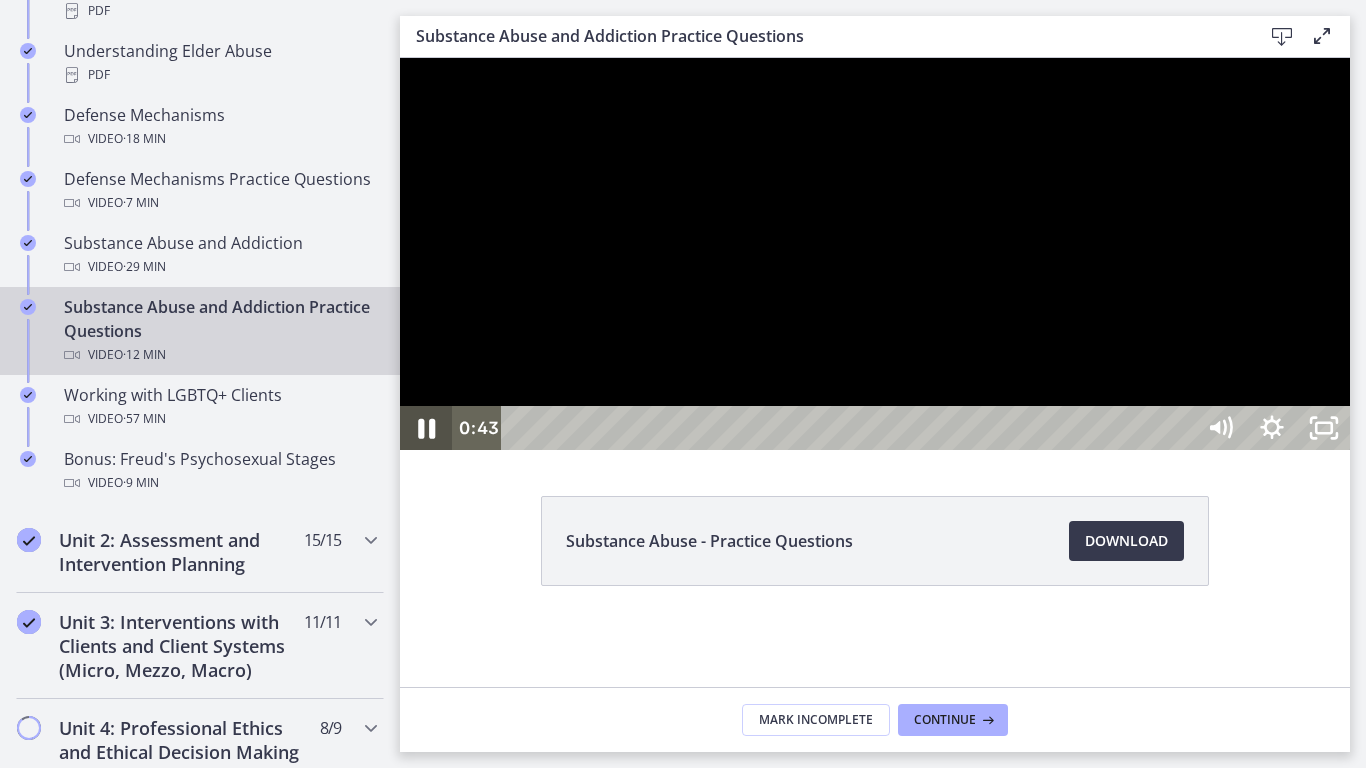 click 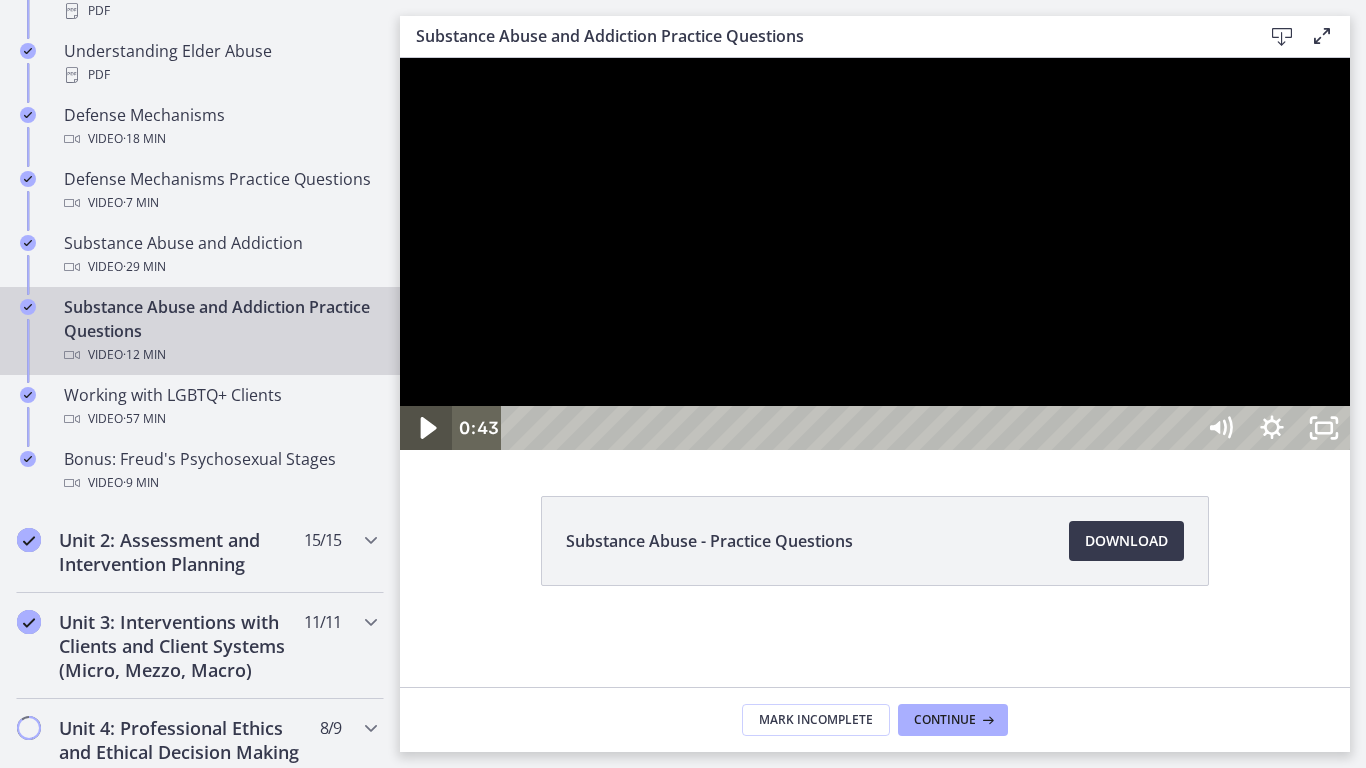 click 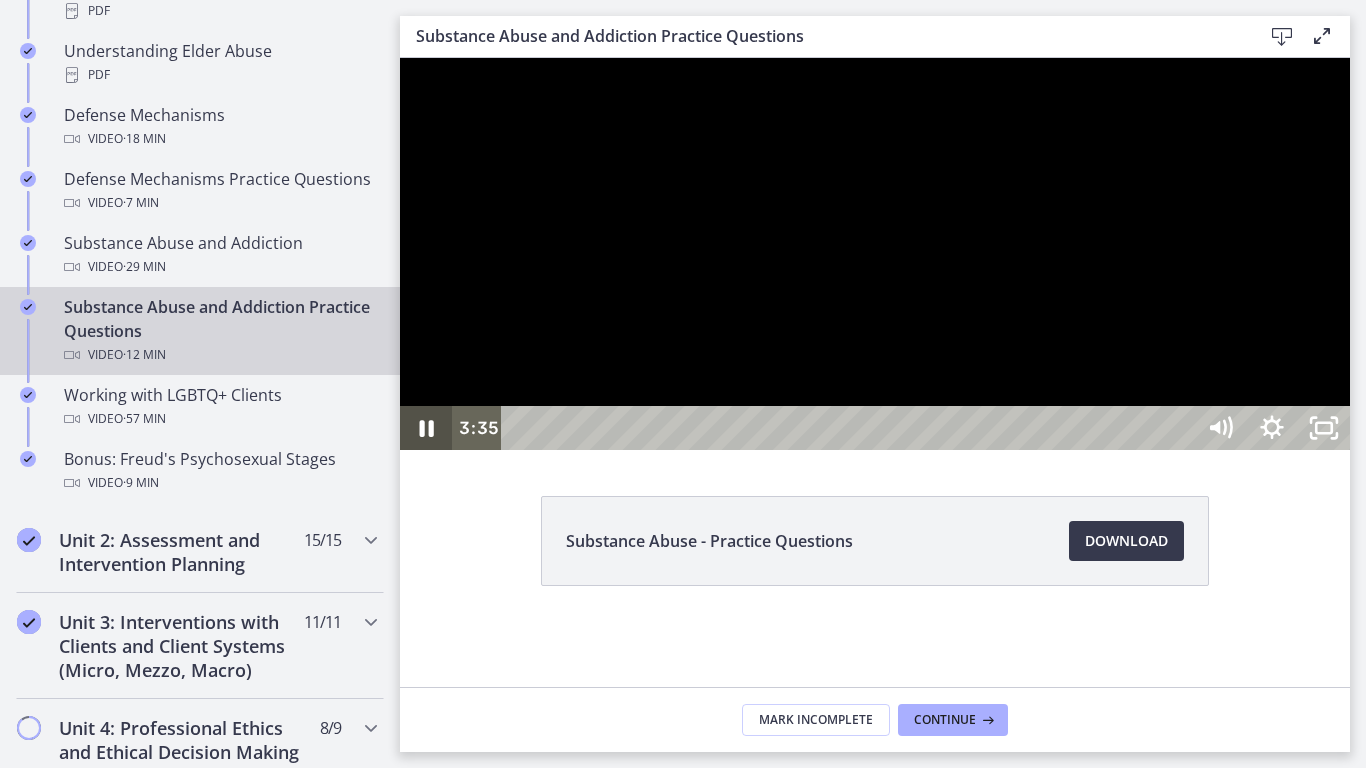 click 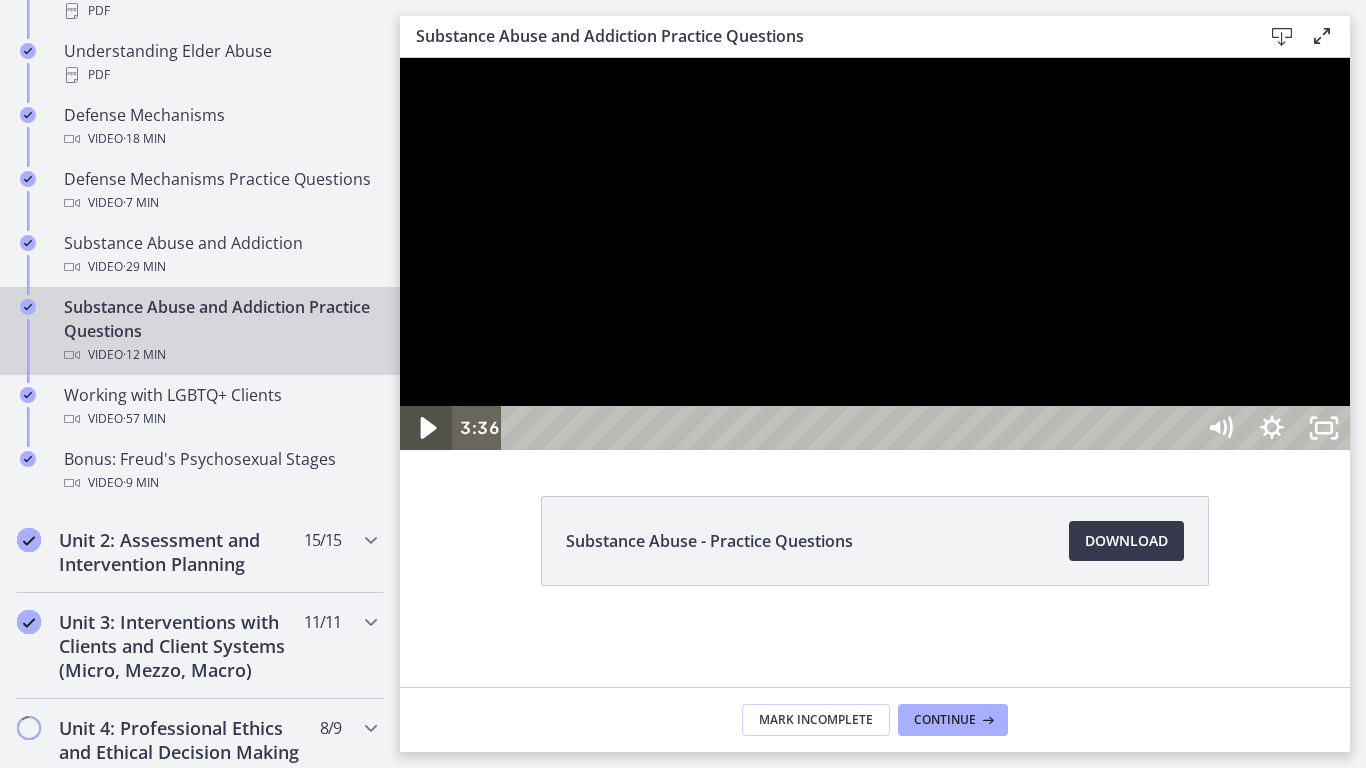 click 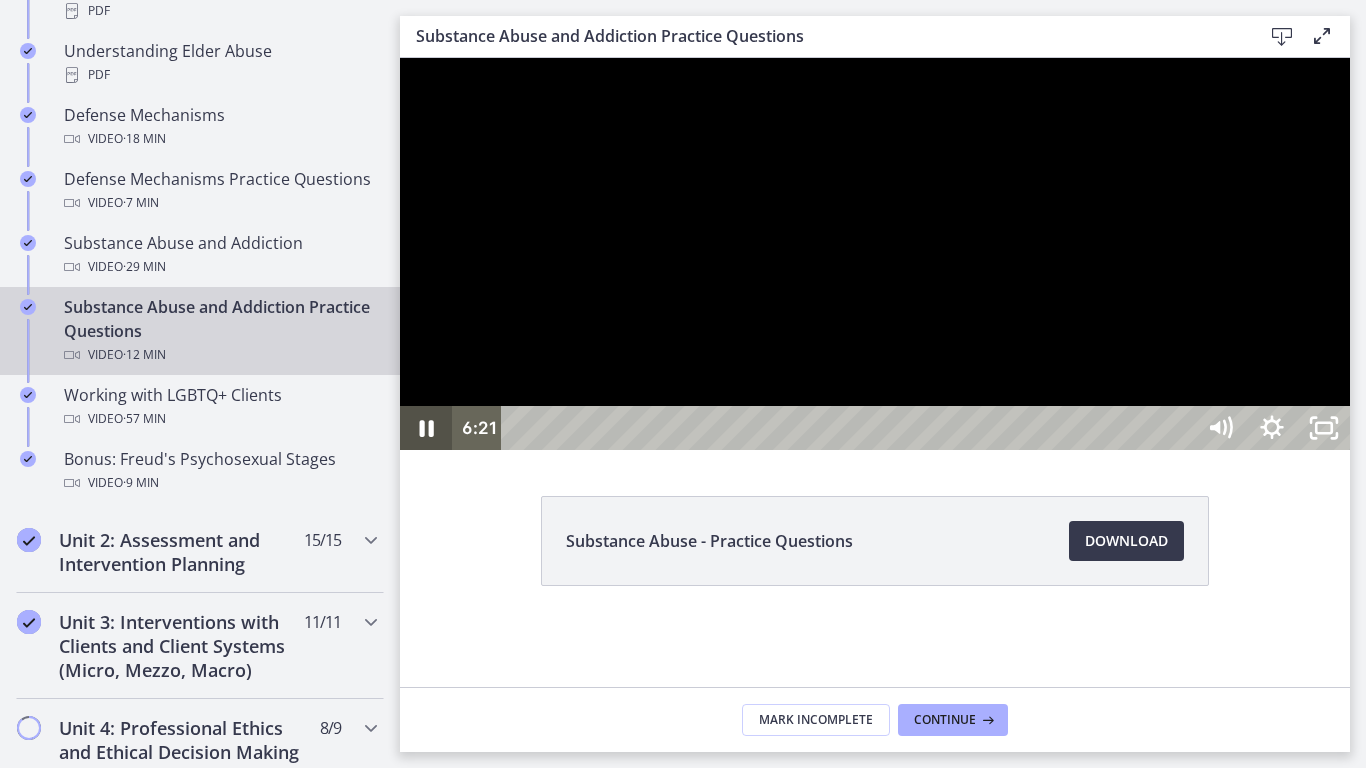 click 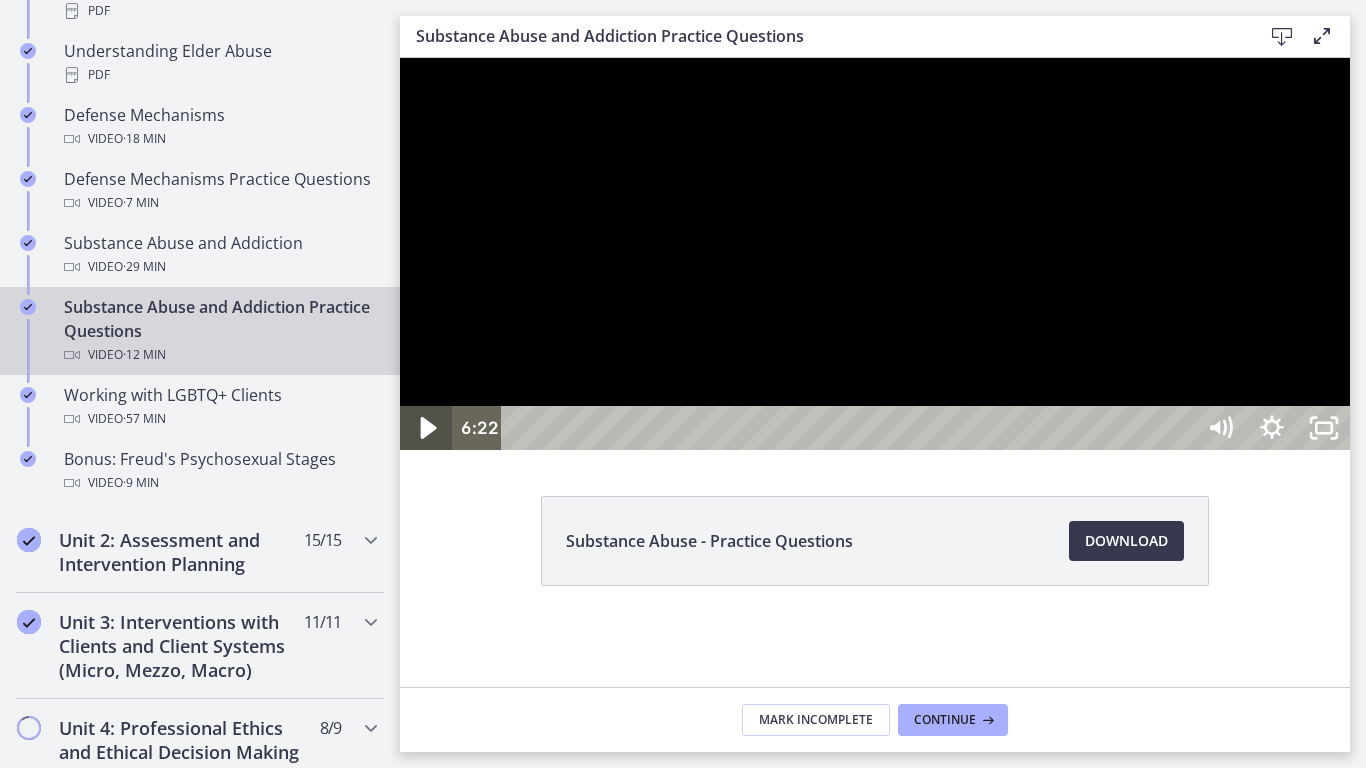 click 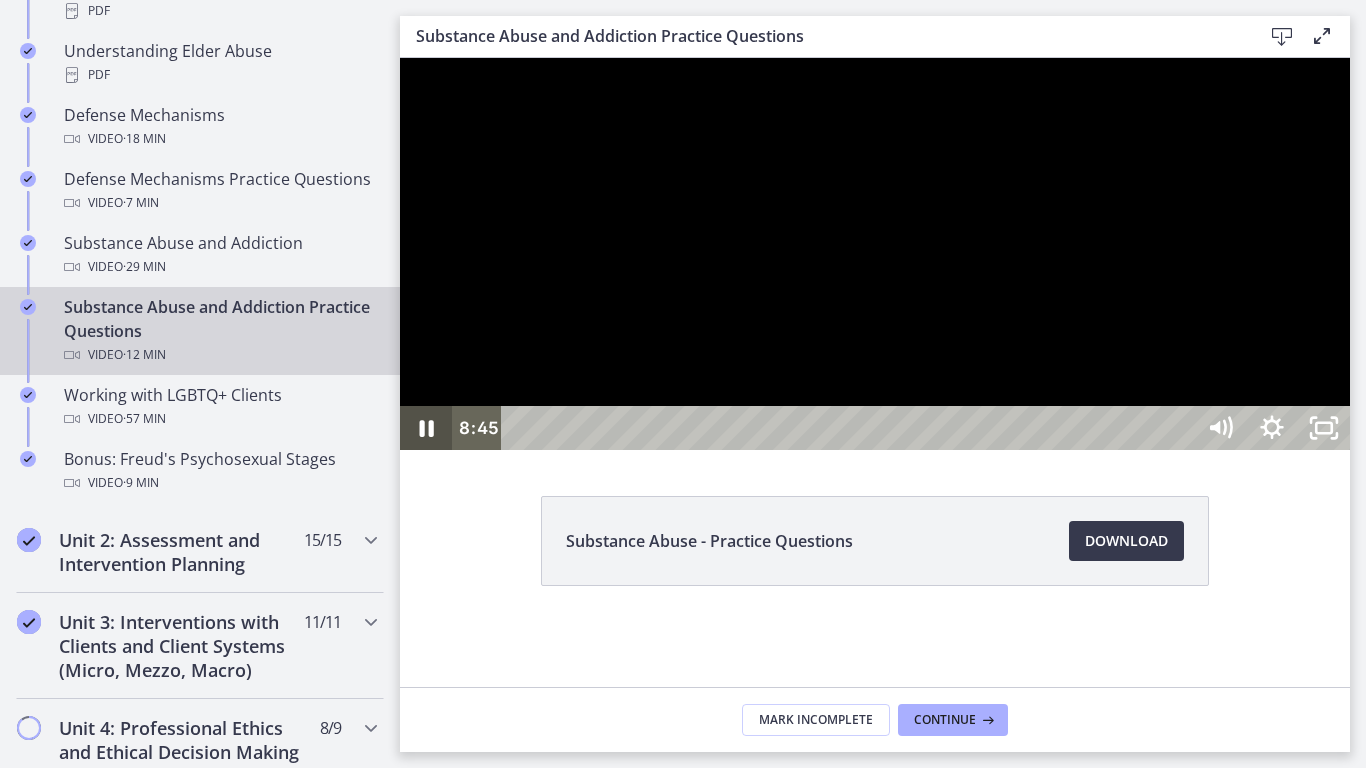 click 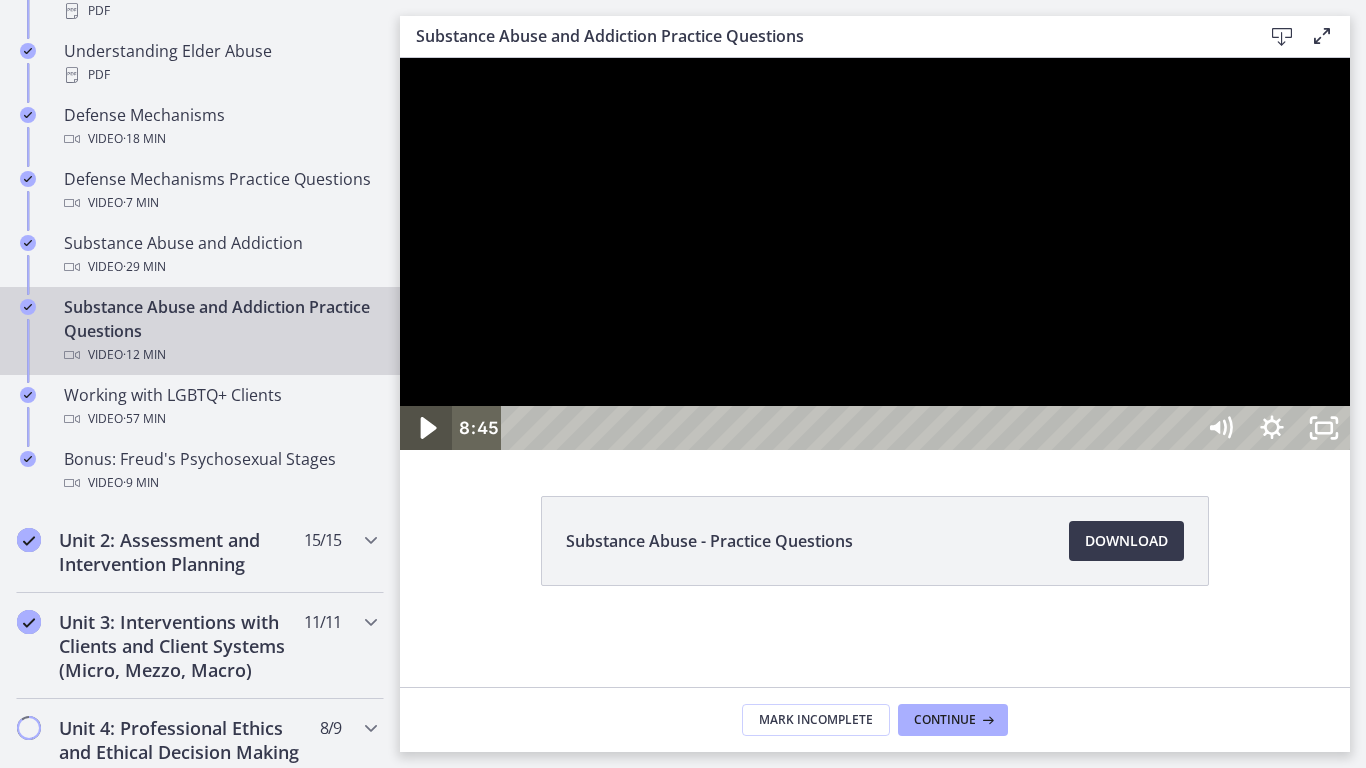 click 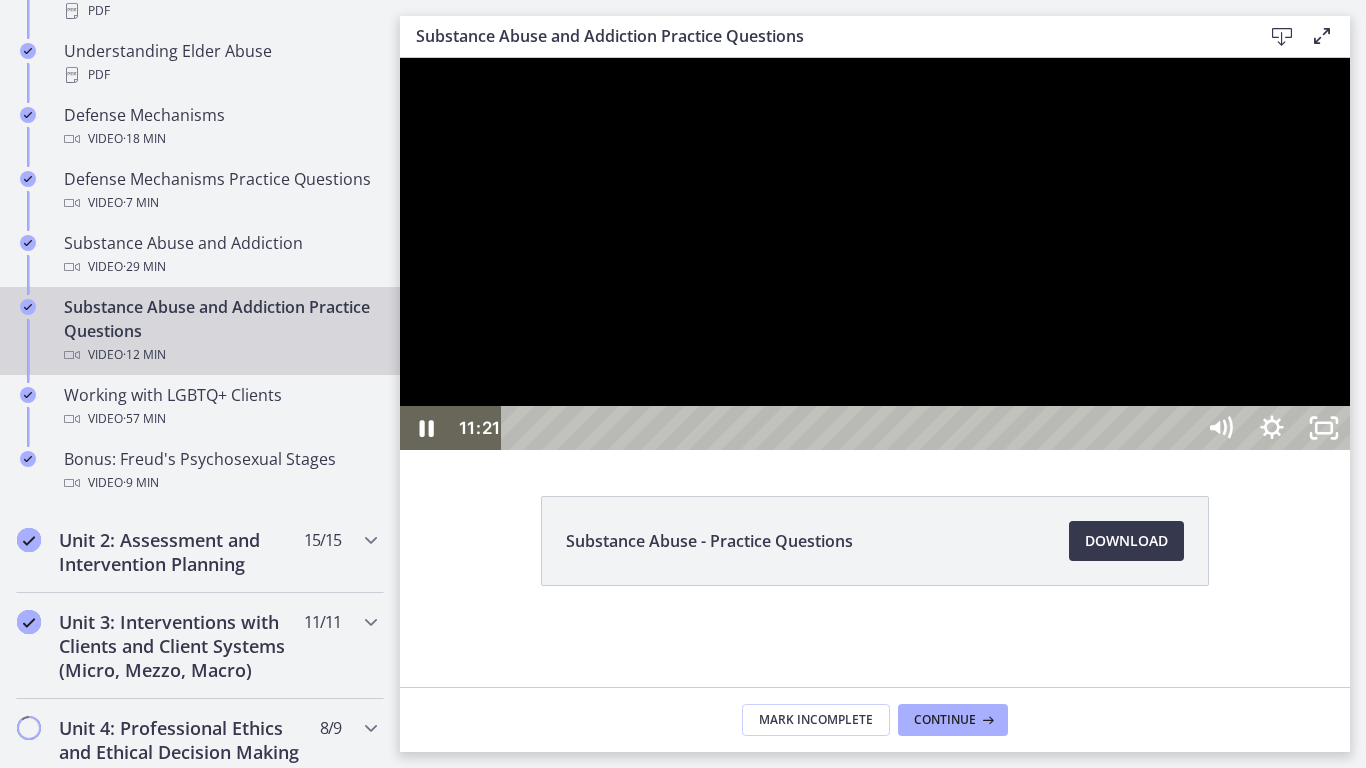 click at bounding box center (875, 254) 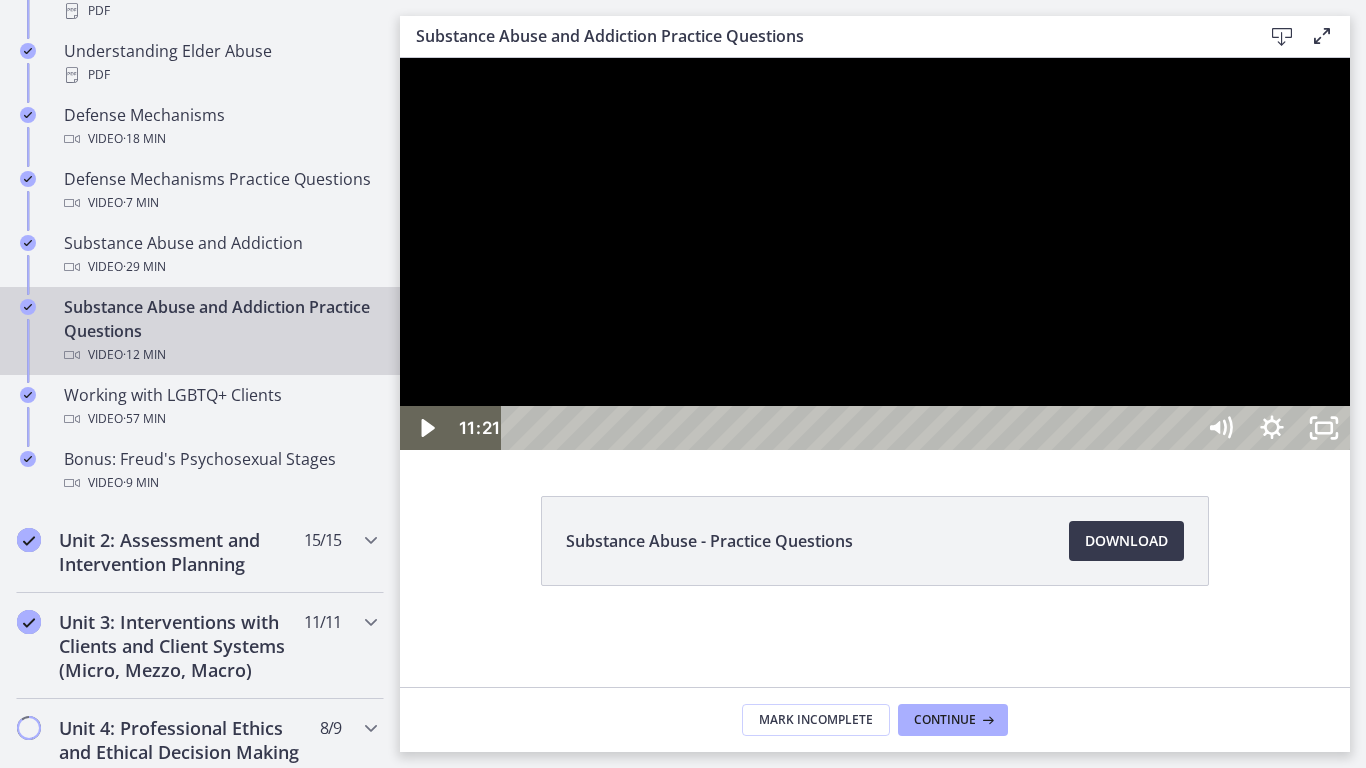 click at bounding box center (875, 254) 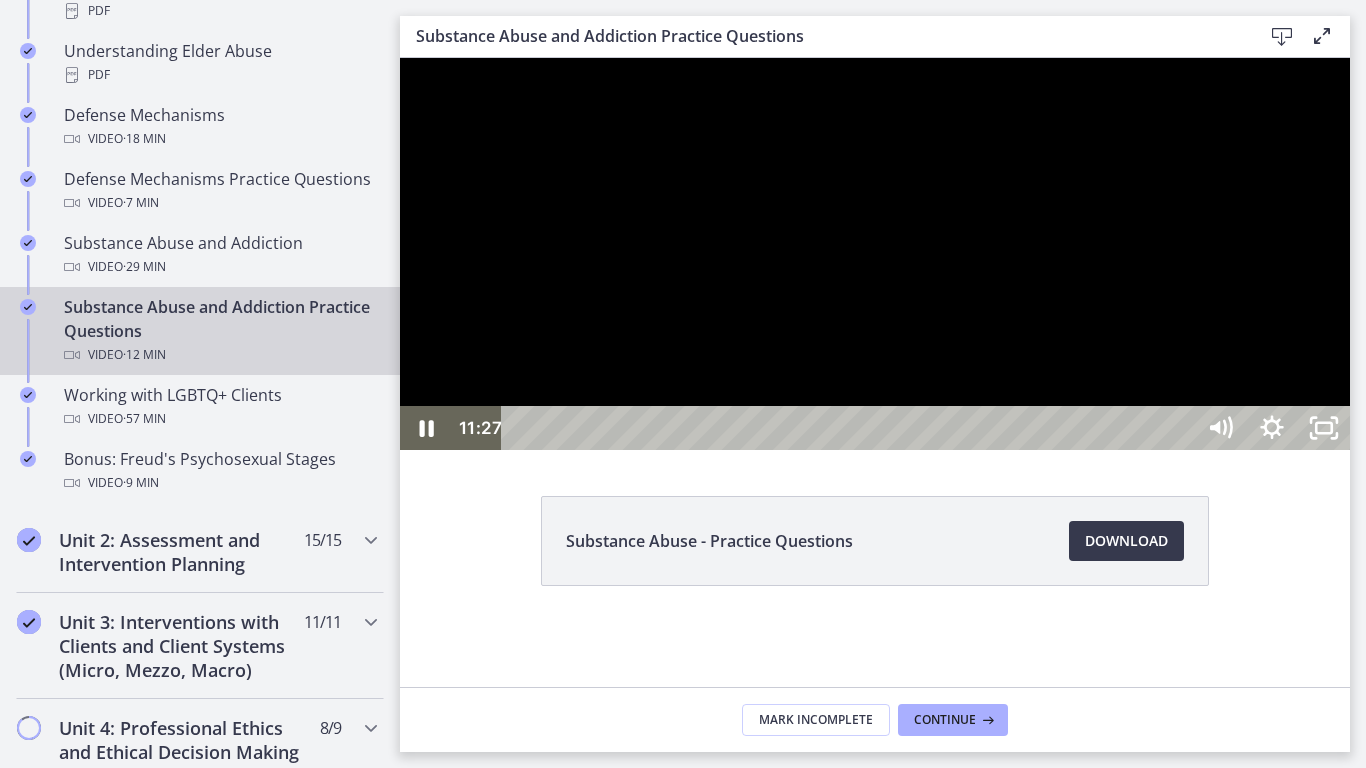 click at bounding box center [875, 254] 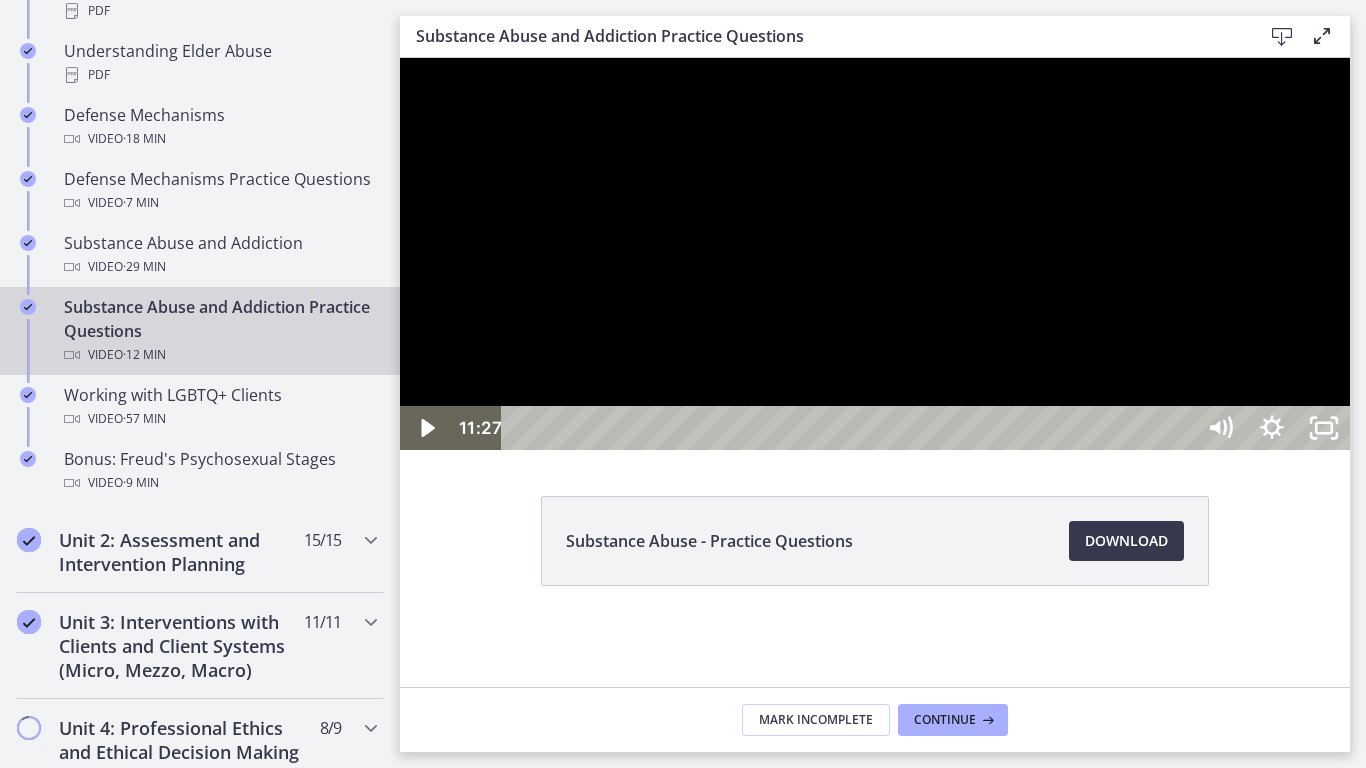 click at bounding box center [875, 254] 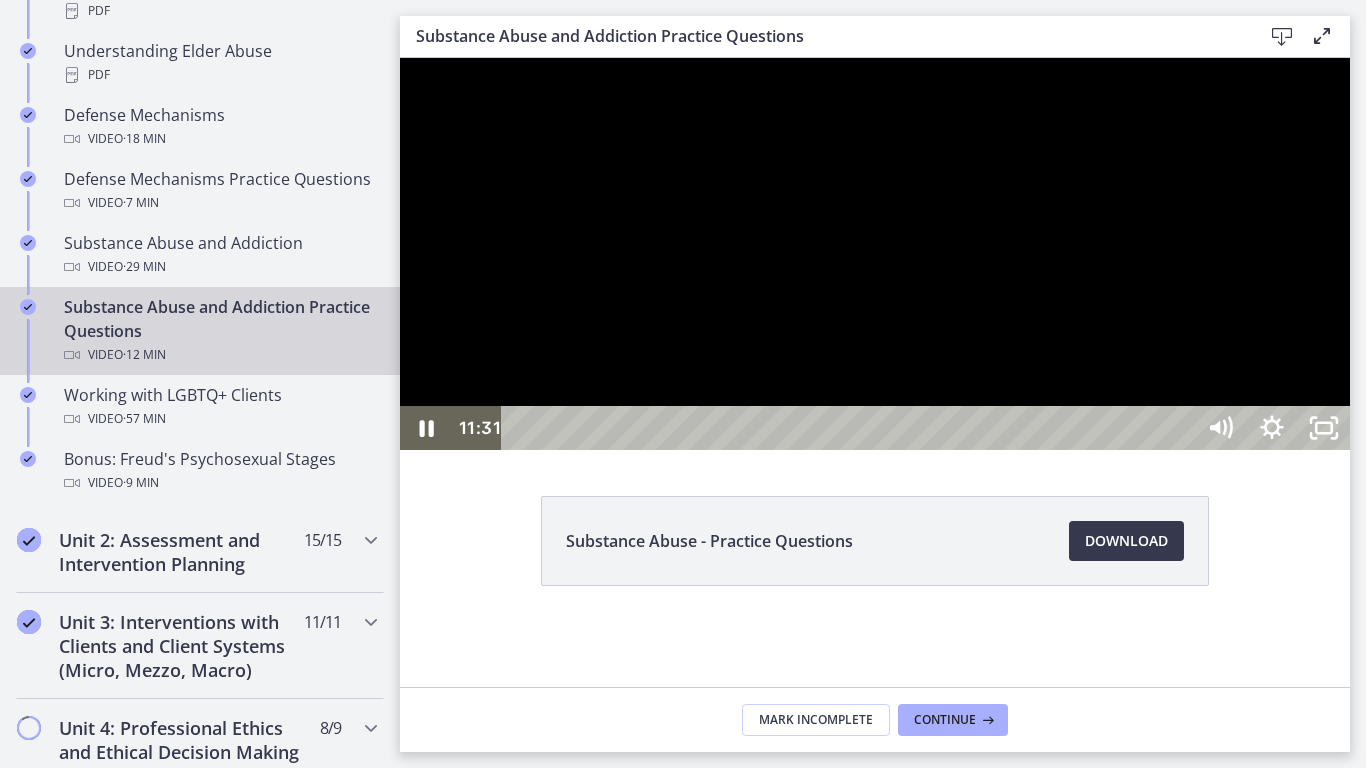 click at bounding box center (875, 254) 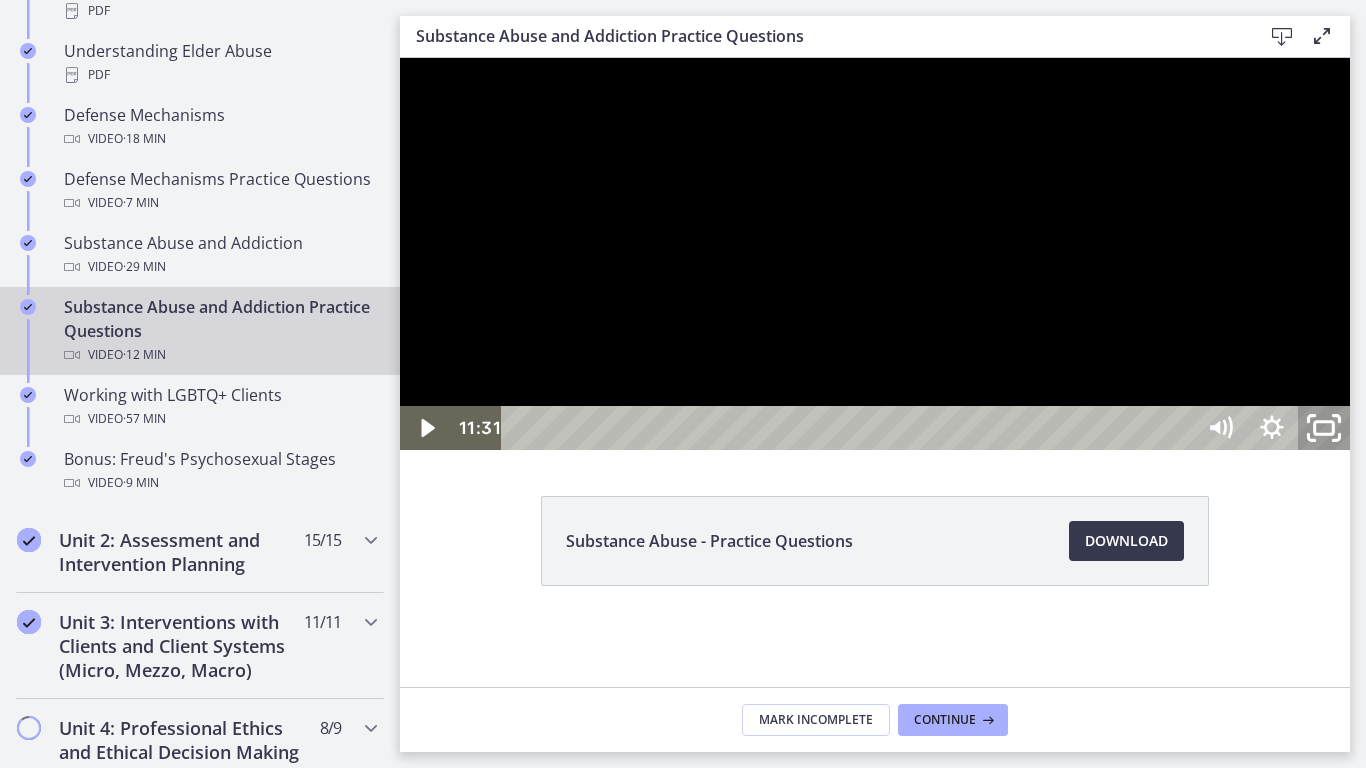 click 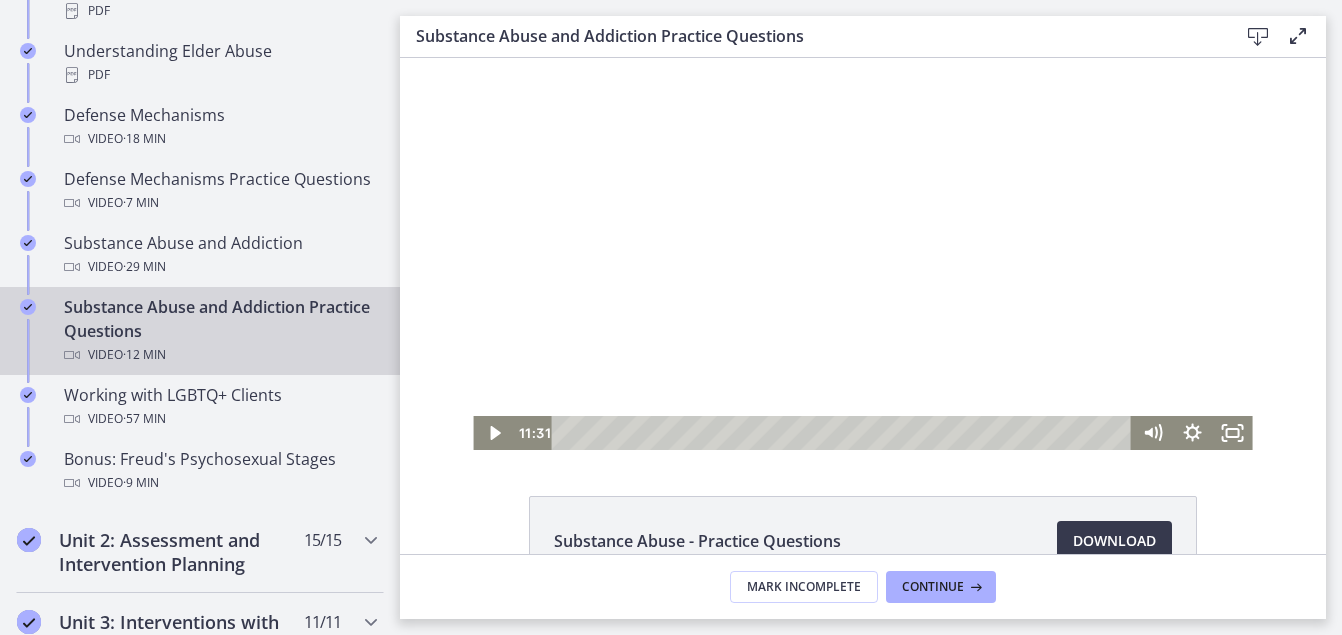 click at bounding box center (862, 254) 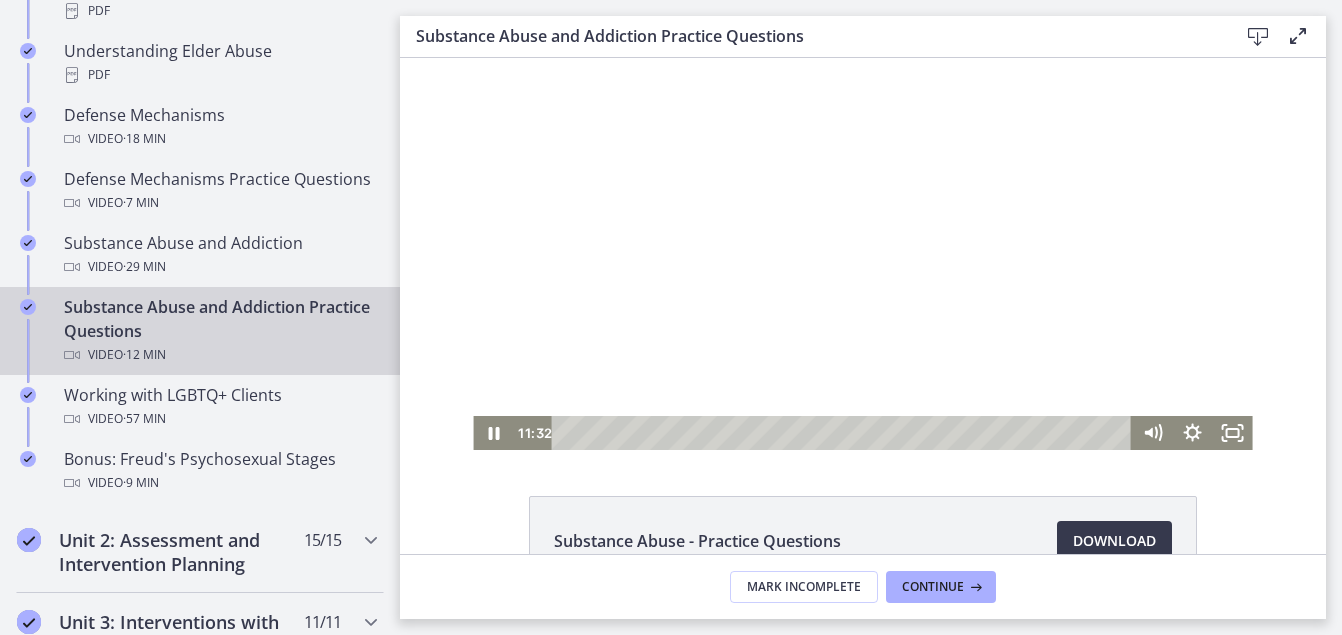 click at bounding box center [862, 254] 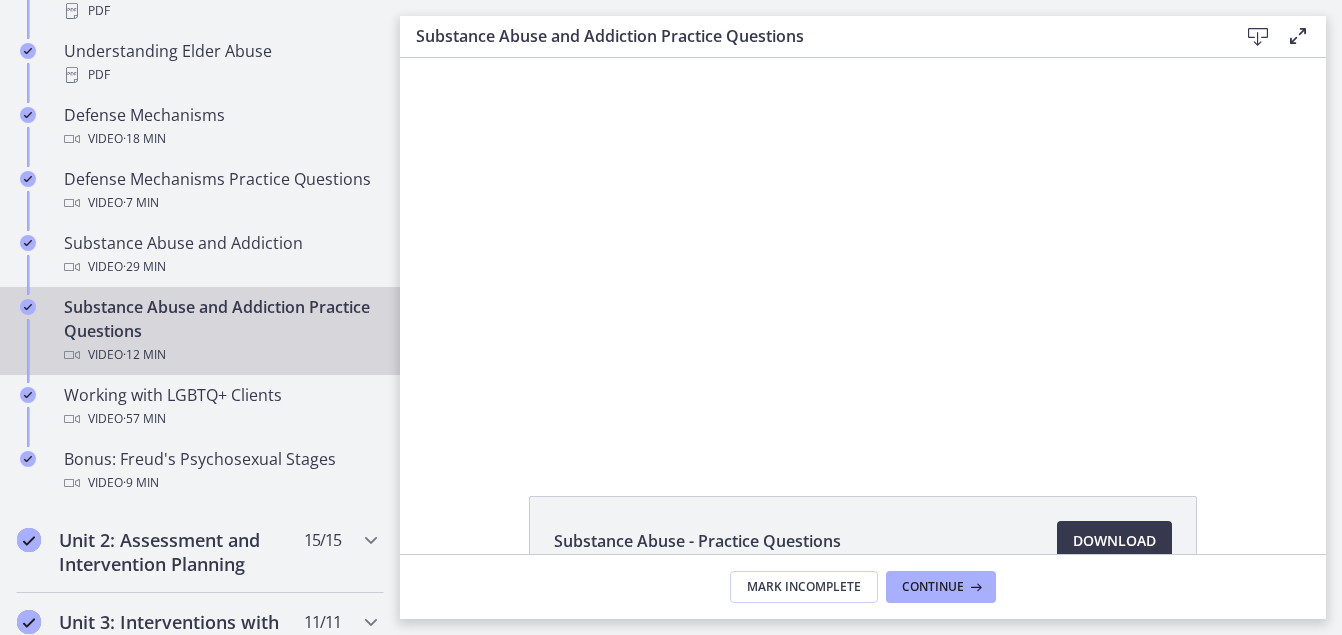 click at bounding box center [1298, 36] 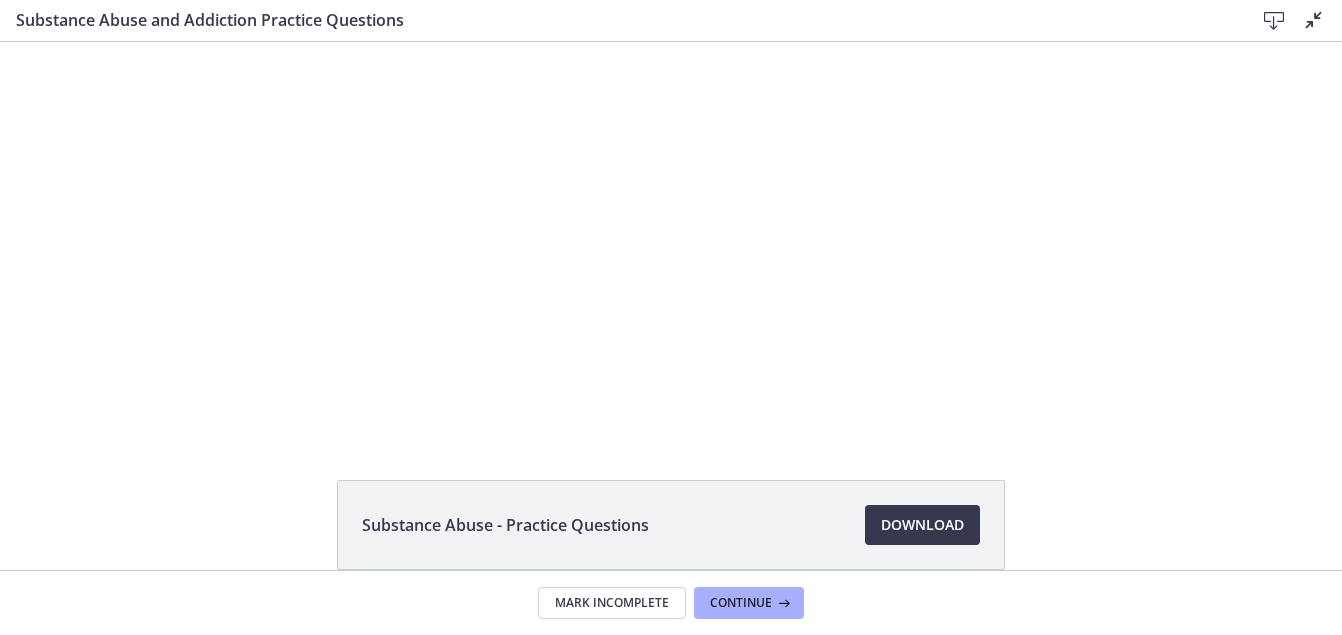 click at bounding box center (1274, 21) 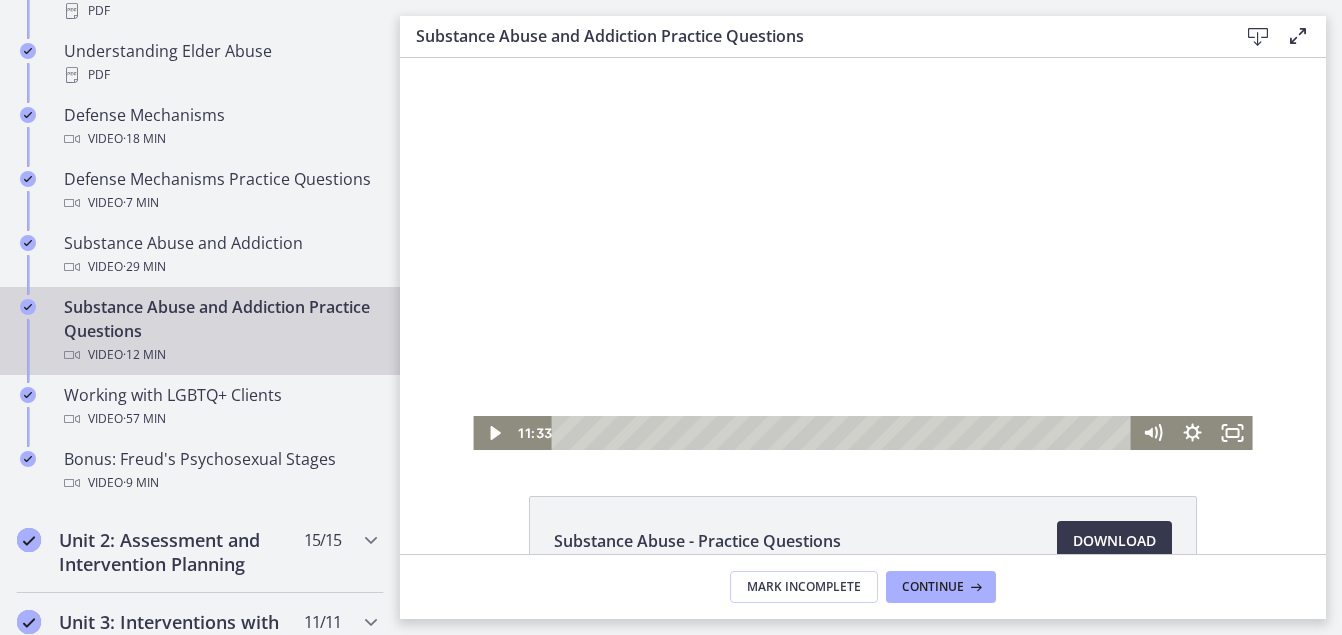 click at bounding box center (862, 254) 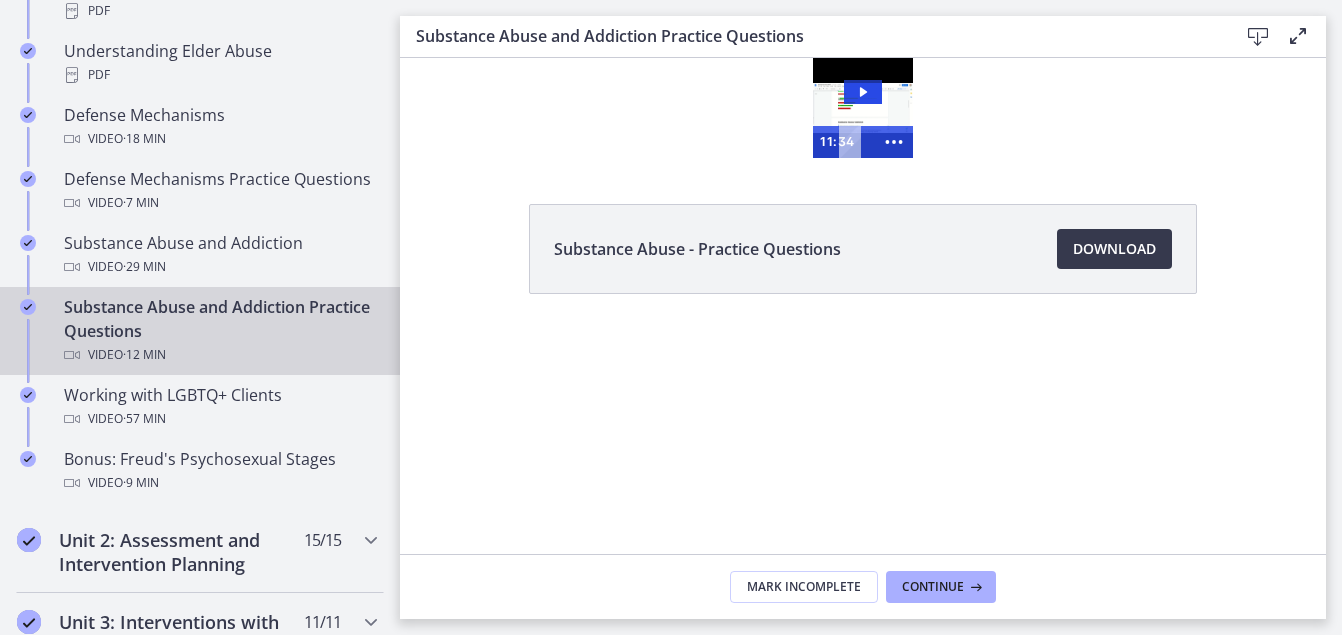 scroll, scrollTop: 0, scrollLeft: 0, axis: both 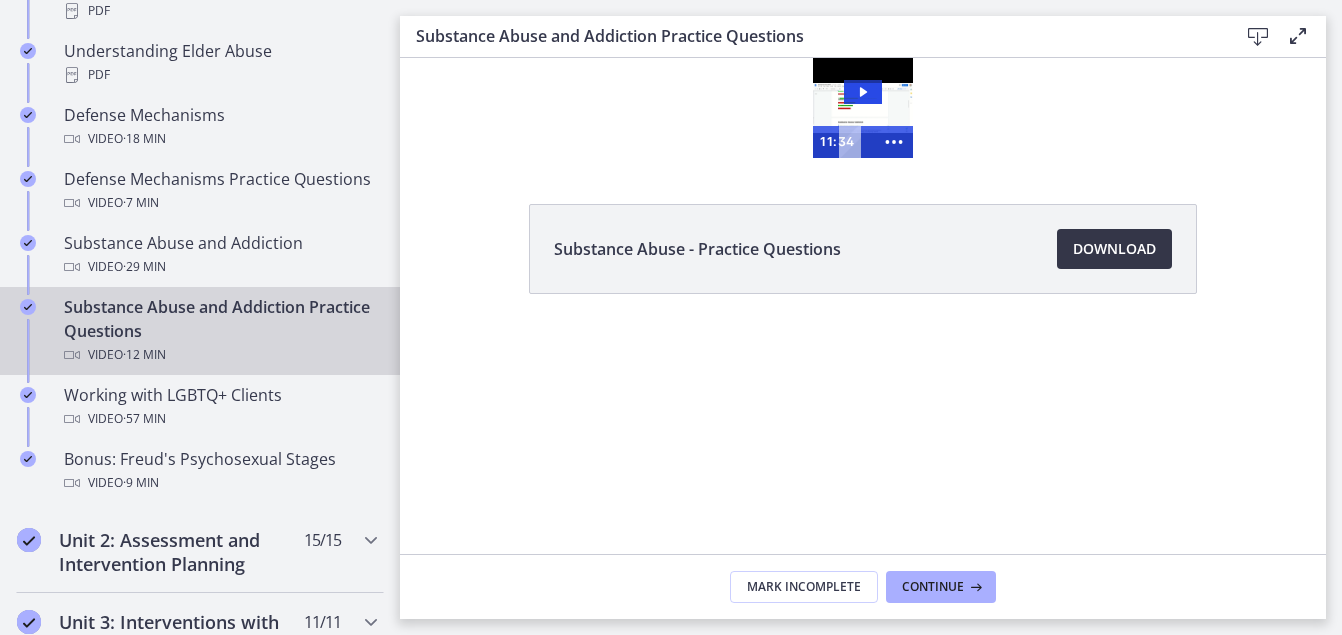 click on "Download
Opens in a new window" at bounding box center (1114, 249) 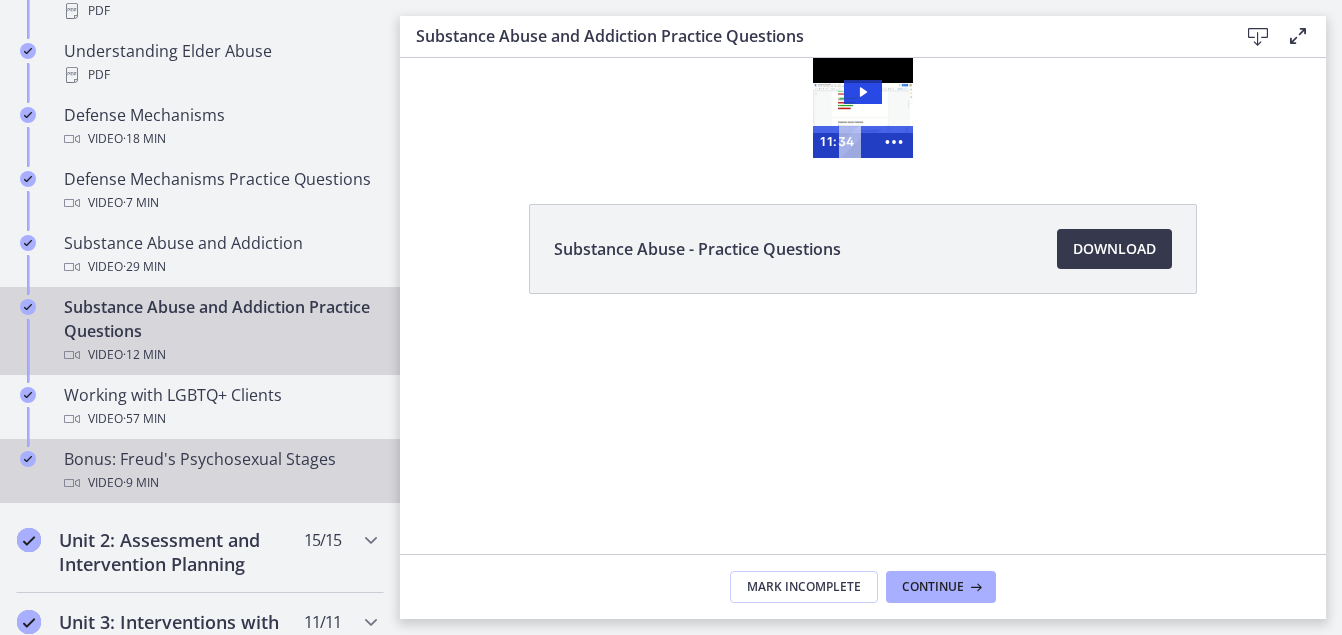 click on "Bonus: Freud's Psychosexual Stages
Video
·  9 min" at bounding box center (220, 471) 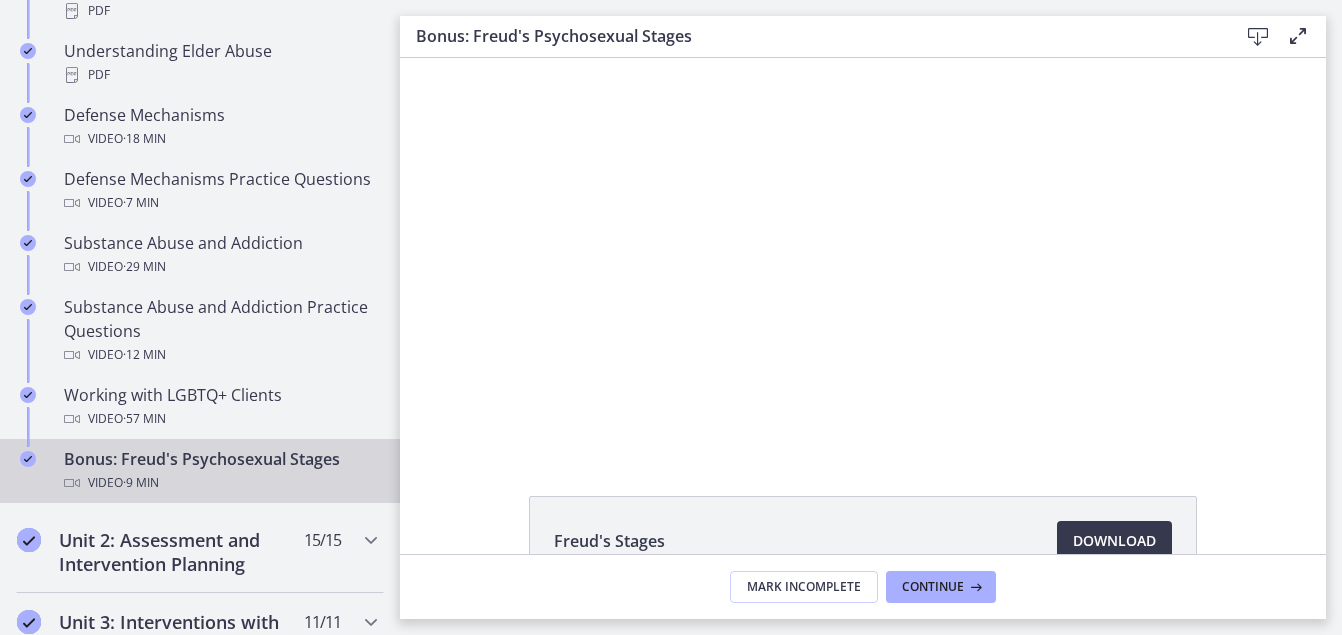 scroll, scrollTop: 0, scrollLeft: 0, axis: both 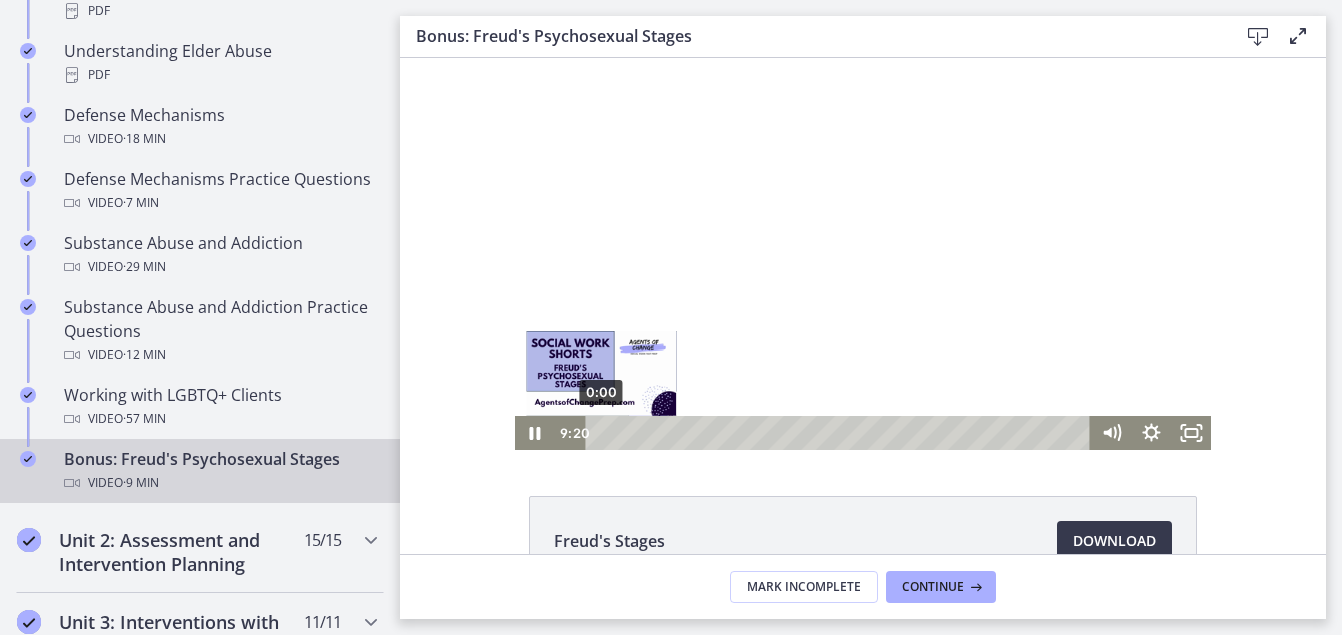 click on "0:00" at bounding box center (841, 433) 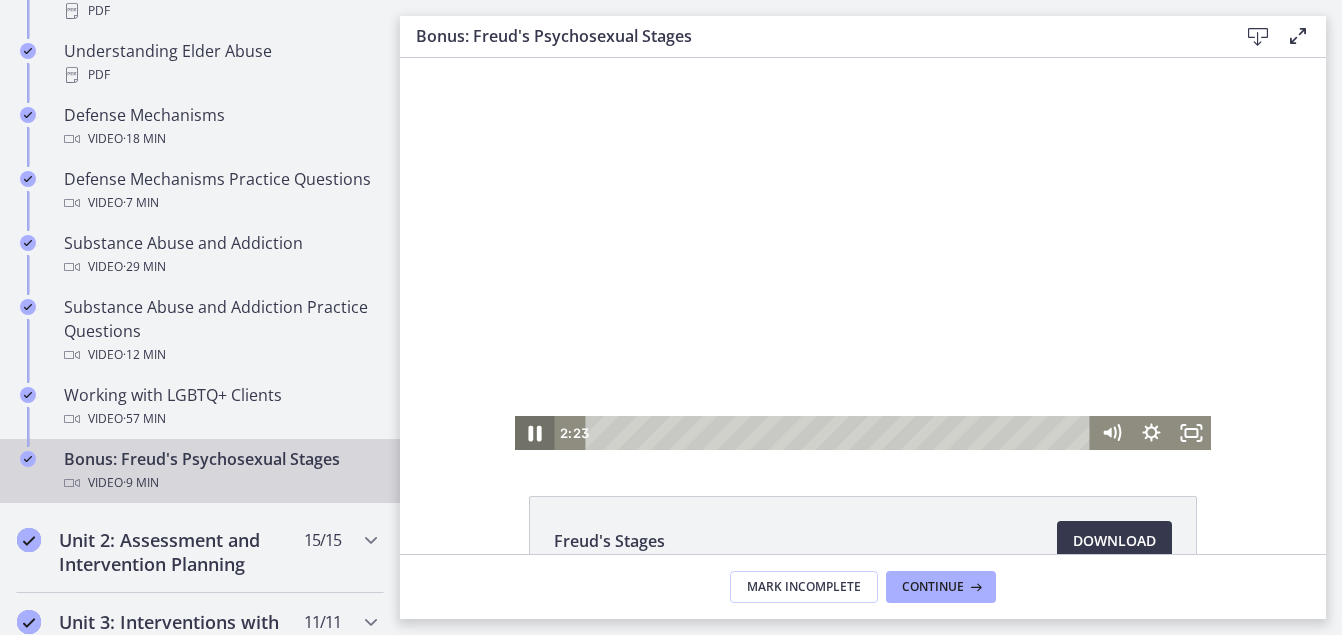 click 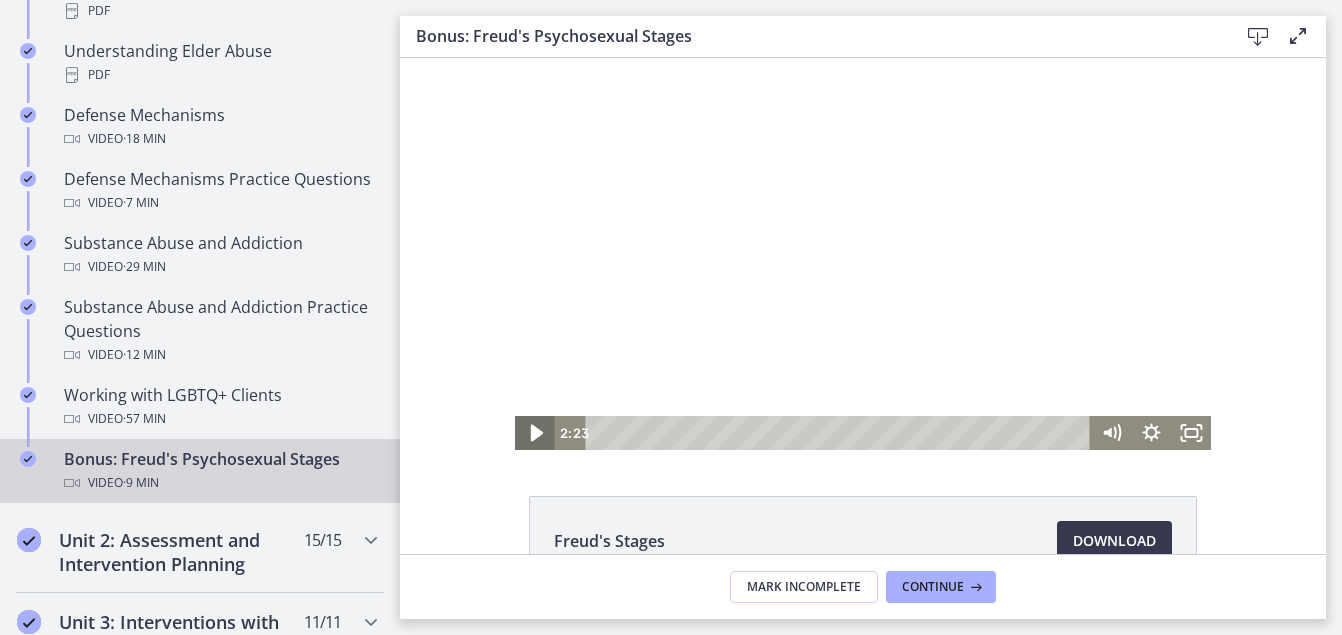 click 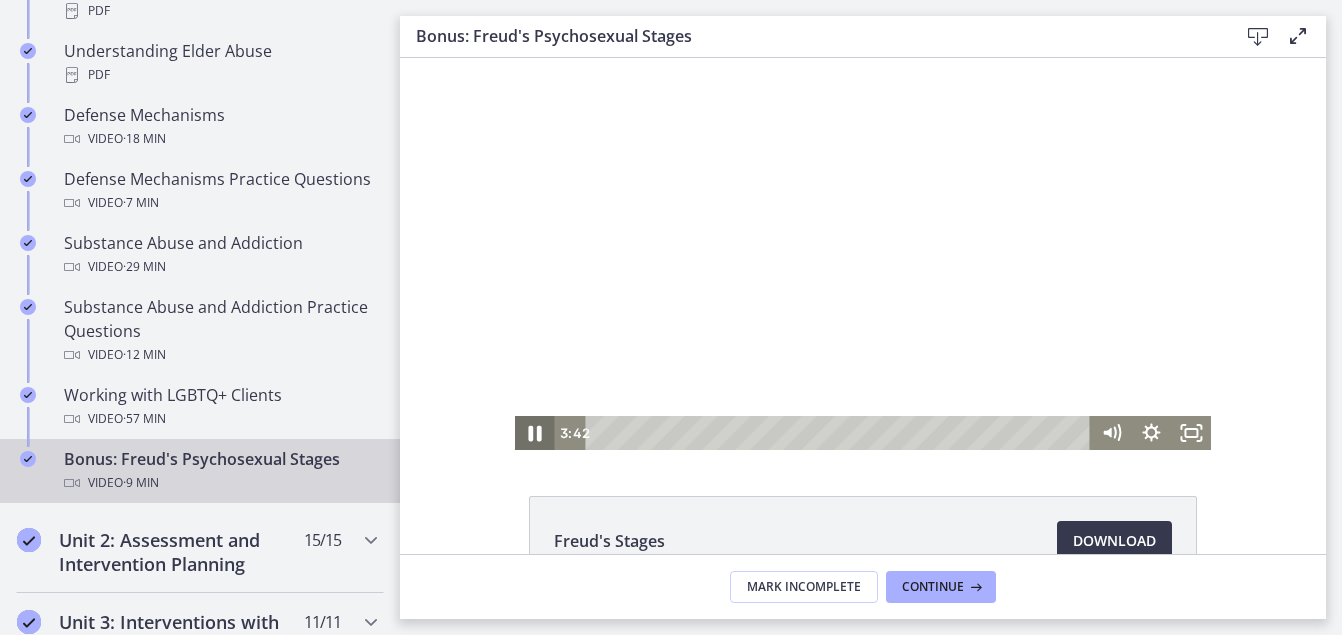 click 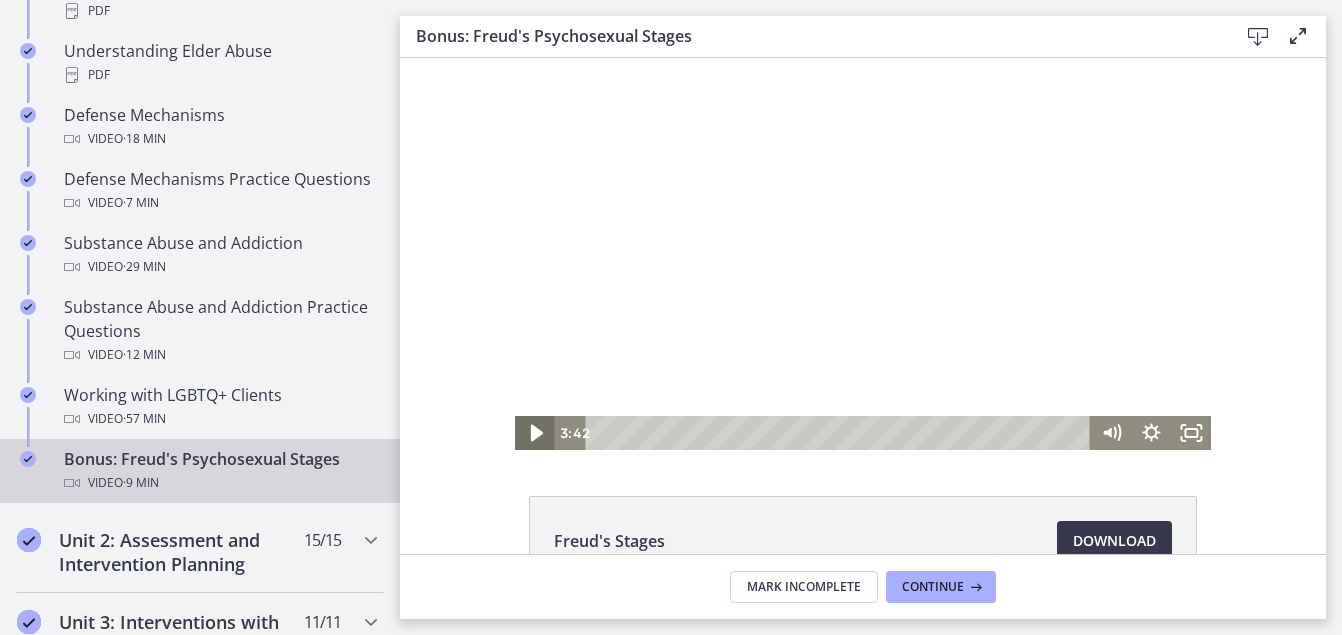 click 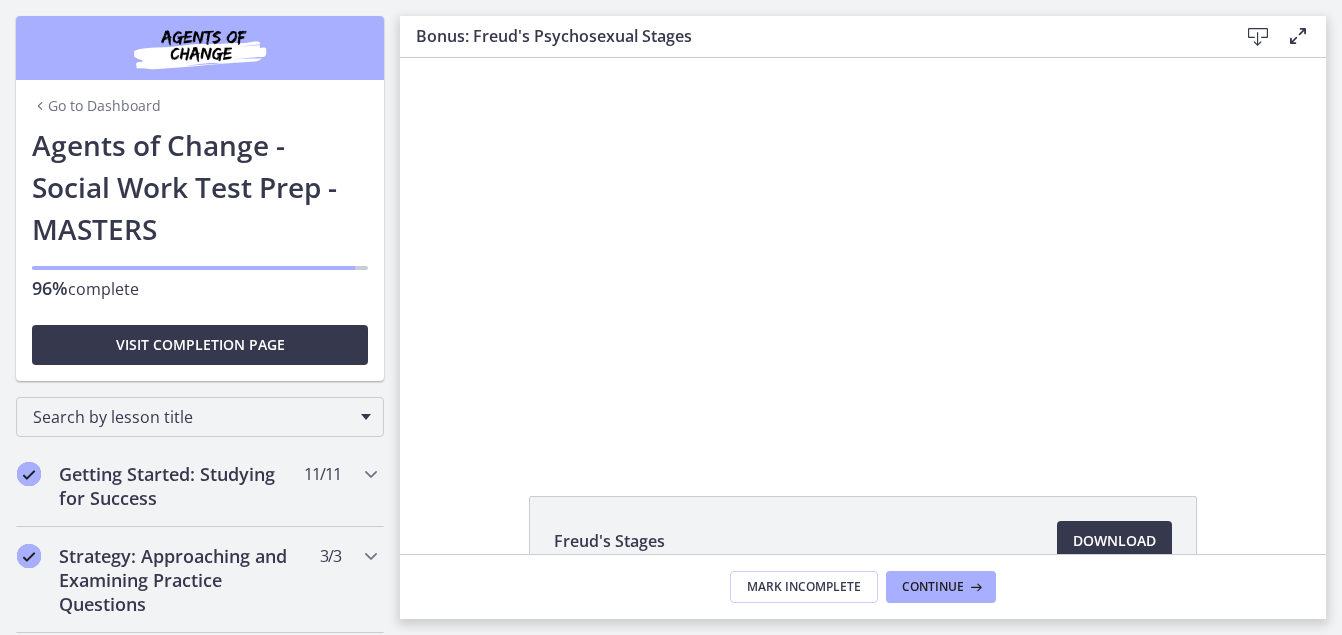 scroll, scrollTop: 0, scrollLeft: 0, axis: both 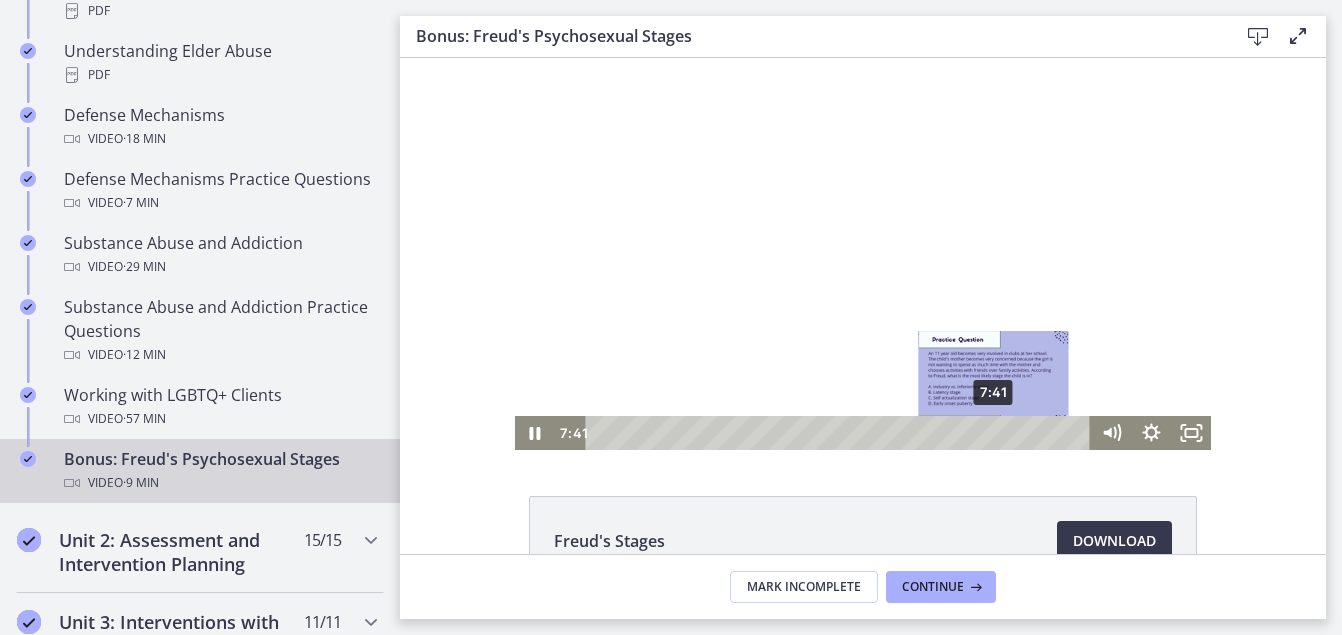 click on "7:41" at bounding box center [841, 433] 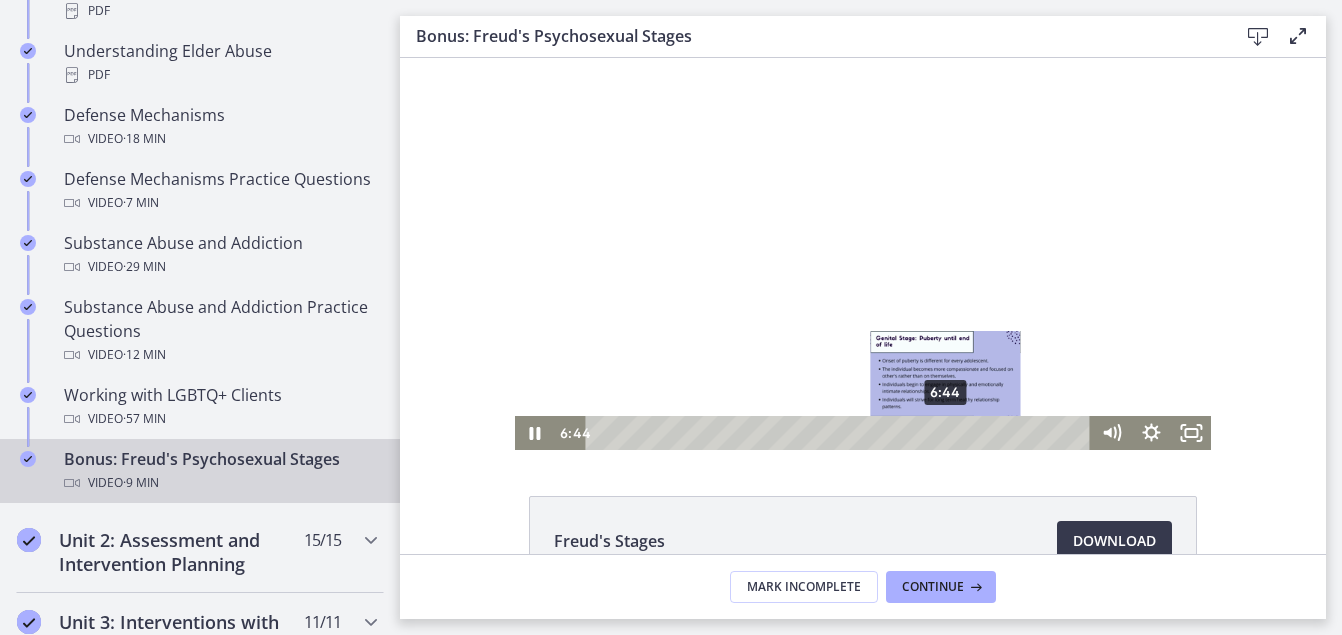 click on "6:44" at bounding box center [841, 433] 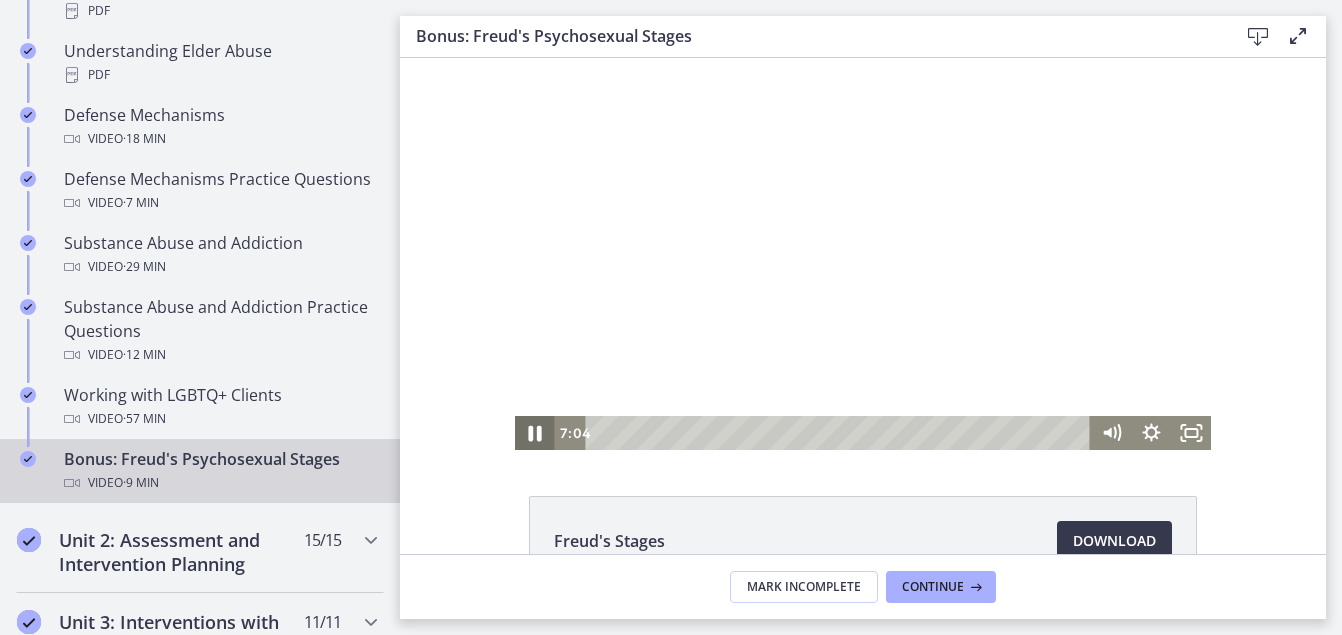 click 